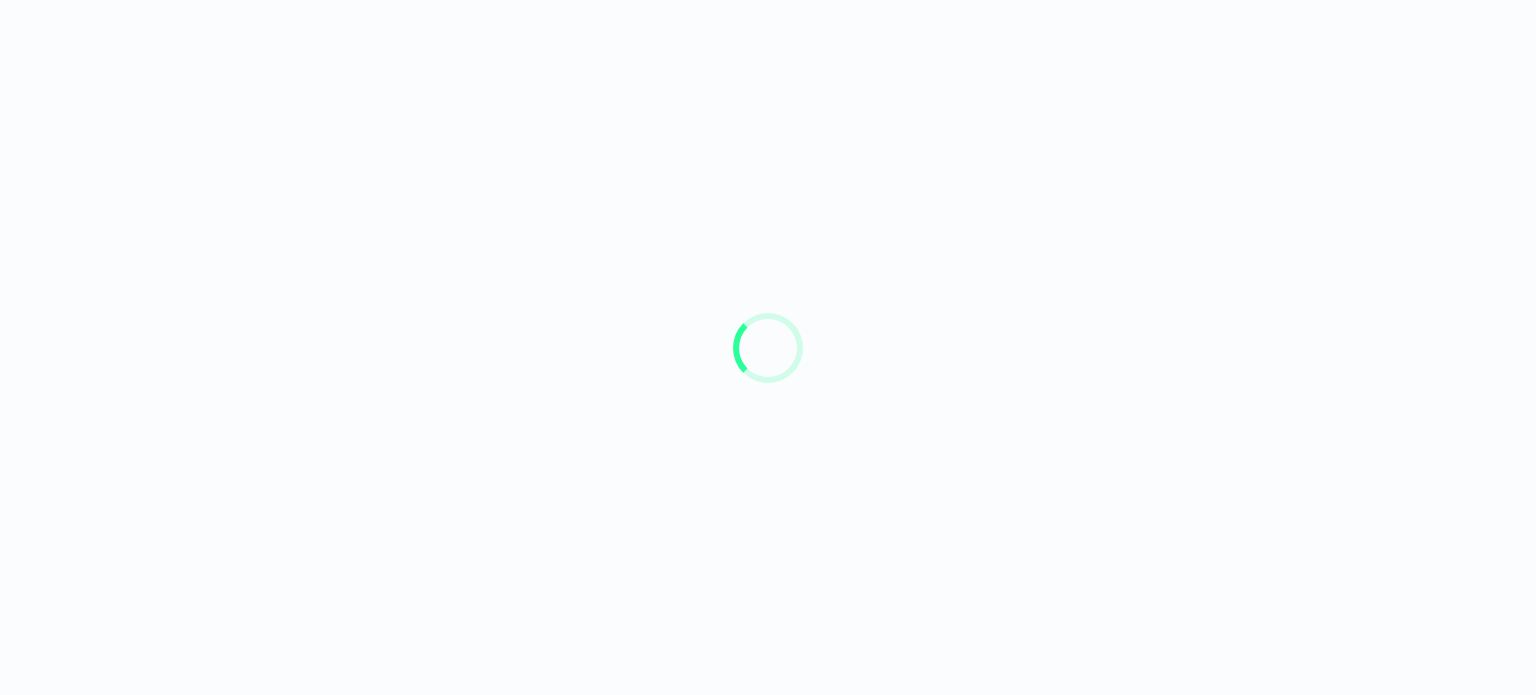 scroll, scrollTop: 0, scrollLeft: 0, axis: both 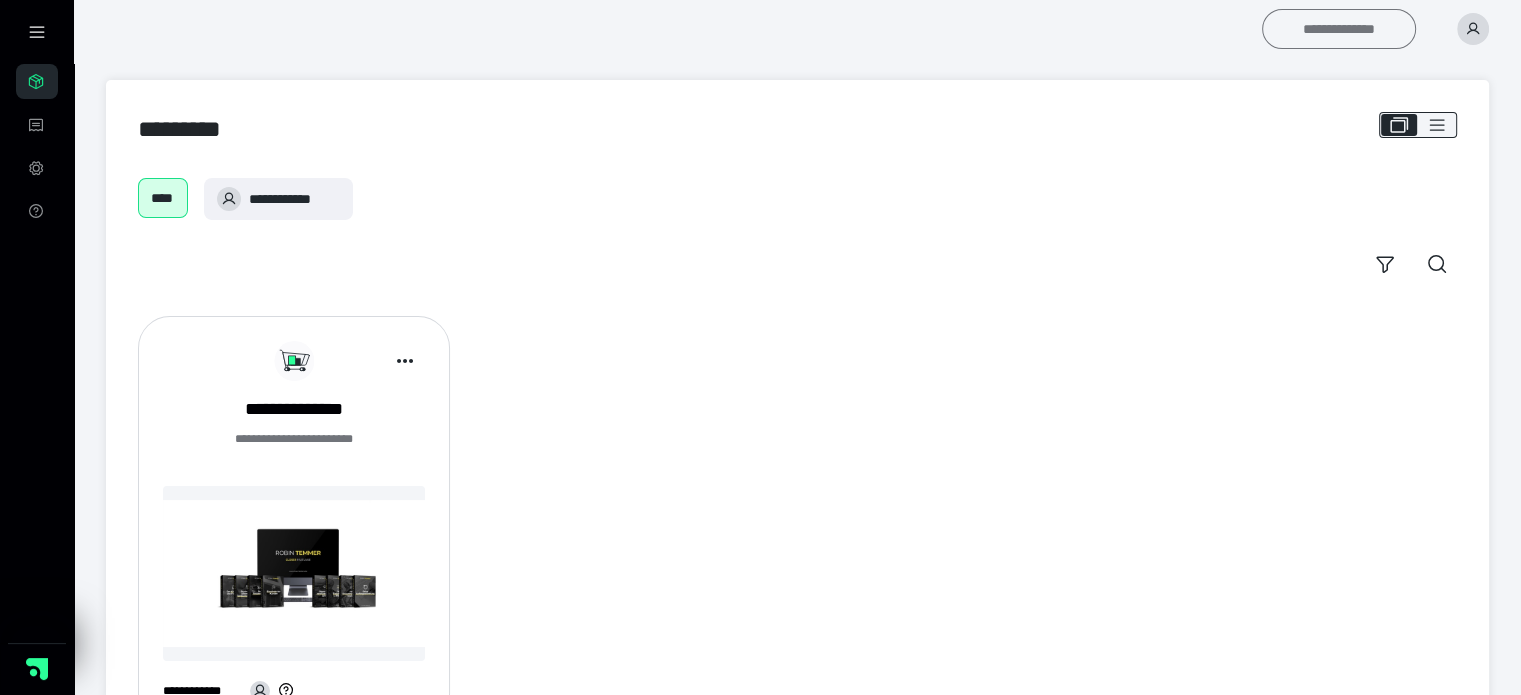 click on "**********" at bounding box center (1339, 29) 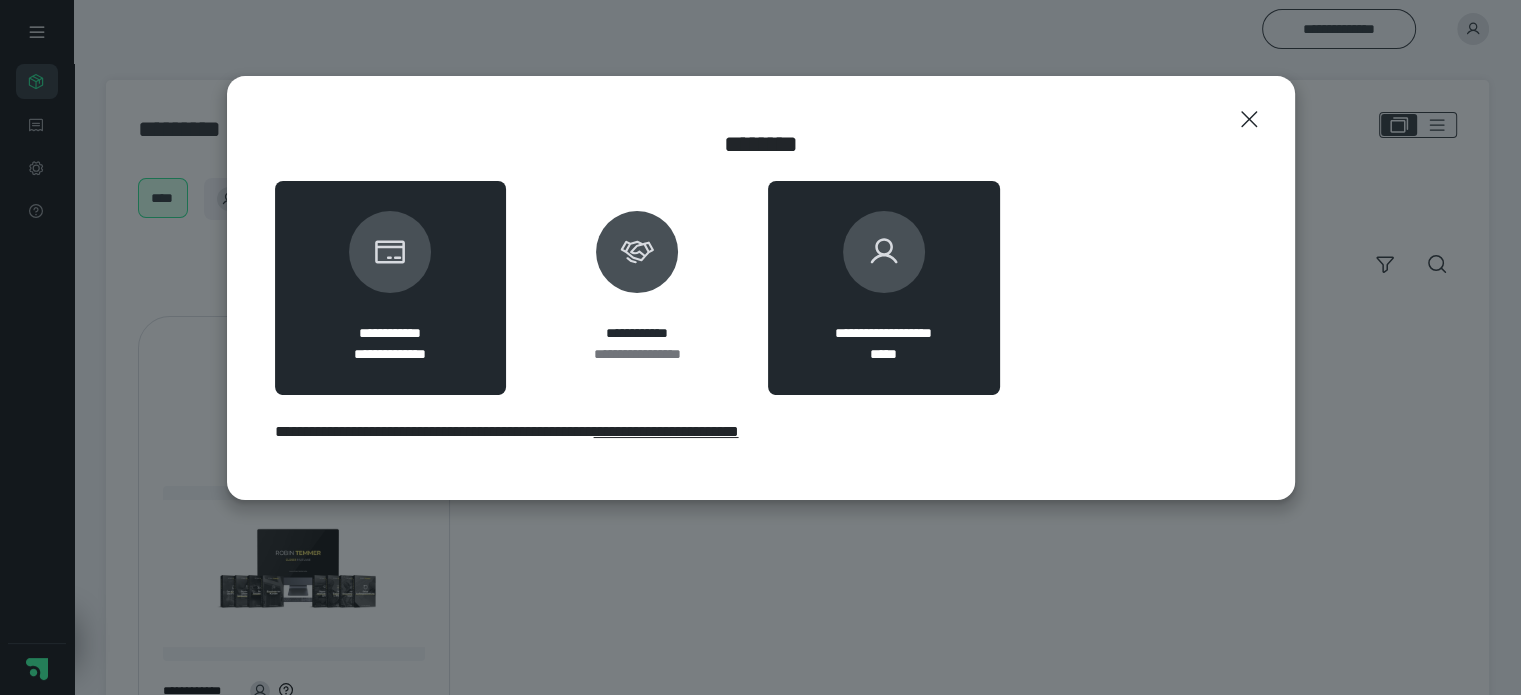 click on "**********" at bounding box center (884, 288) 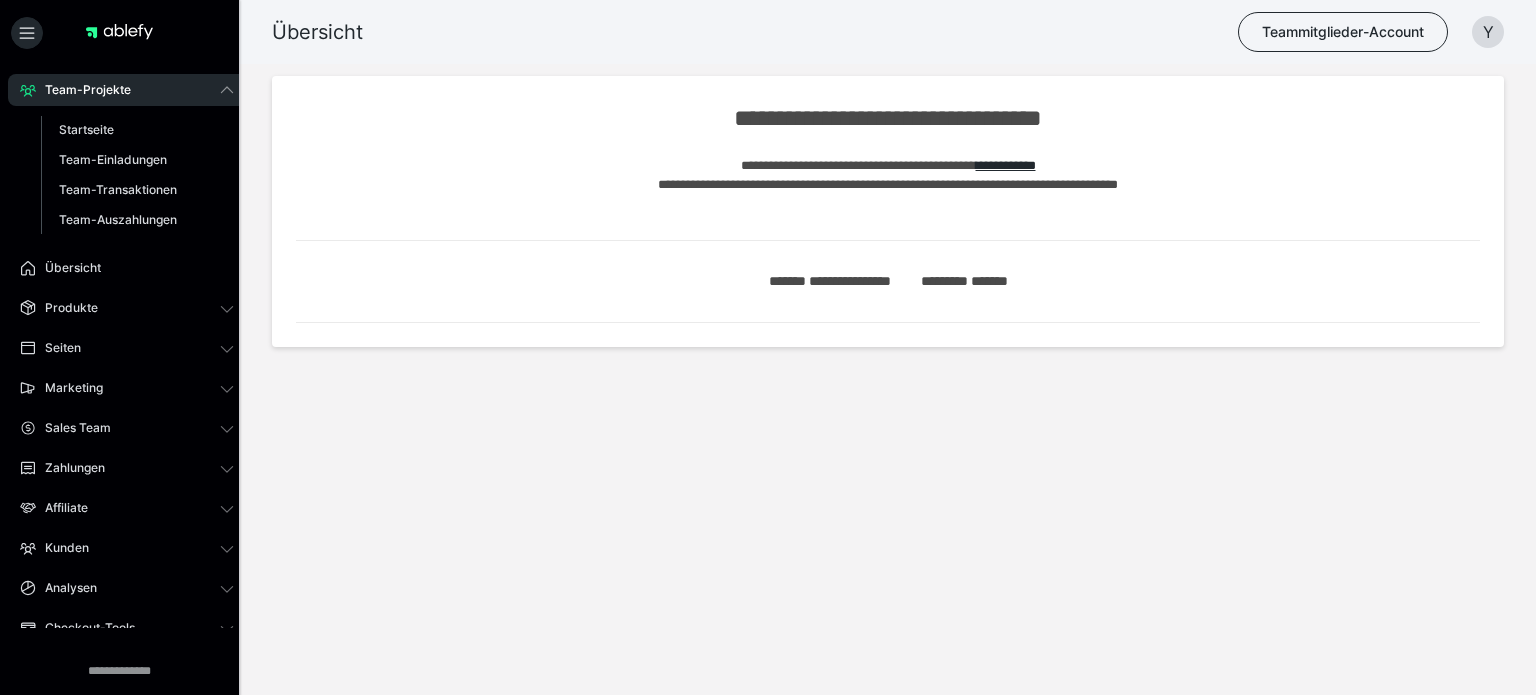 scroll, scrollTop: 0, scrollLeft: 0, axis: both 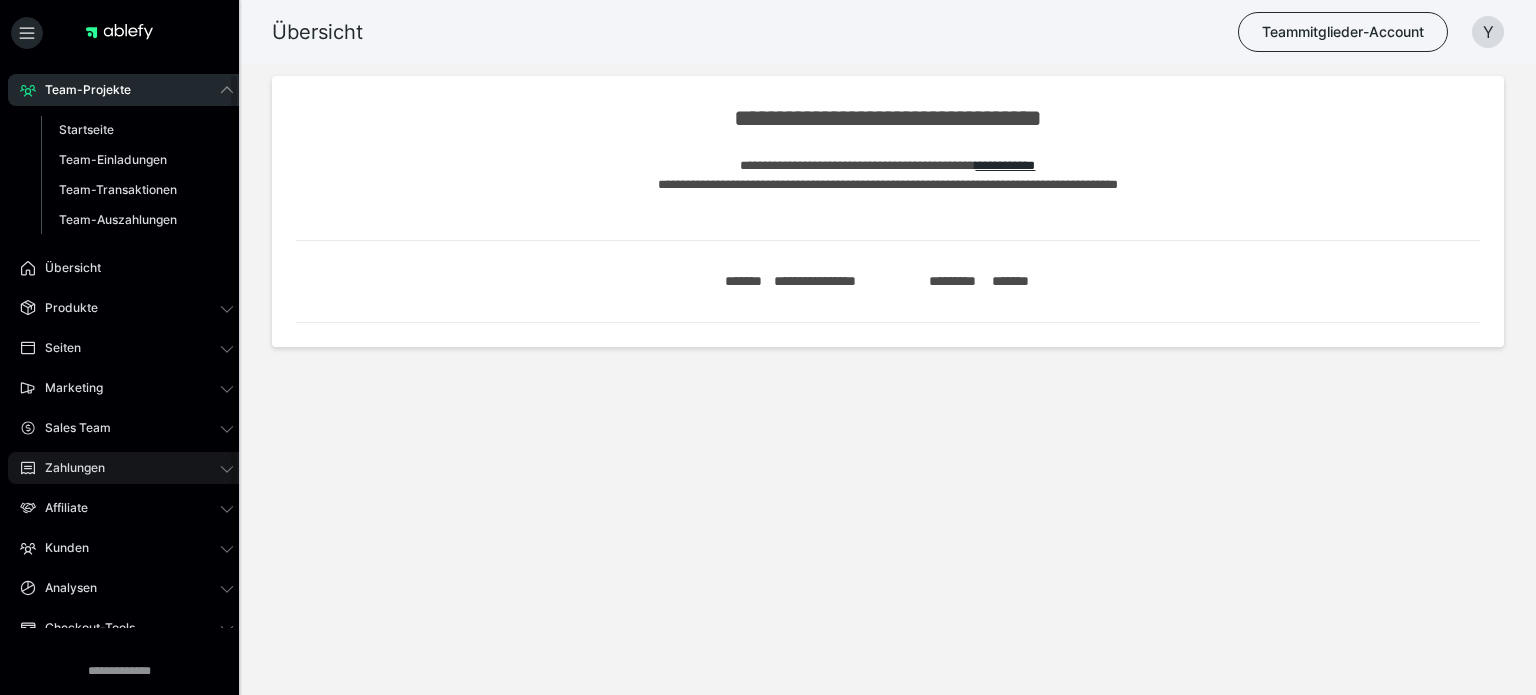 click 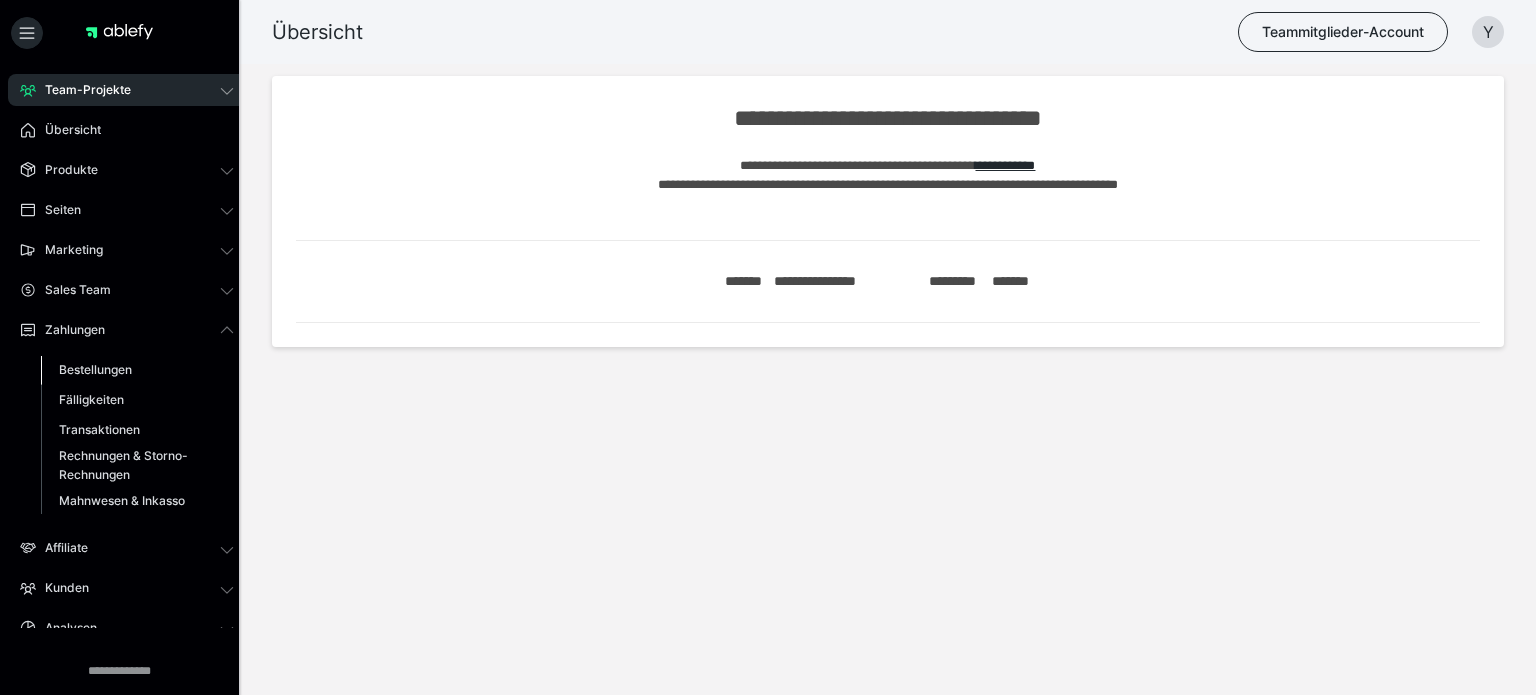 click on "Bestellungen" at bounding box center [95, 369] 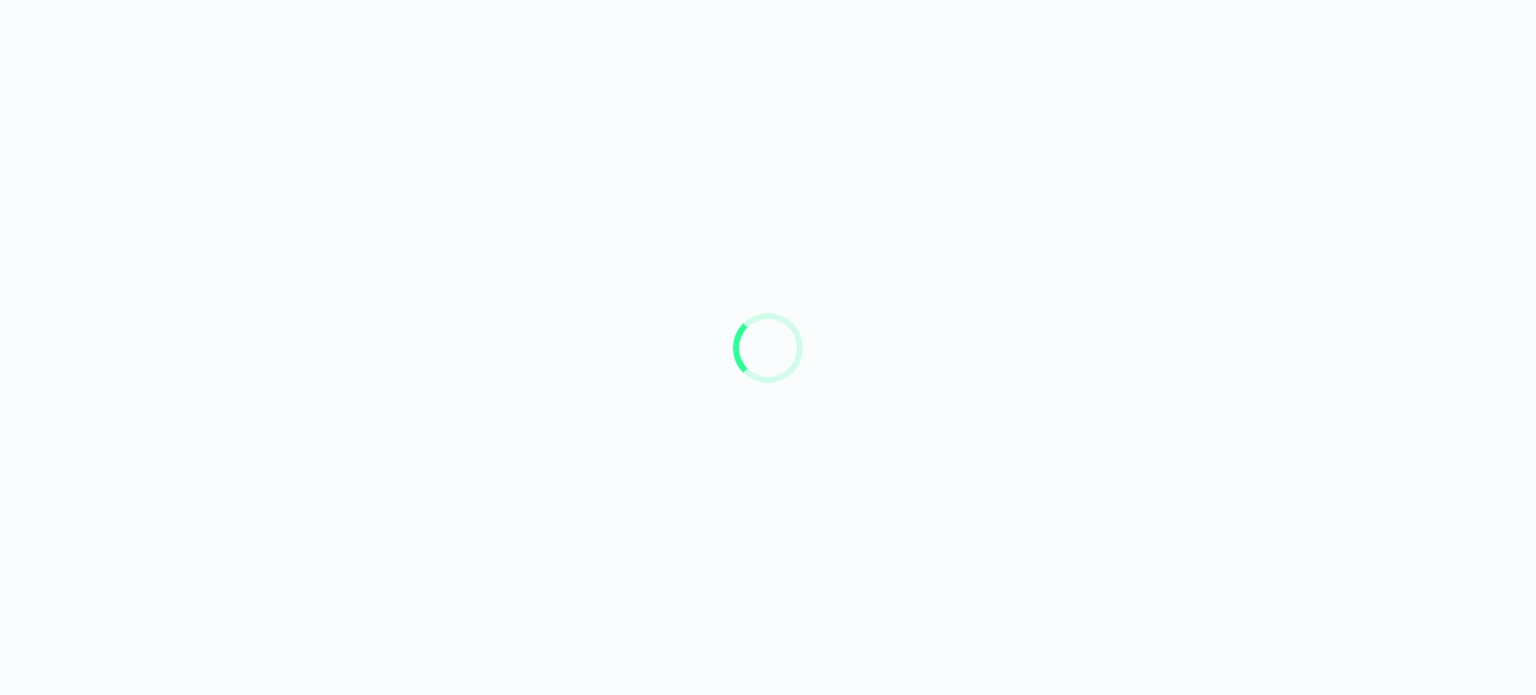 scroll, scrollTop: 0, scrollLeft: 0, axis: both 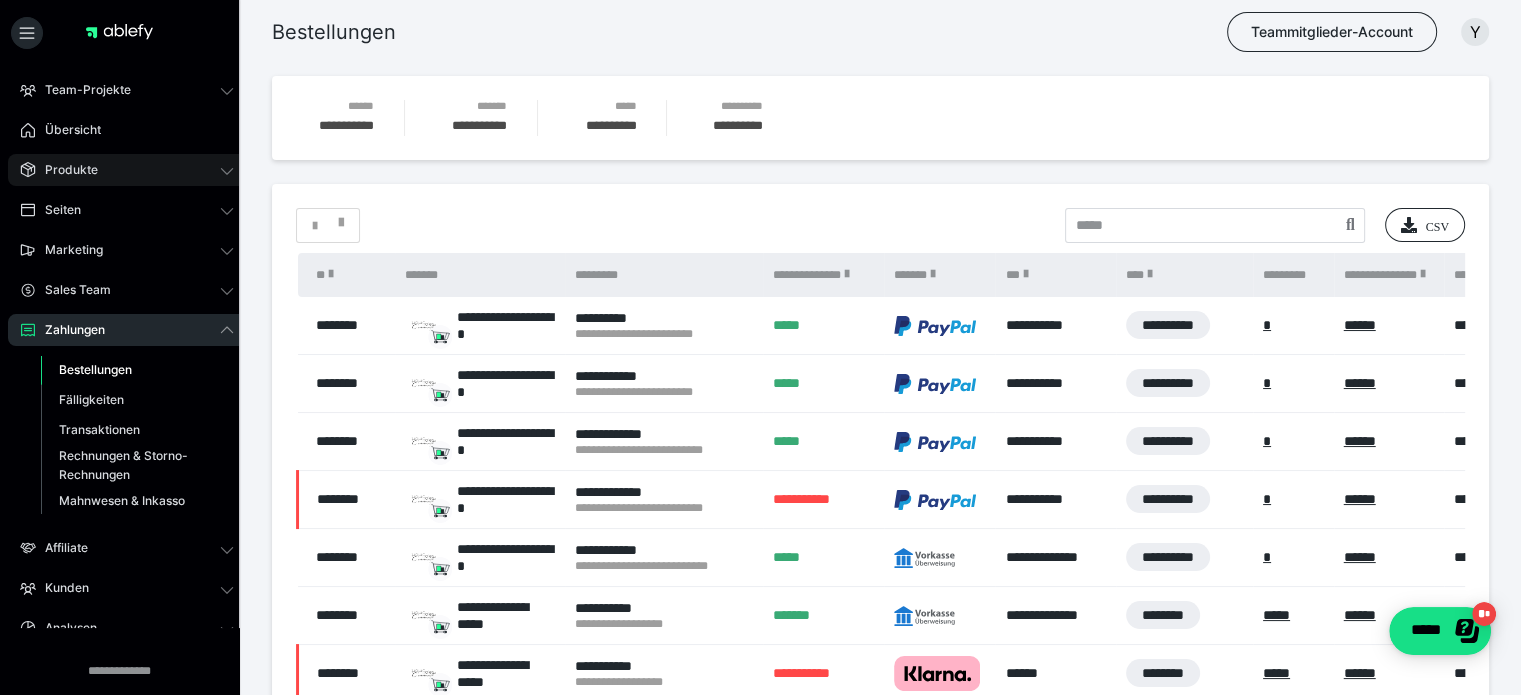 click on "Produkte" at bounding box center [127, 170] 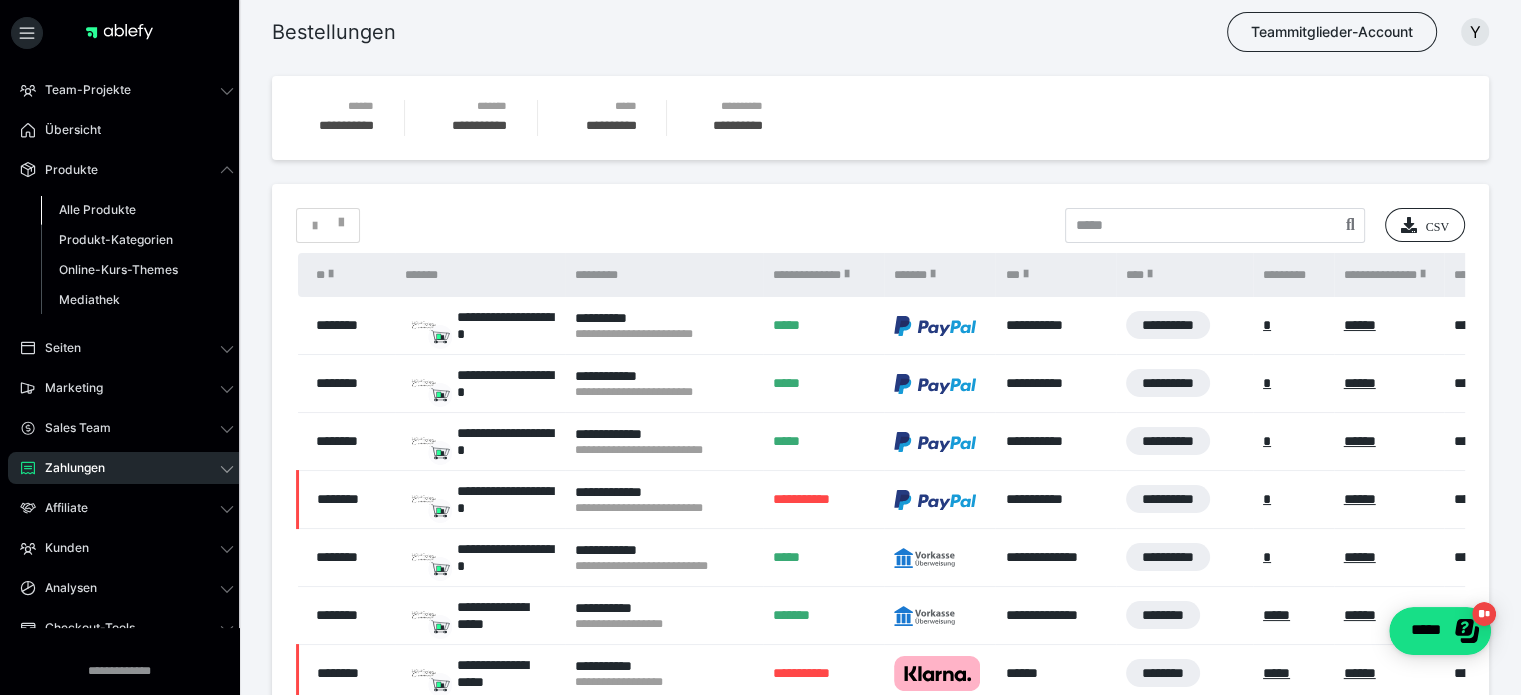 click on "Alle Produkte" at bounding box center [97, 209] 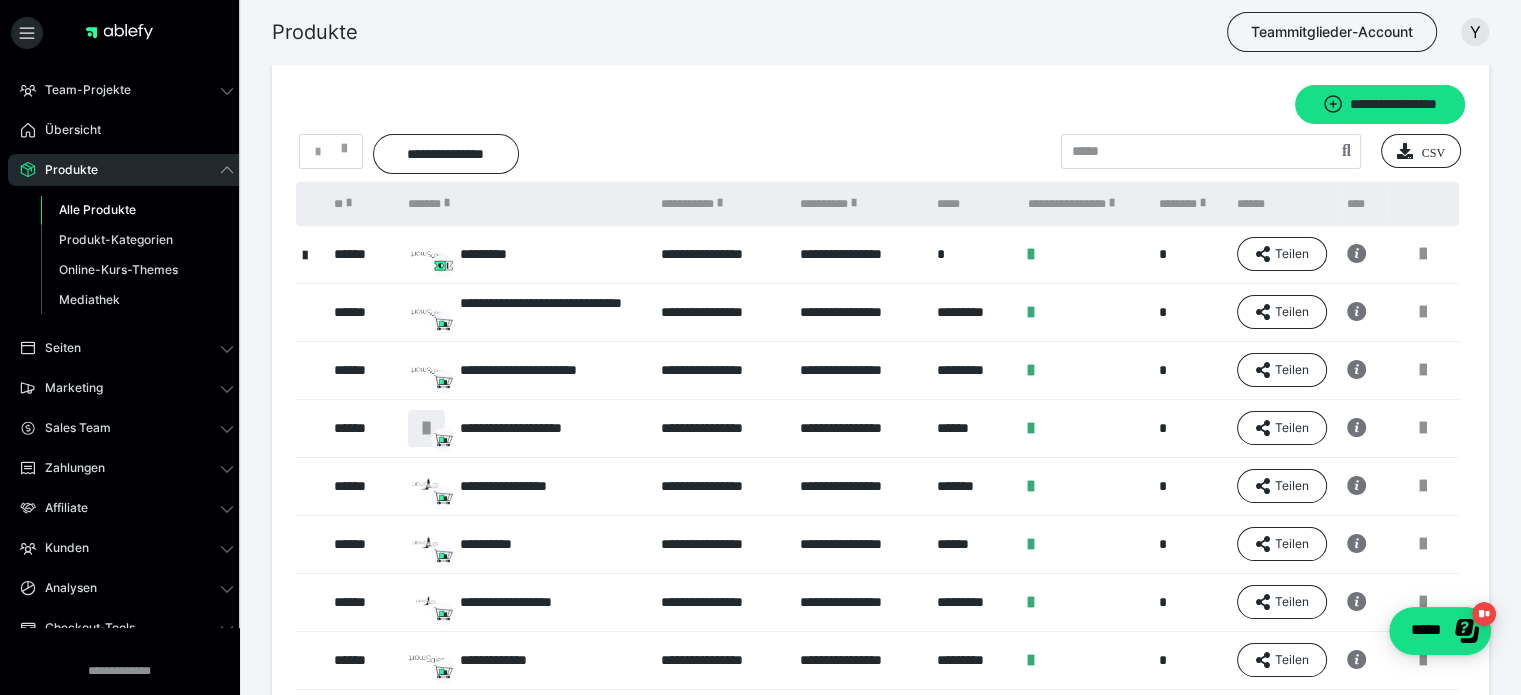 scroll, scrollTop: 350, scrollLeft: 0, axis: vertical 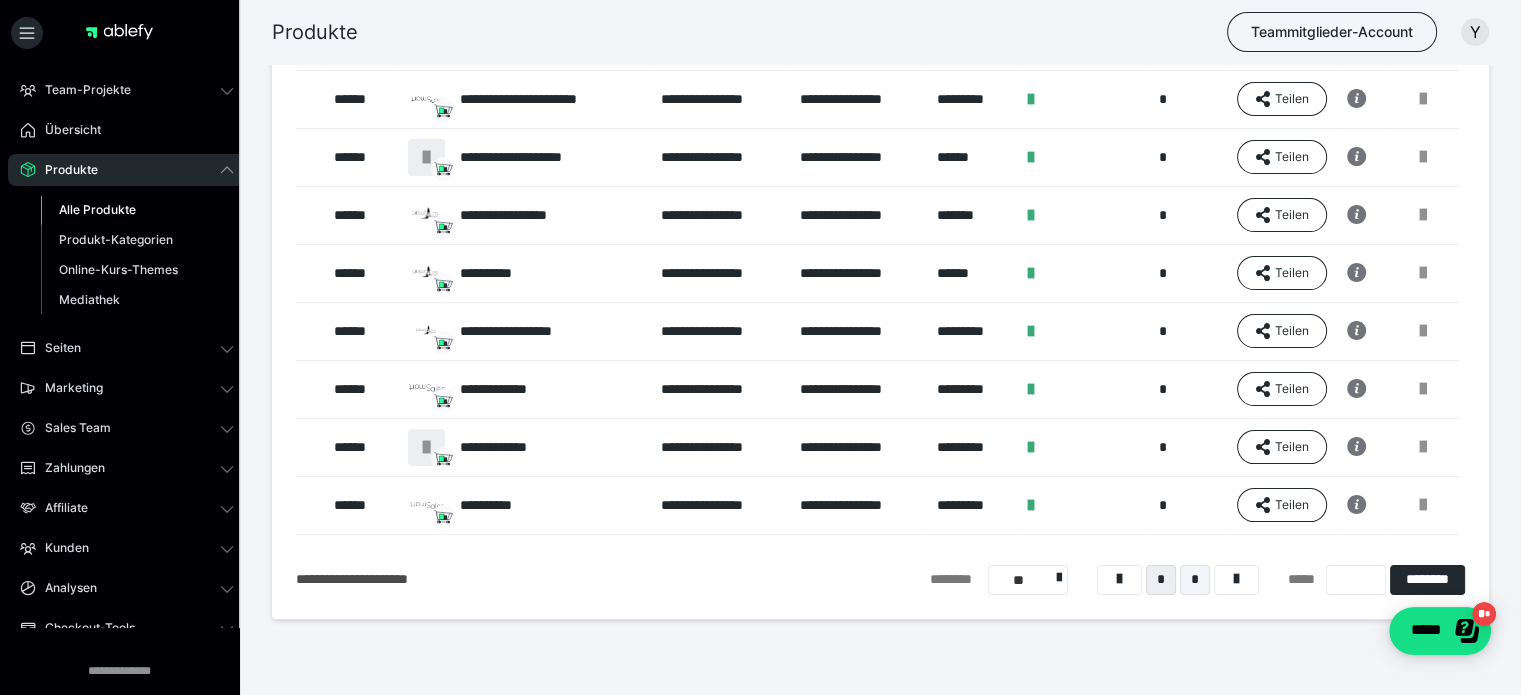 click on "*" at bounding box center [1195, 580] 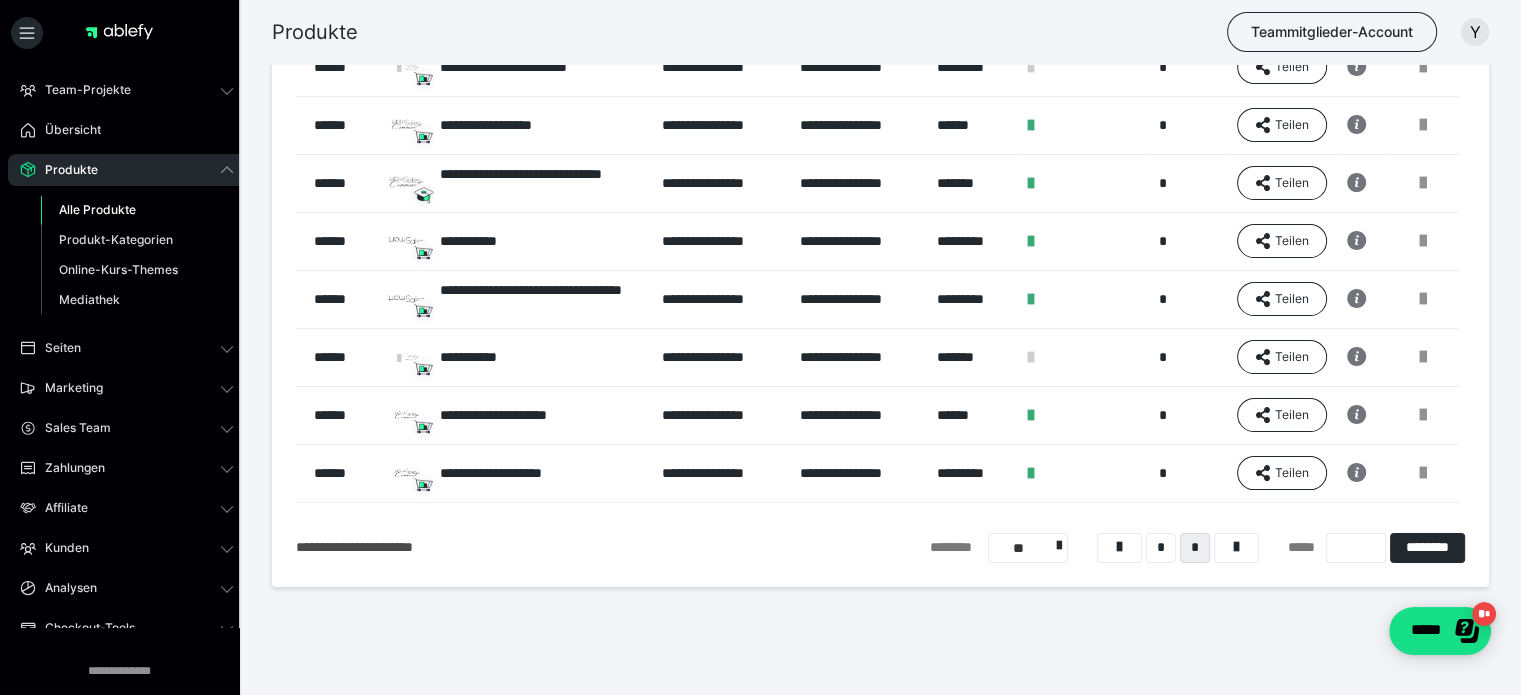 scroll, scrollTop: 337, scrollLeft: 0, axis: vertical 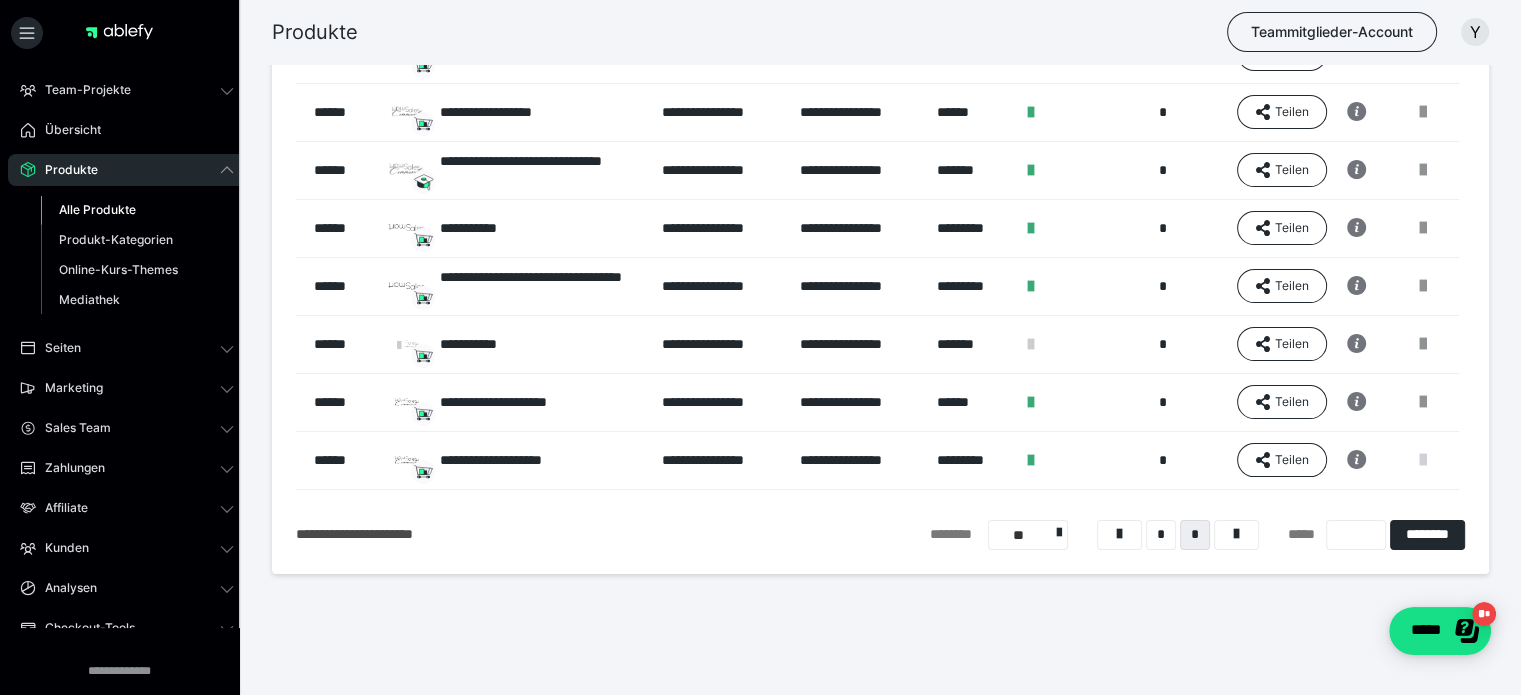 click at bounding box center [1423, 460] 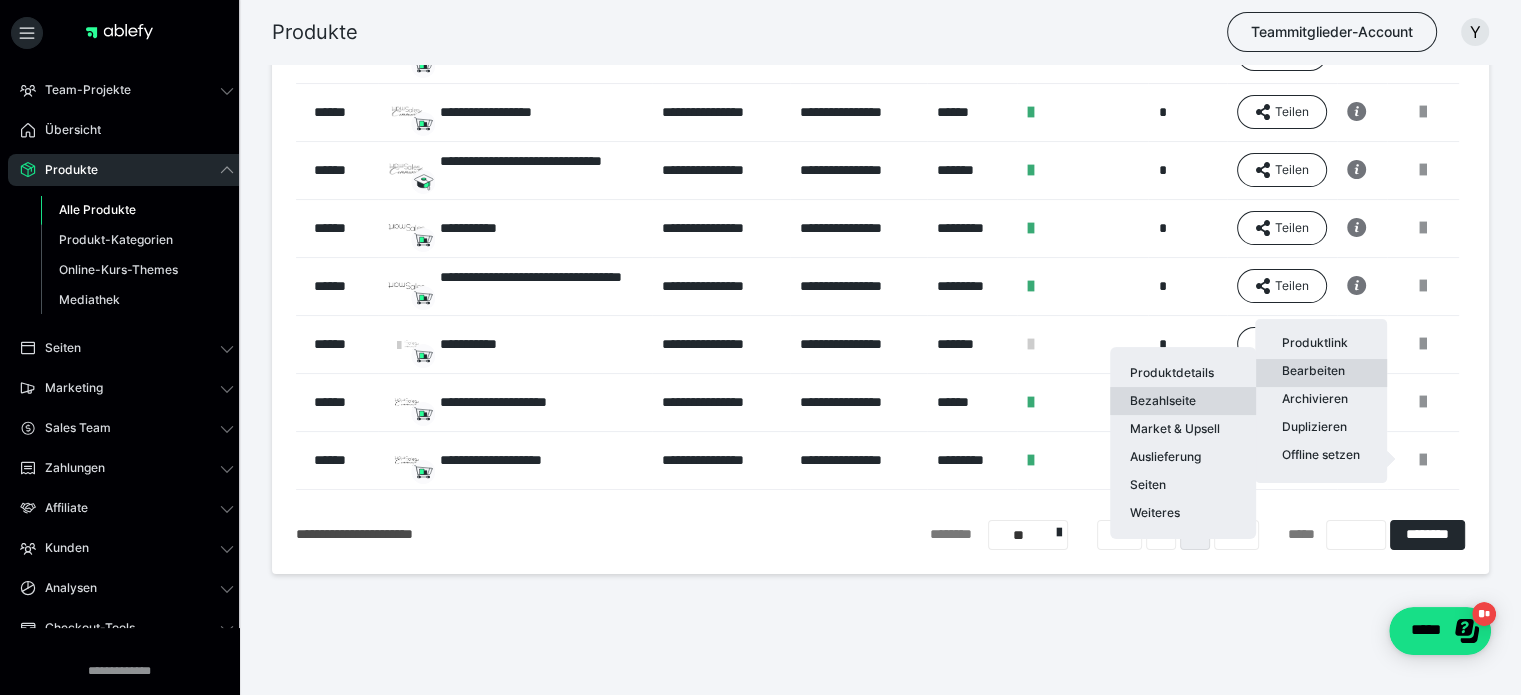 click on "Bezahlseite" at bounding box center [1183, 401] 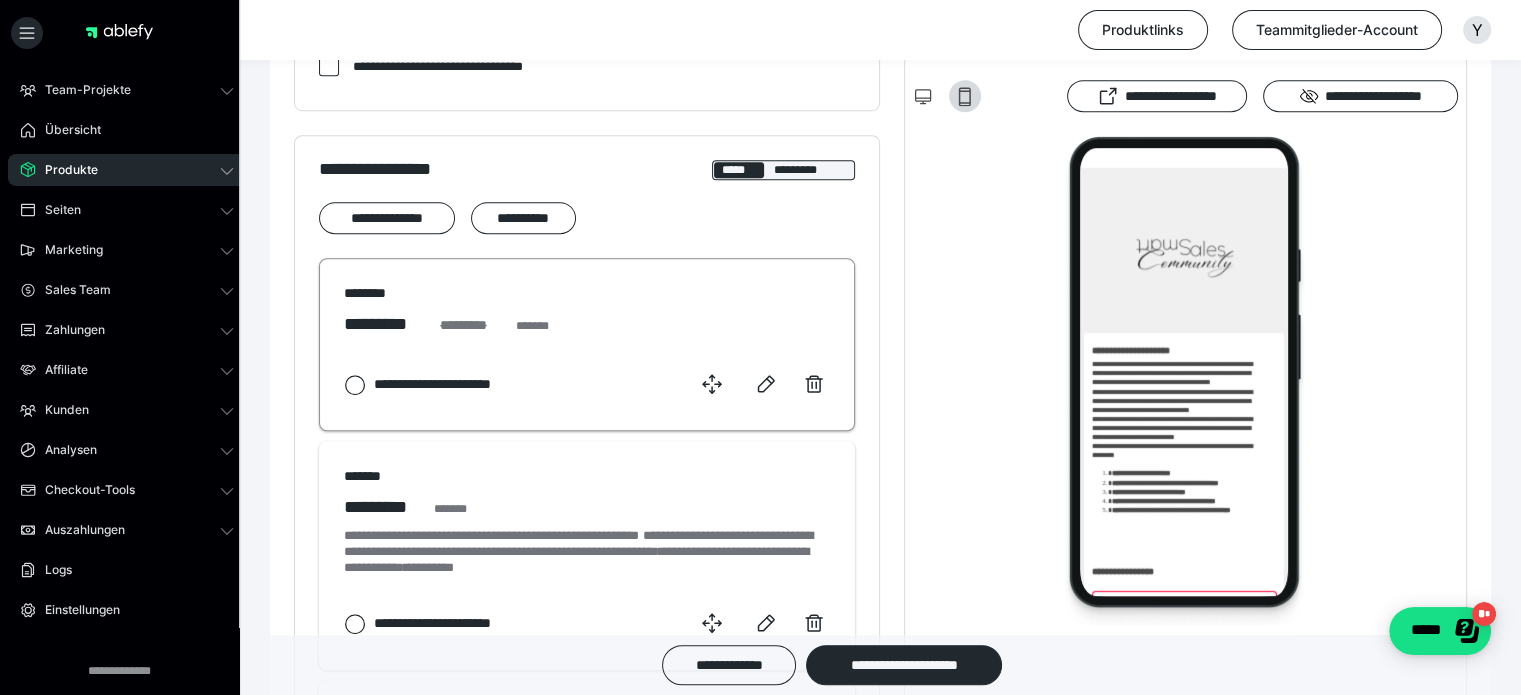 scroll, scrollTop: 1250, scrollLeft: 0, axis: vertical 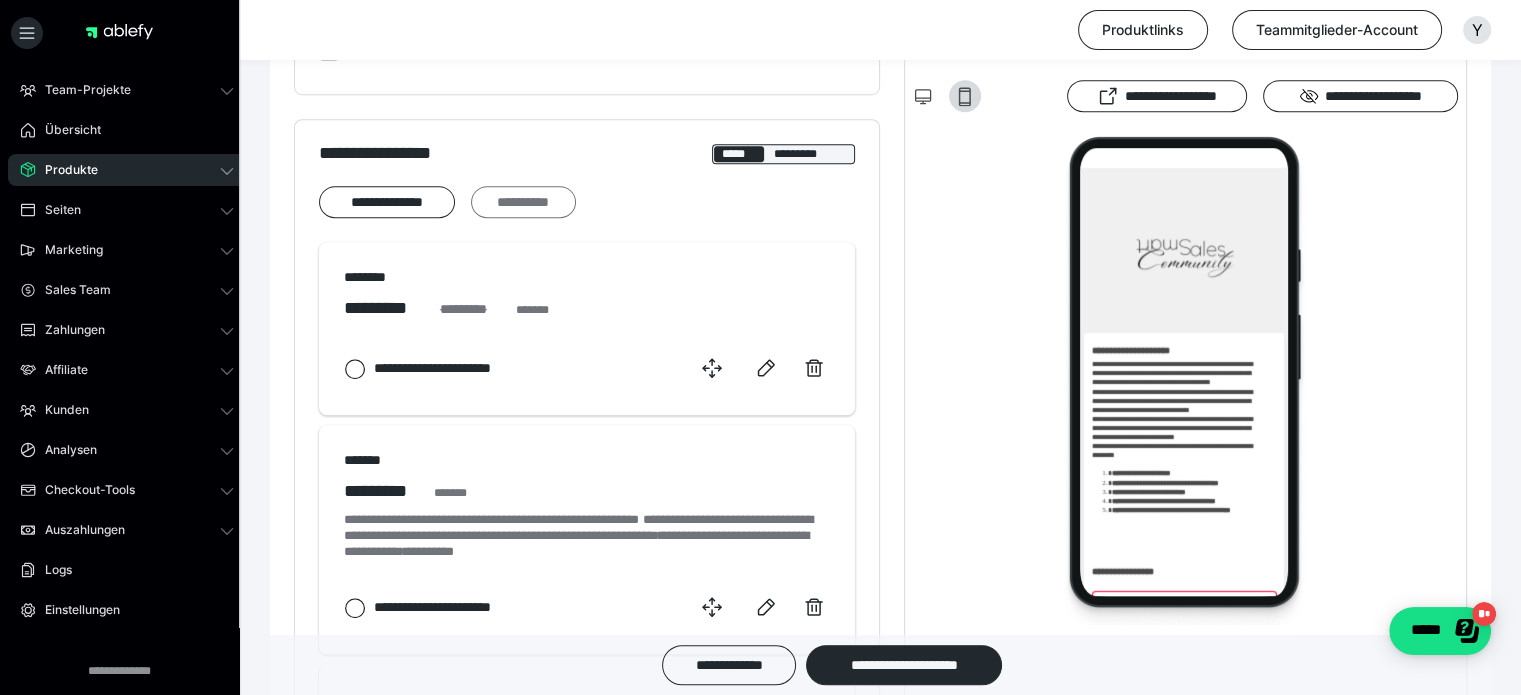 click on "**********" at bounding box center (523, 202) 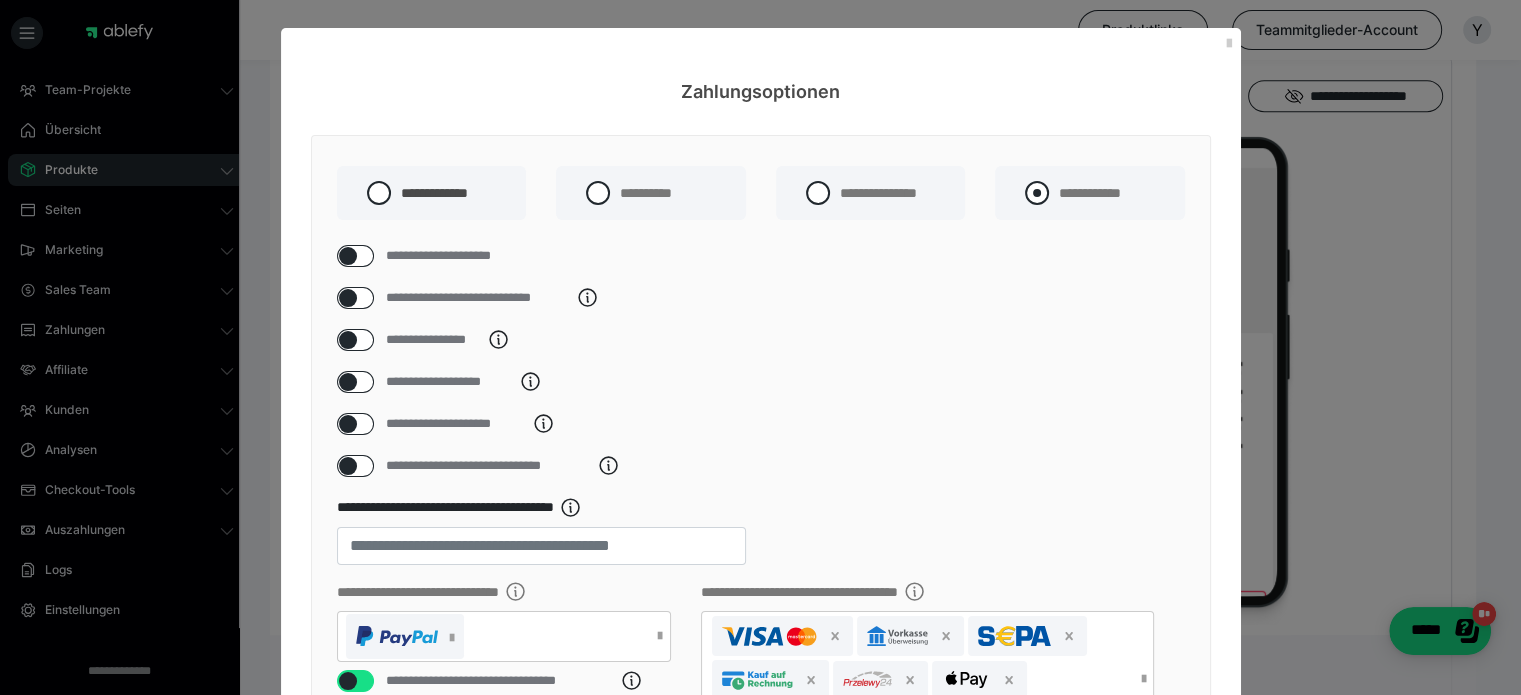 click at bounding box center (1037, 193) 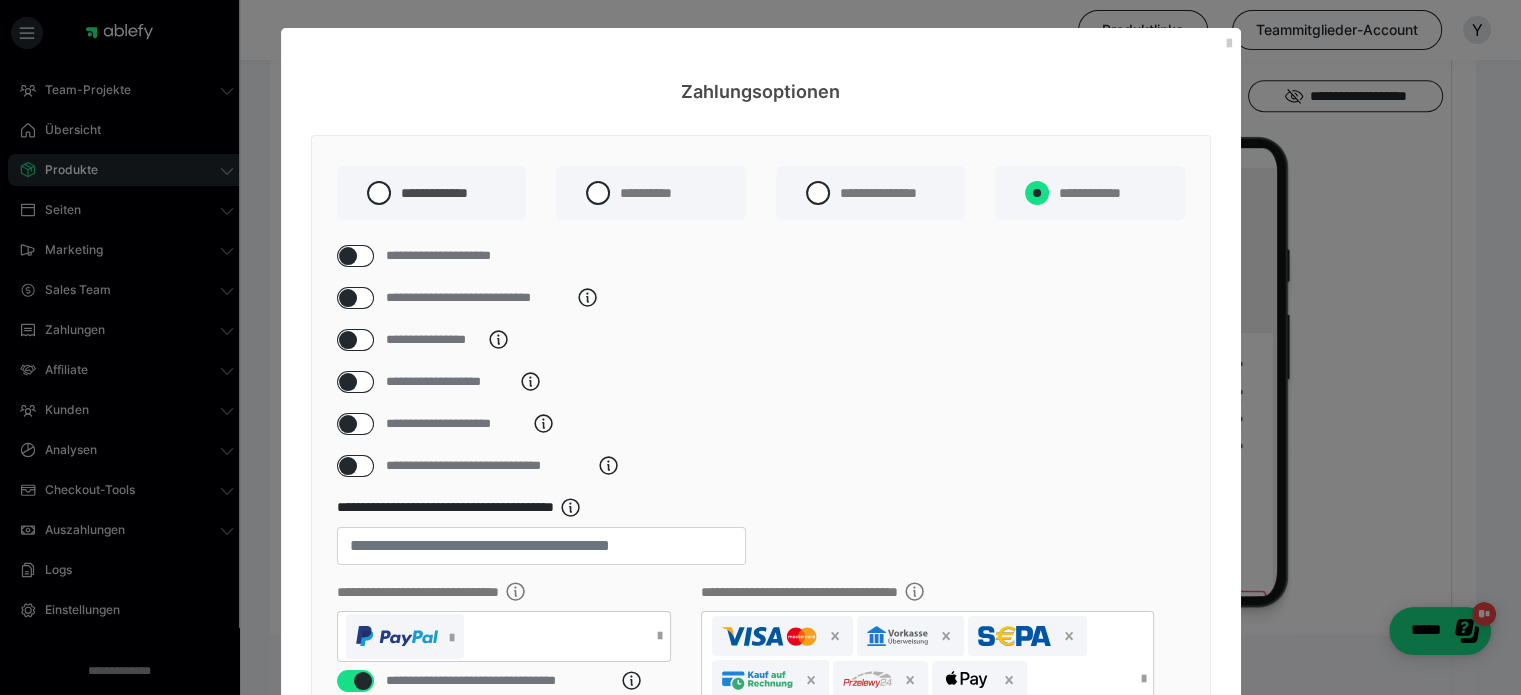 radio on "****" 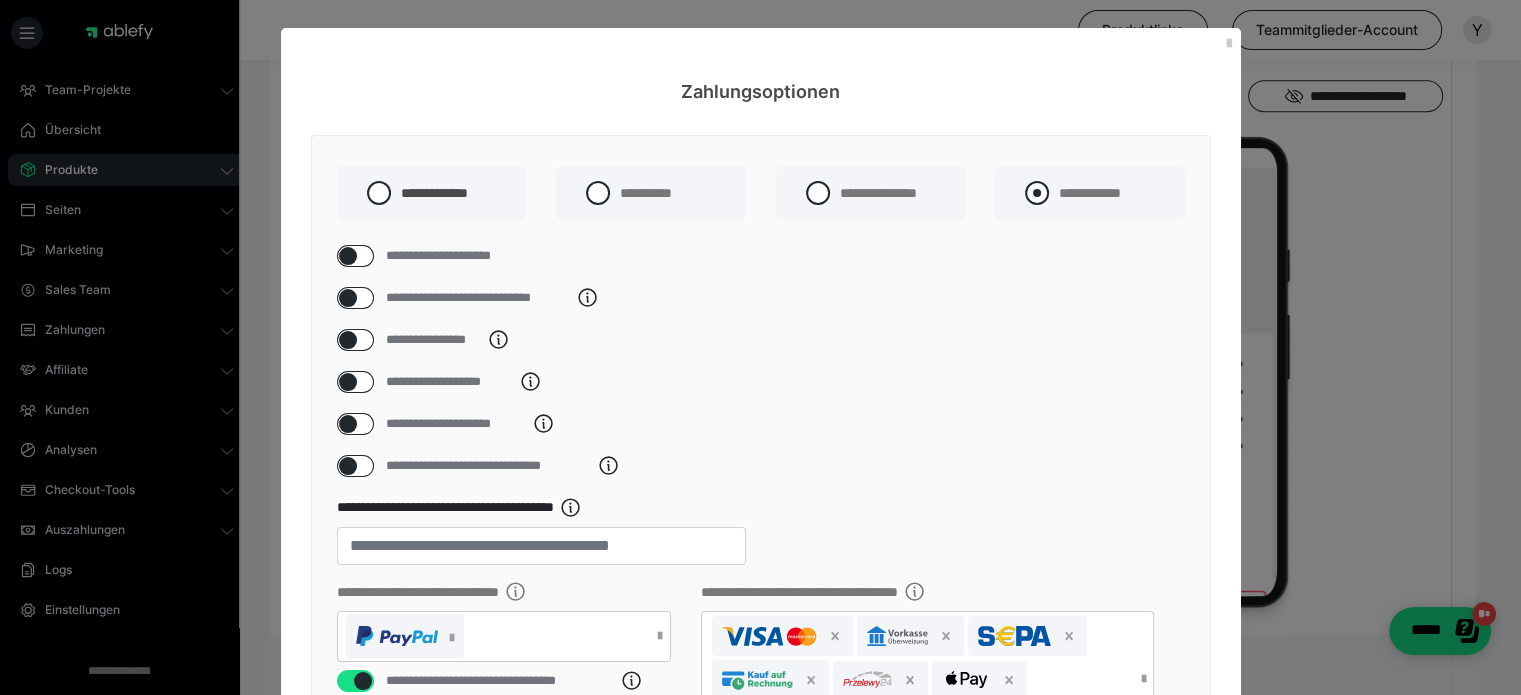 radio on "*****" 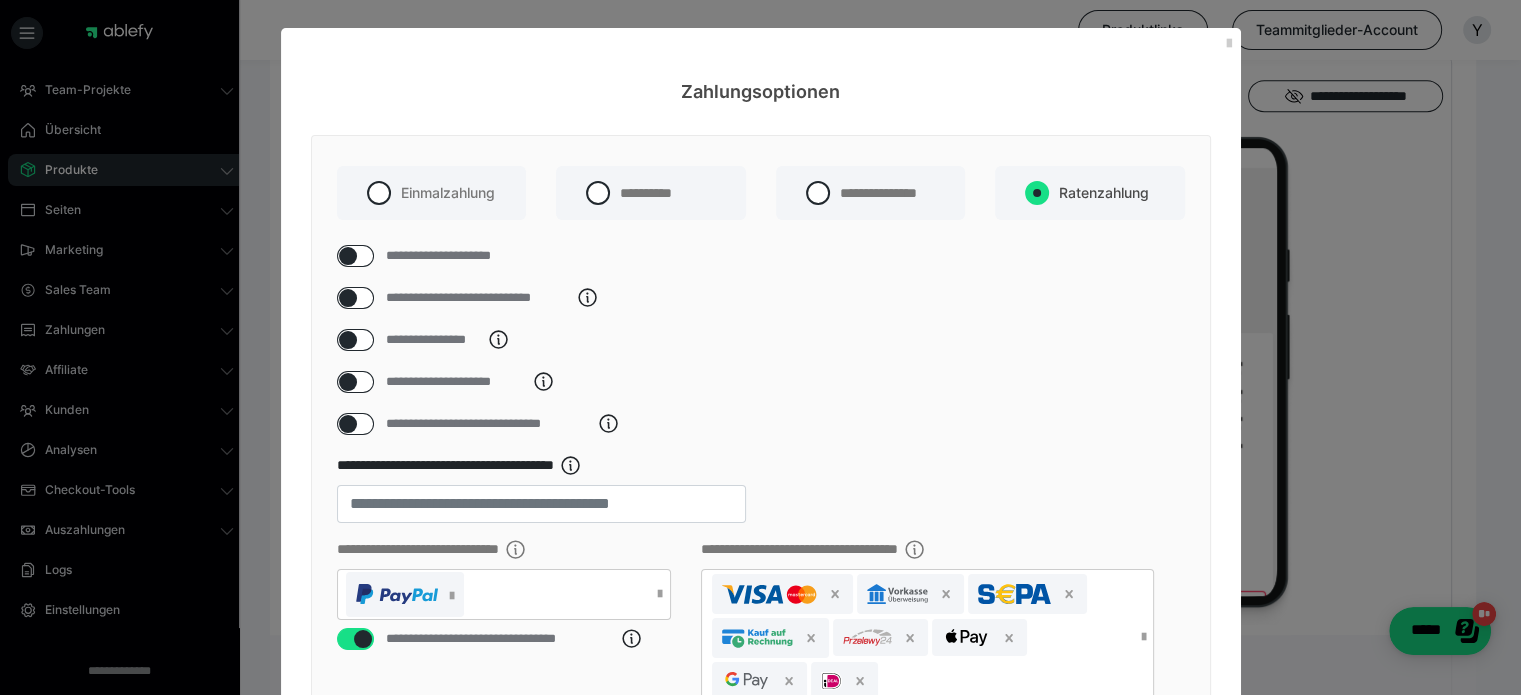 click at bounding box center (348, 256) 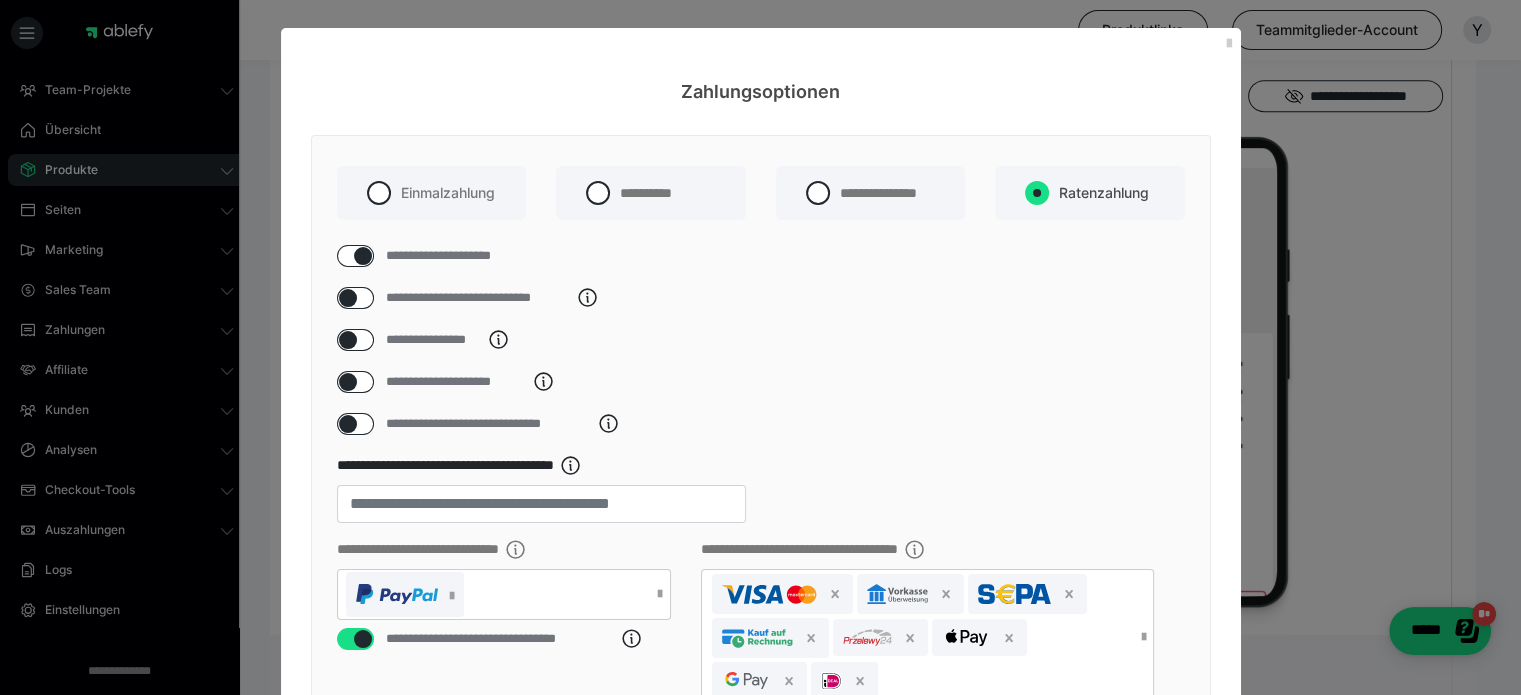 checkbox on "****" 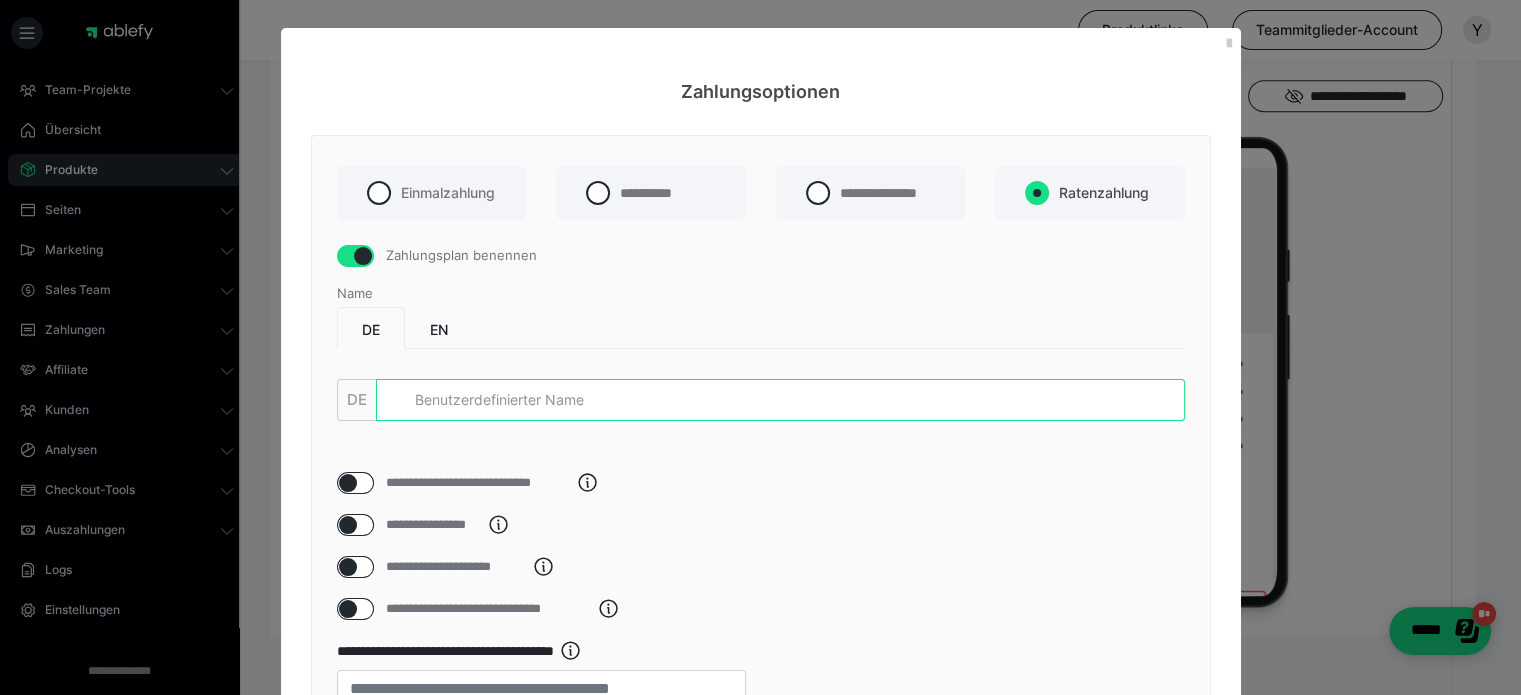 click at bounding box center [780, 400] 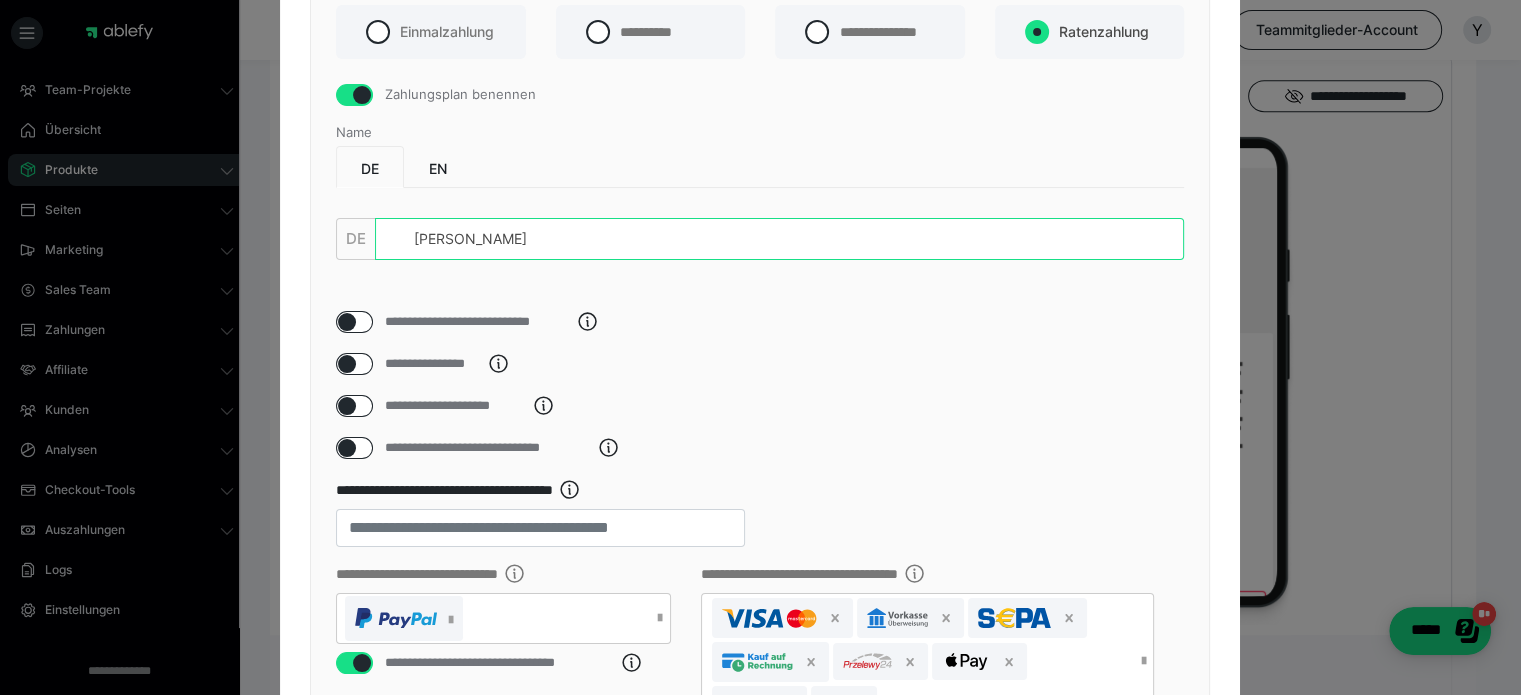 scroll, scrollTop: 175, scrollLeft: 0, axis: vertical 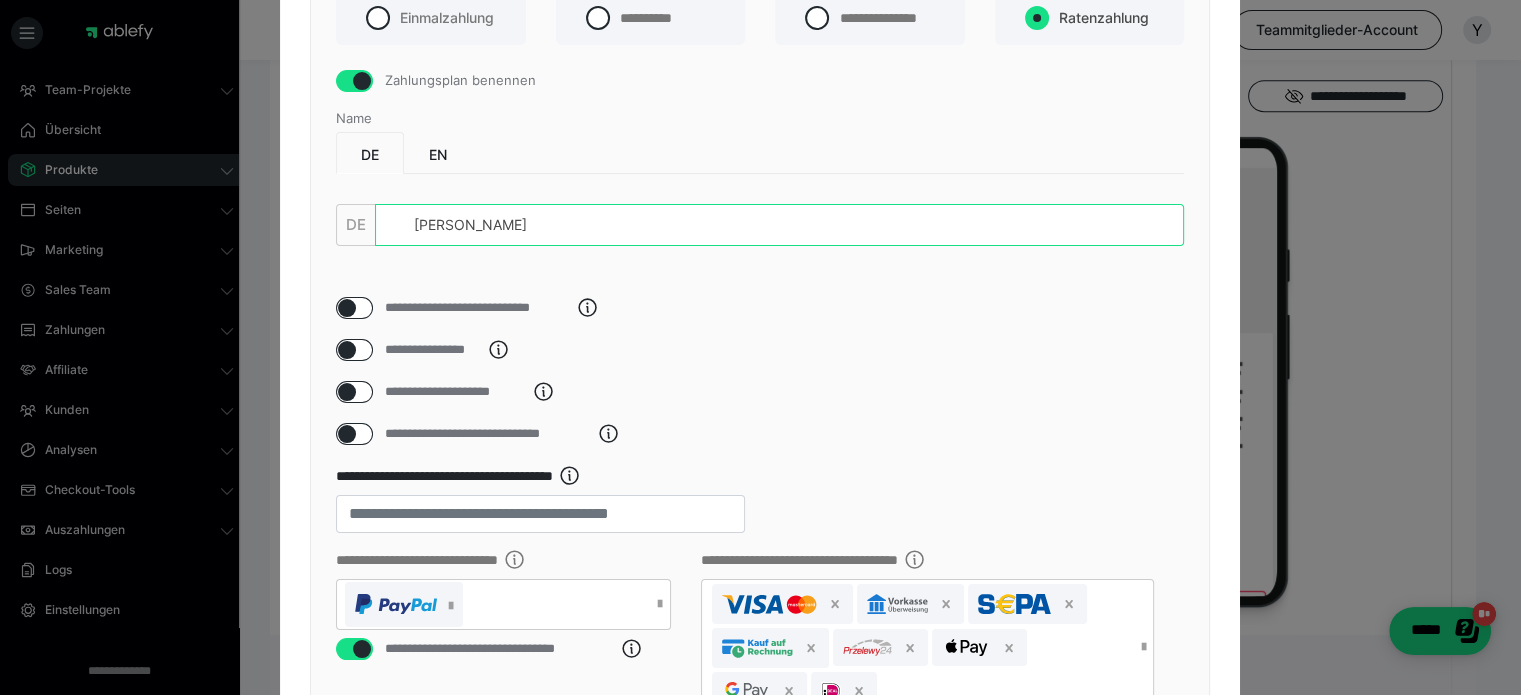 type on "Anna Jacob" 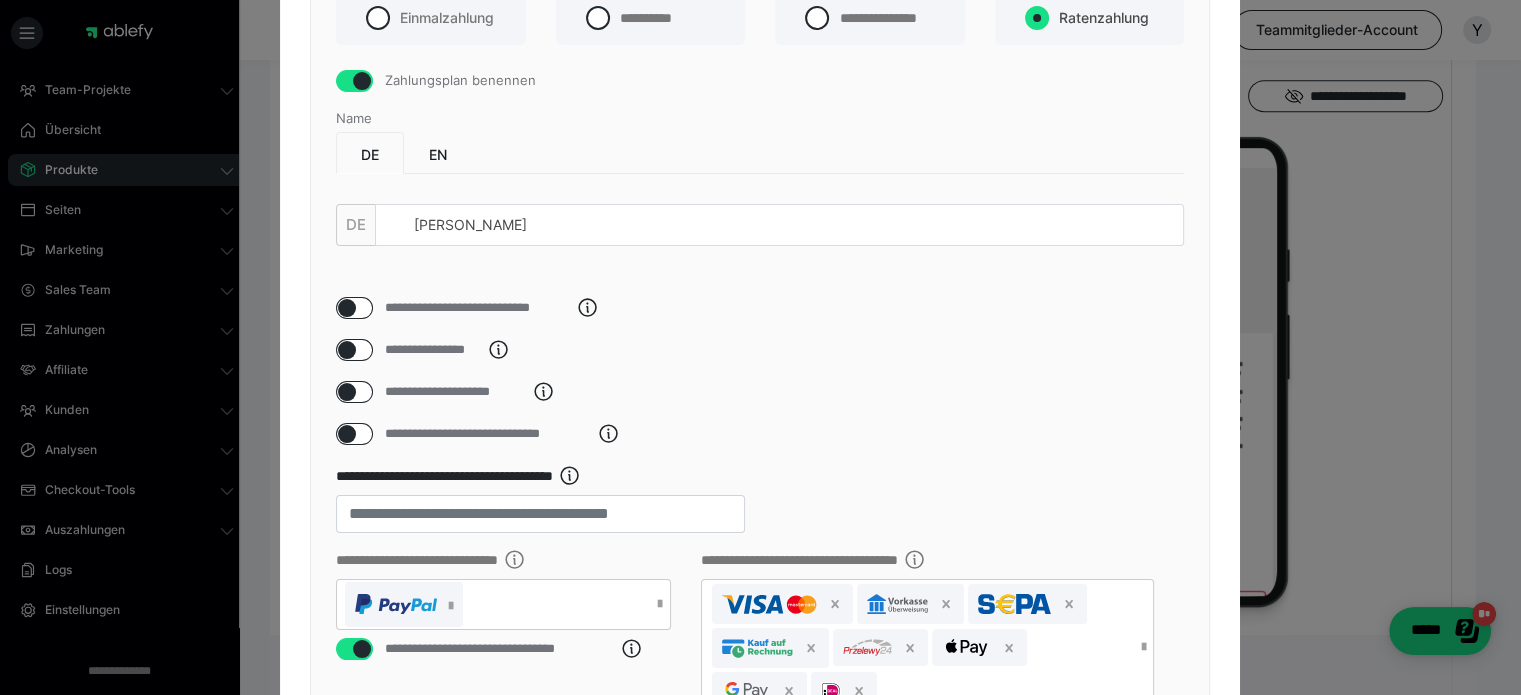 click at bounding box center [347, 350] 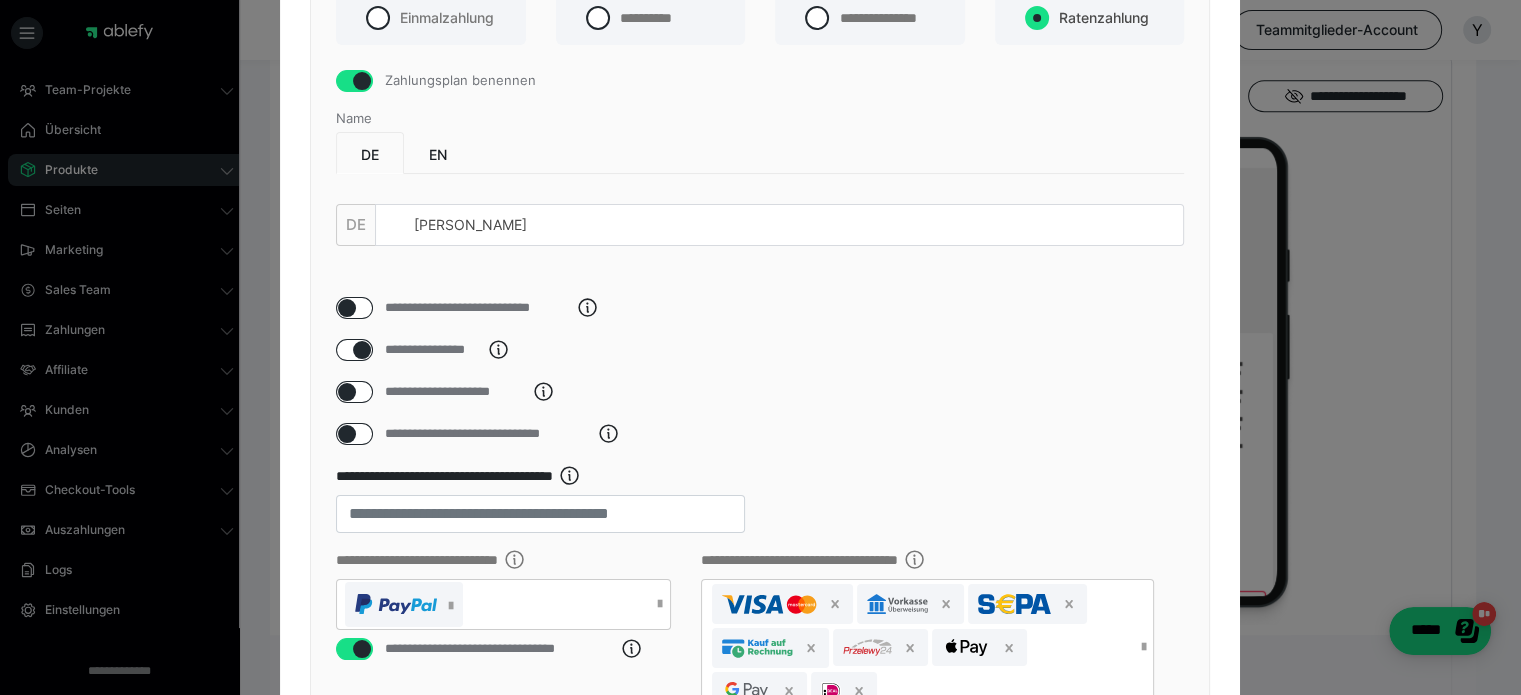 checkbox on "****" 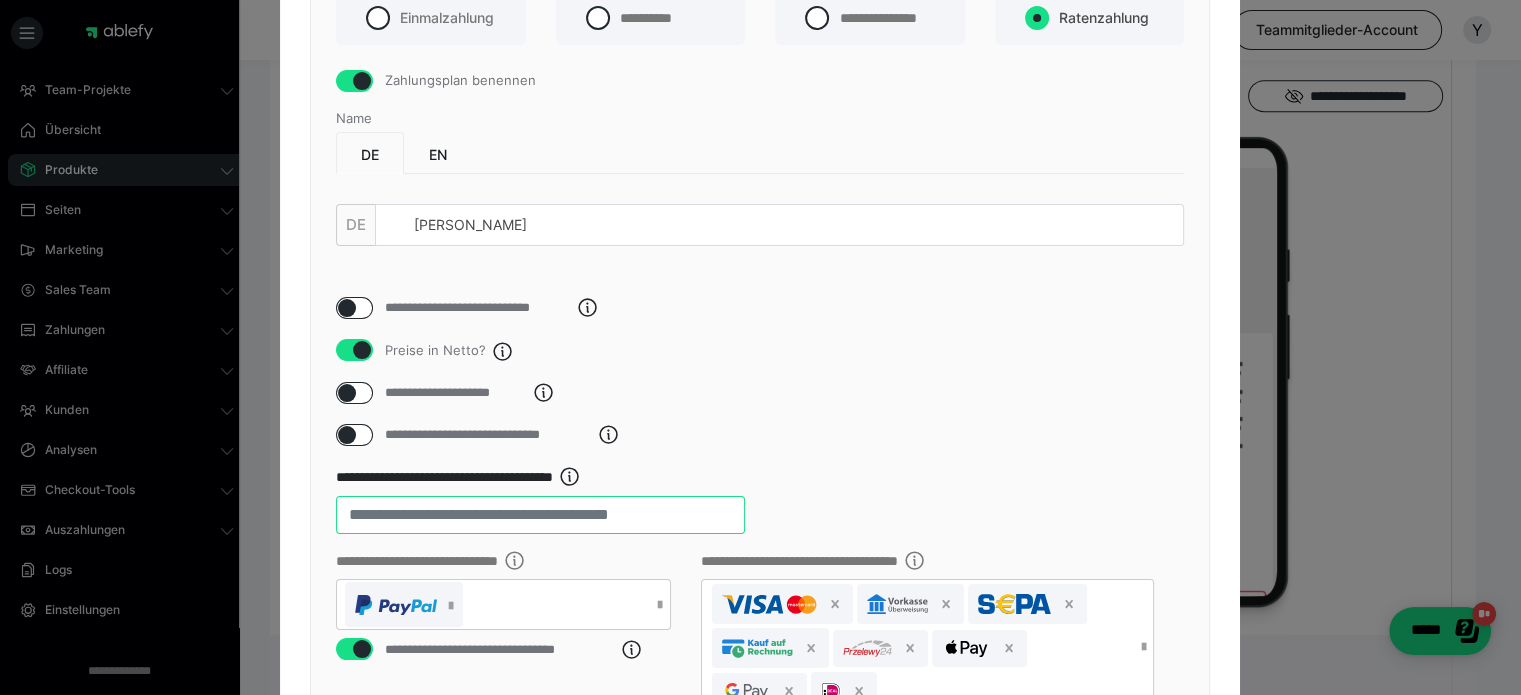 click on "**" at bounding box center [540, 515] 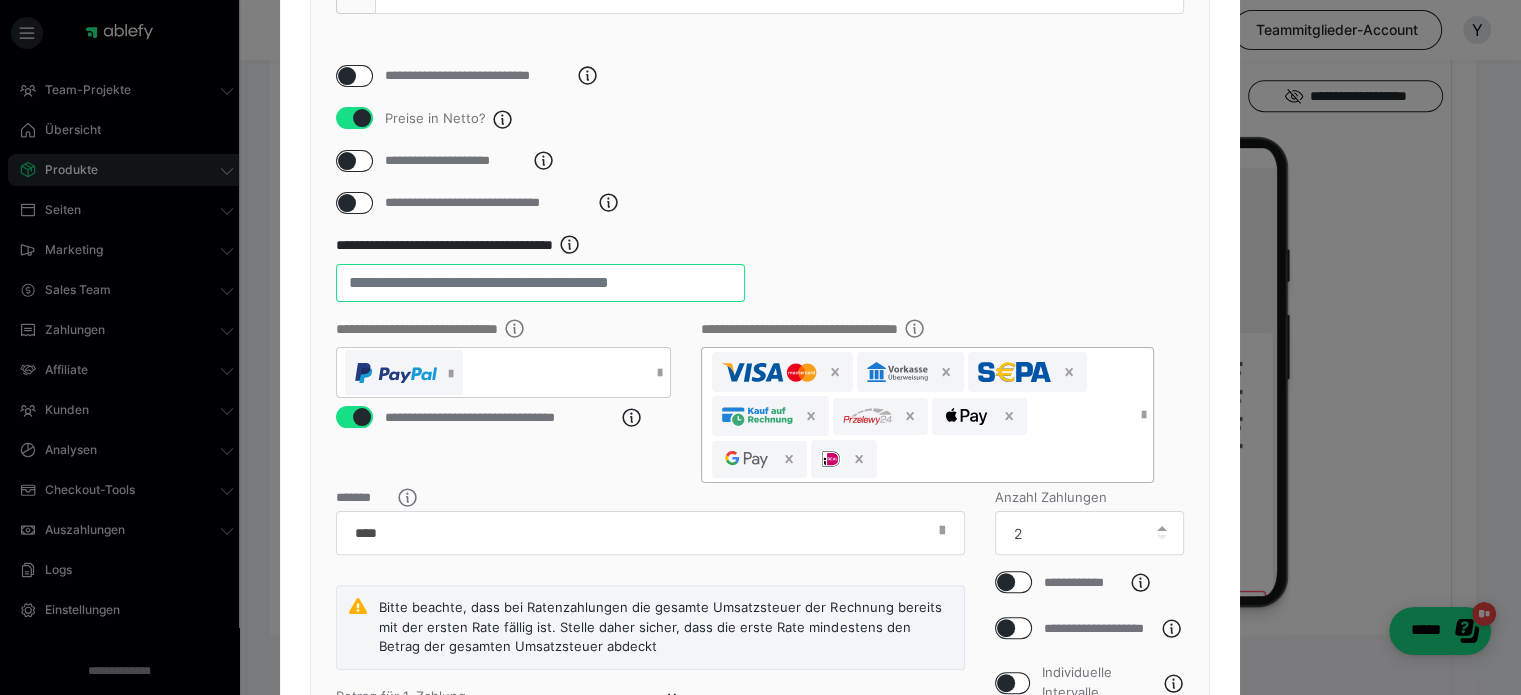scroll, scrollTop: 475, scrollLeft: 0, axis: vertical 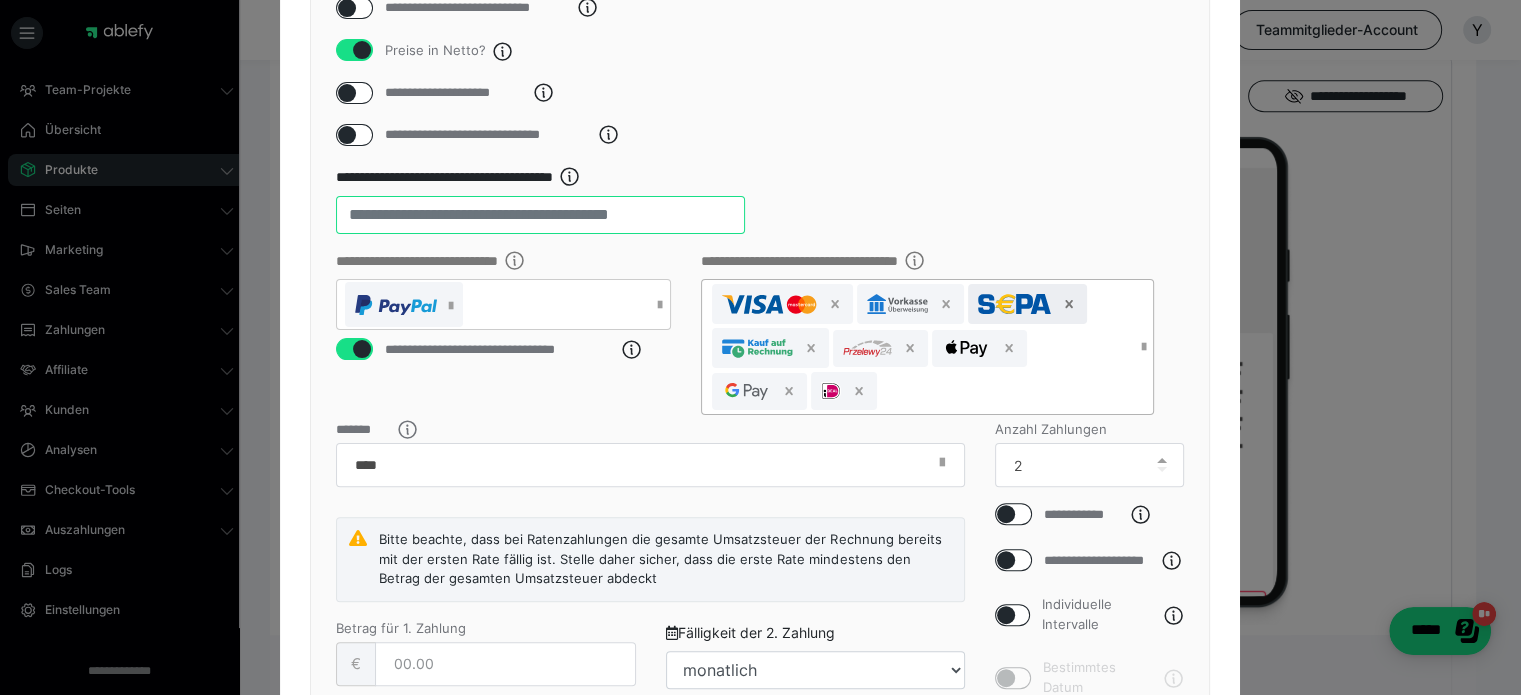 click 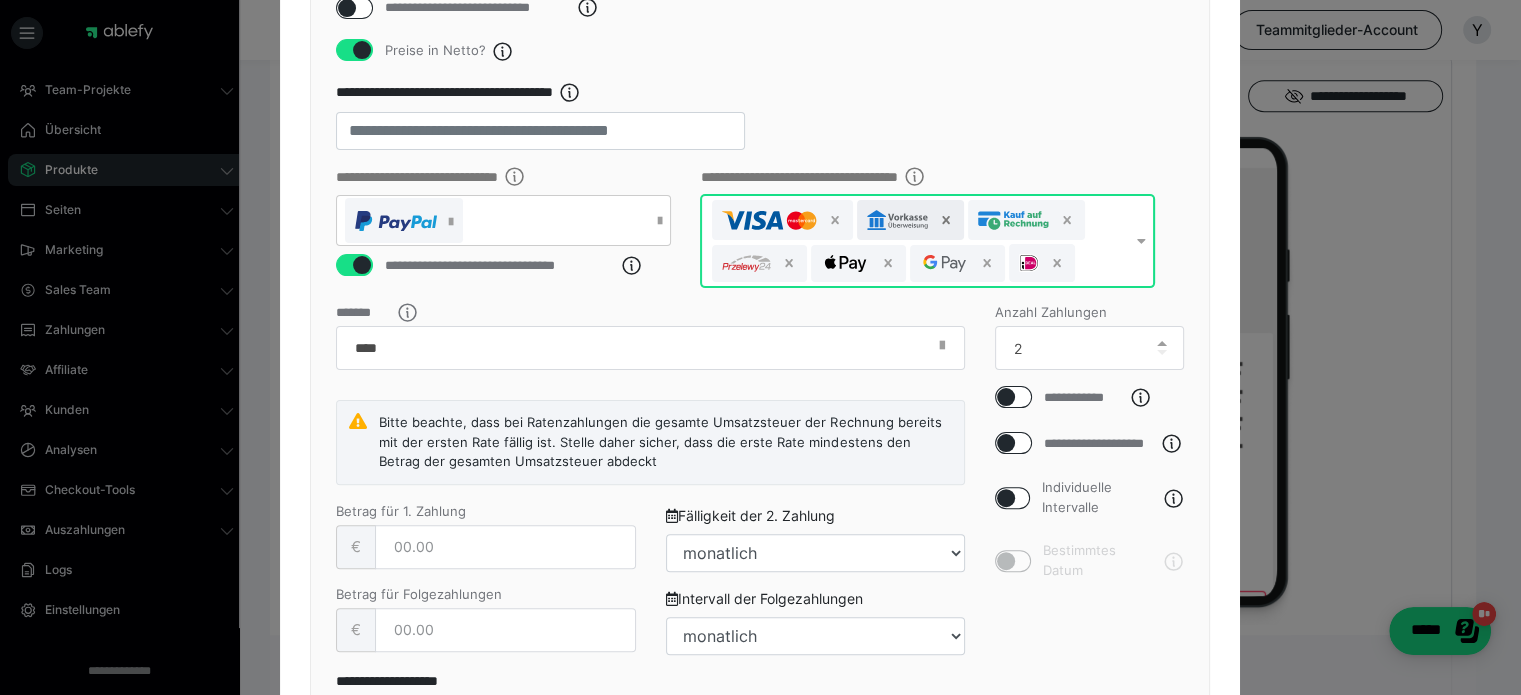 click 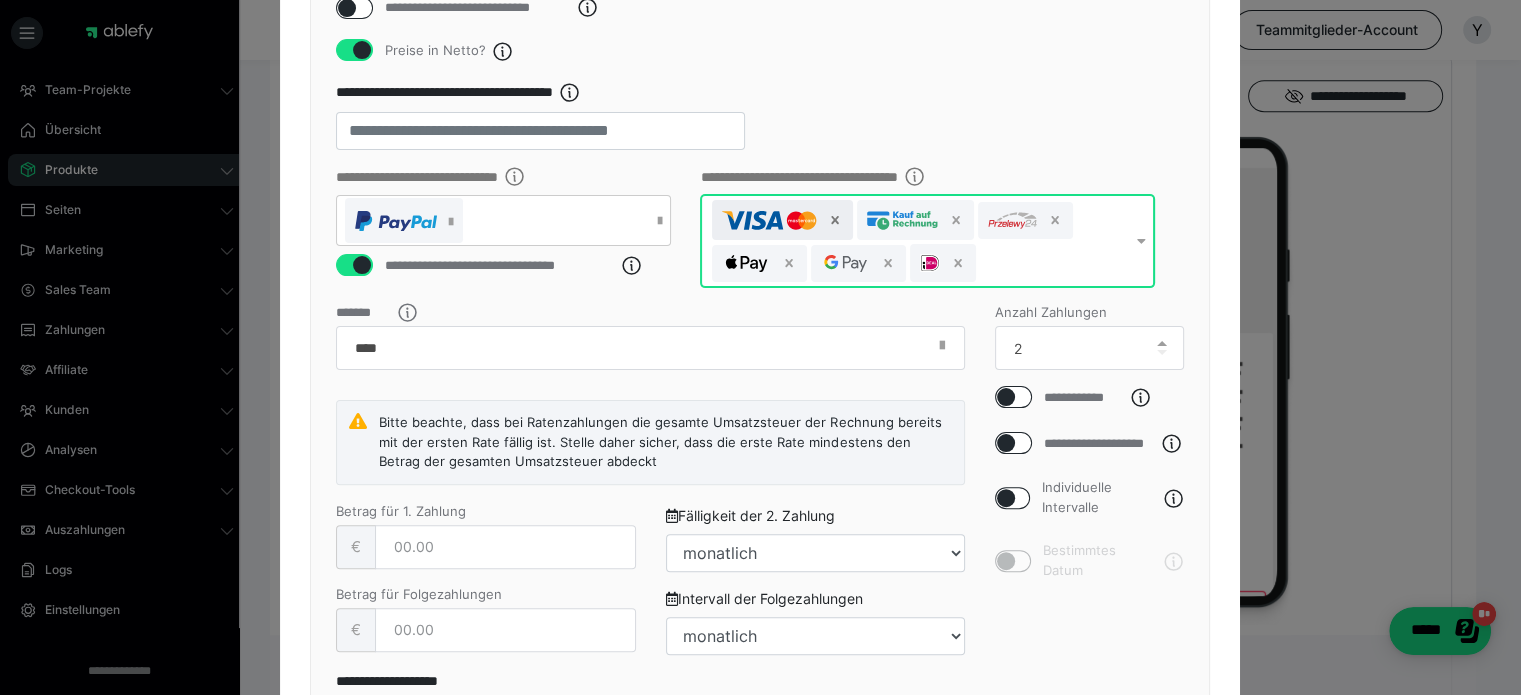 click 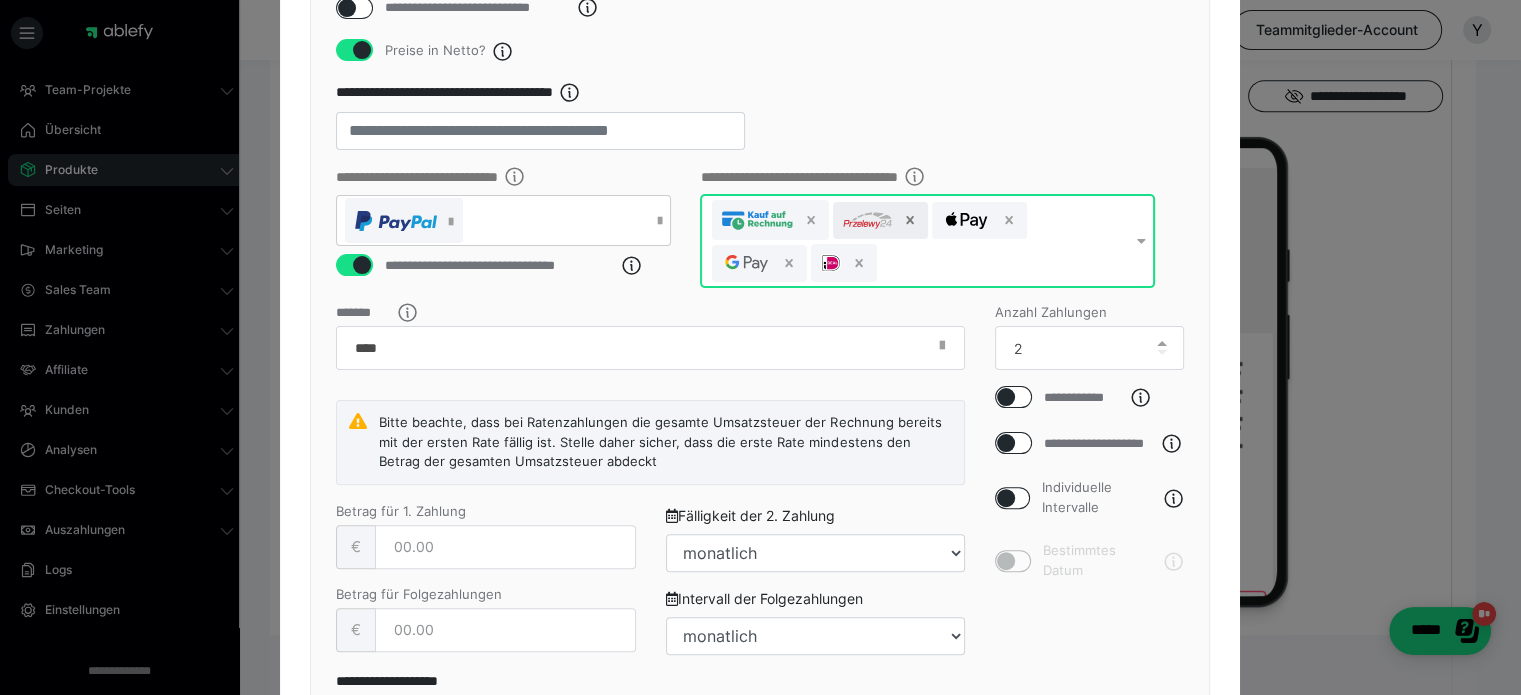 click 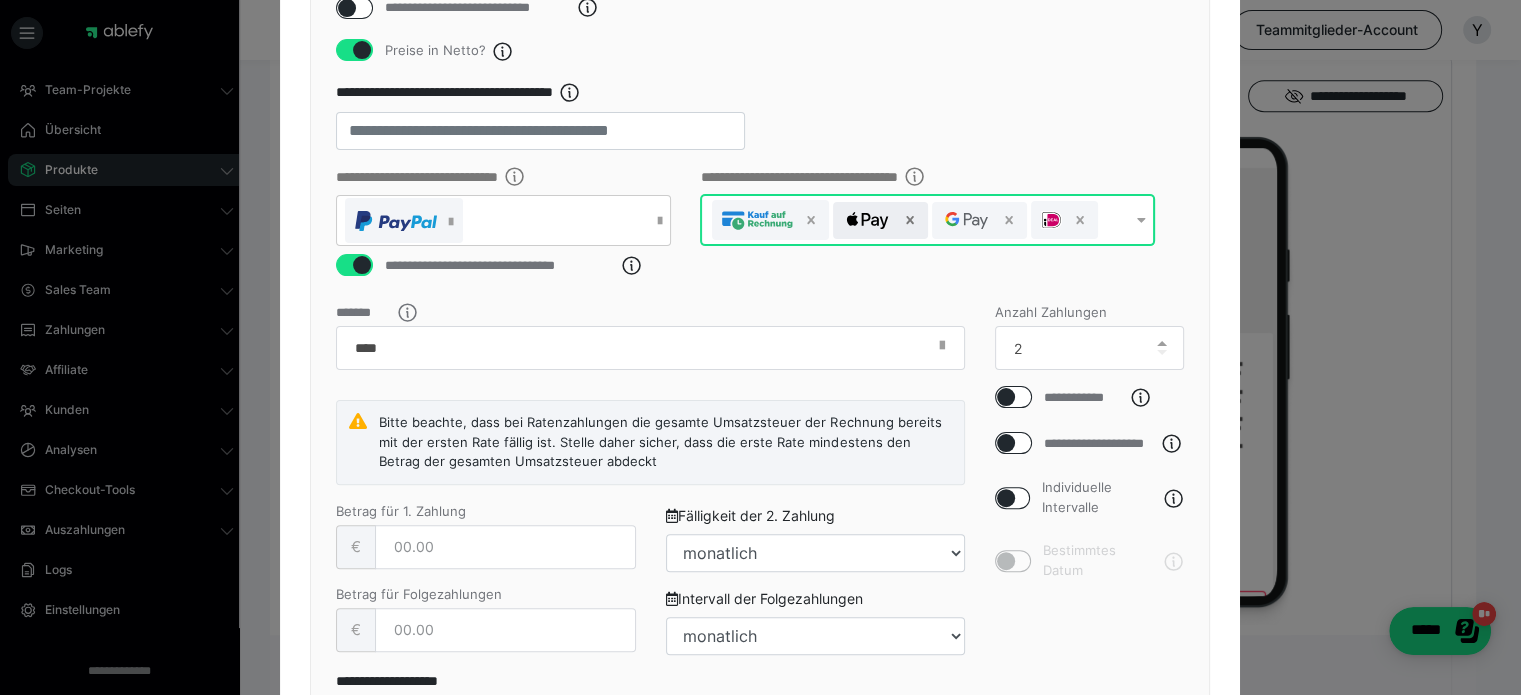 click 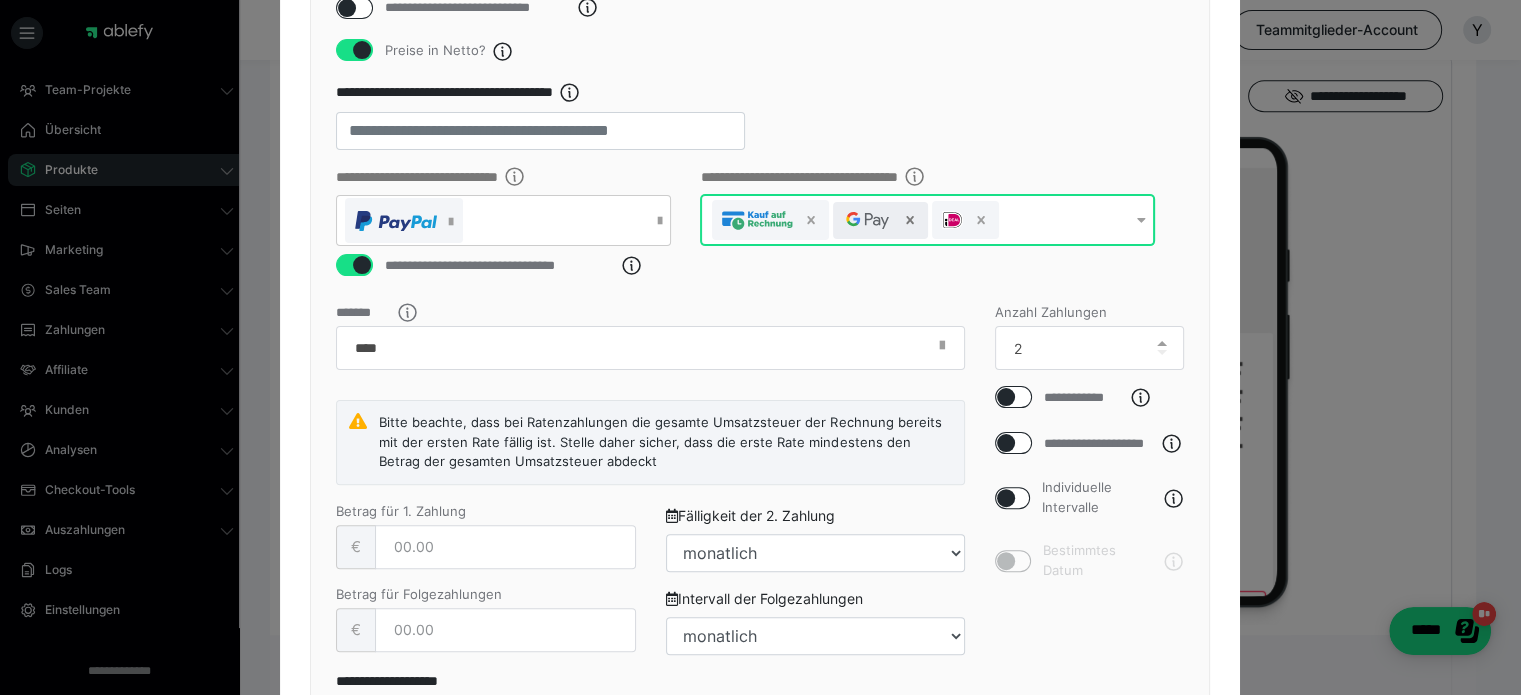 click 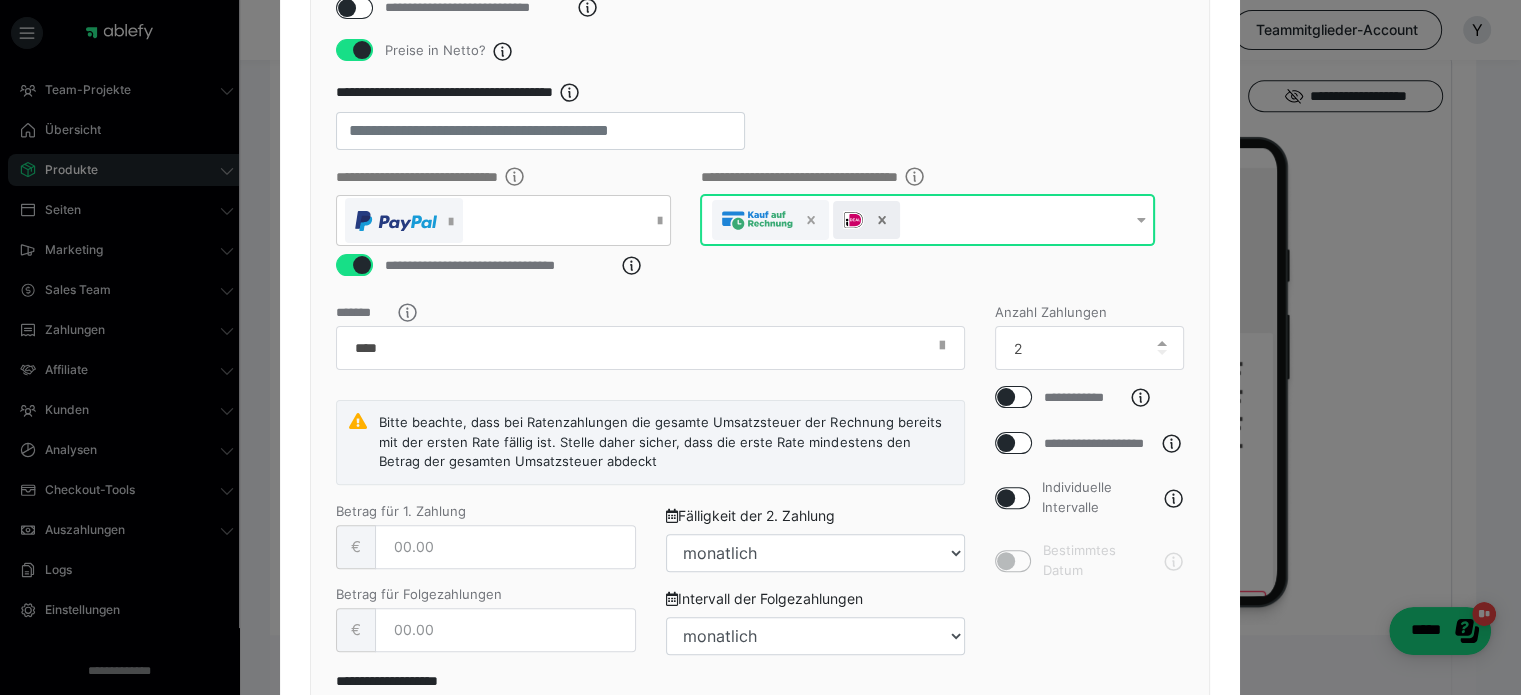 click 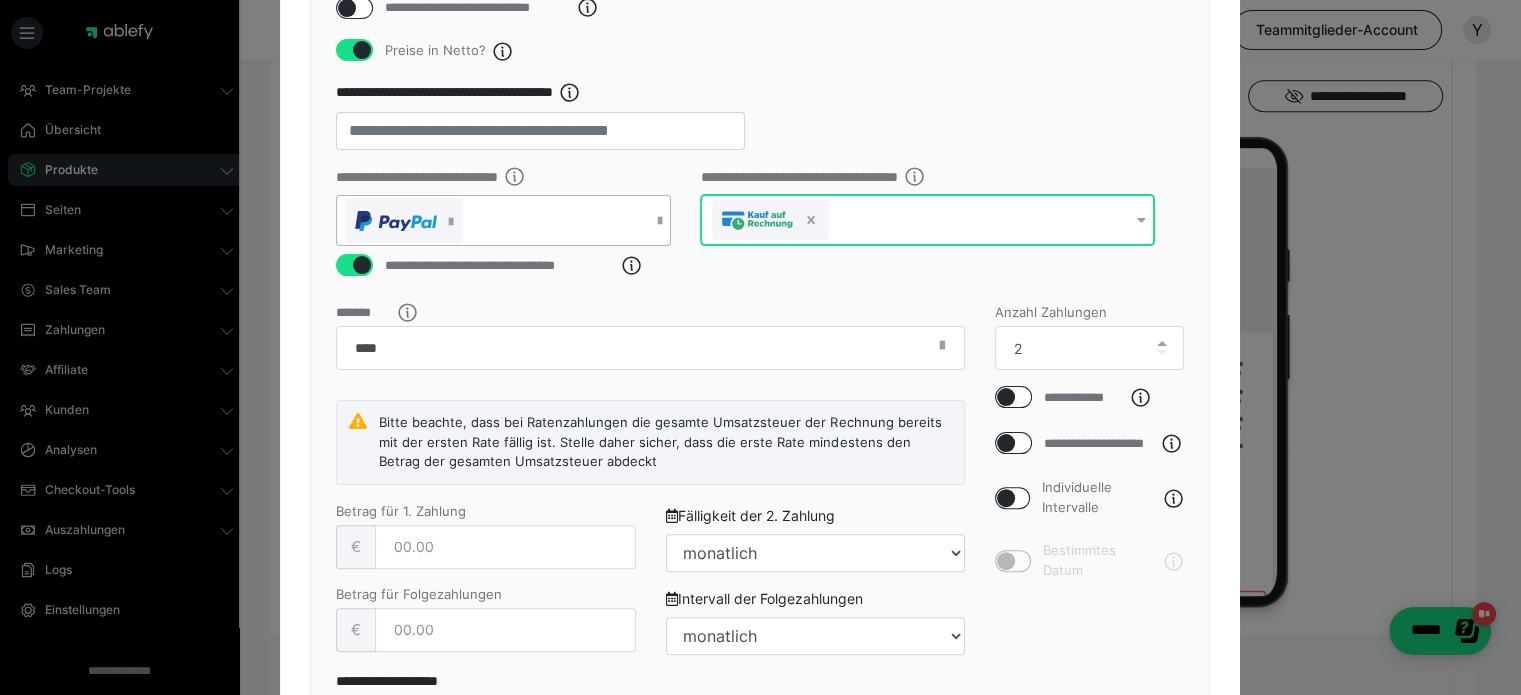 click at bounding box center (660, 221) 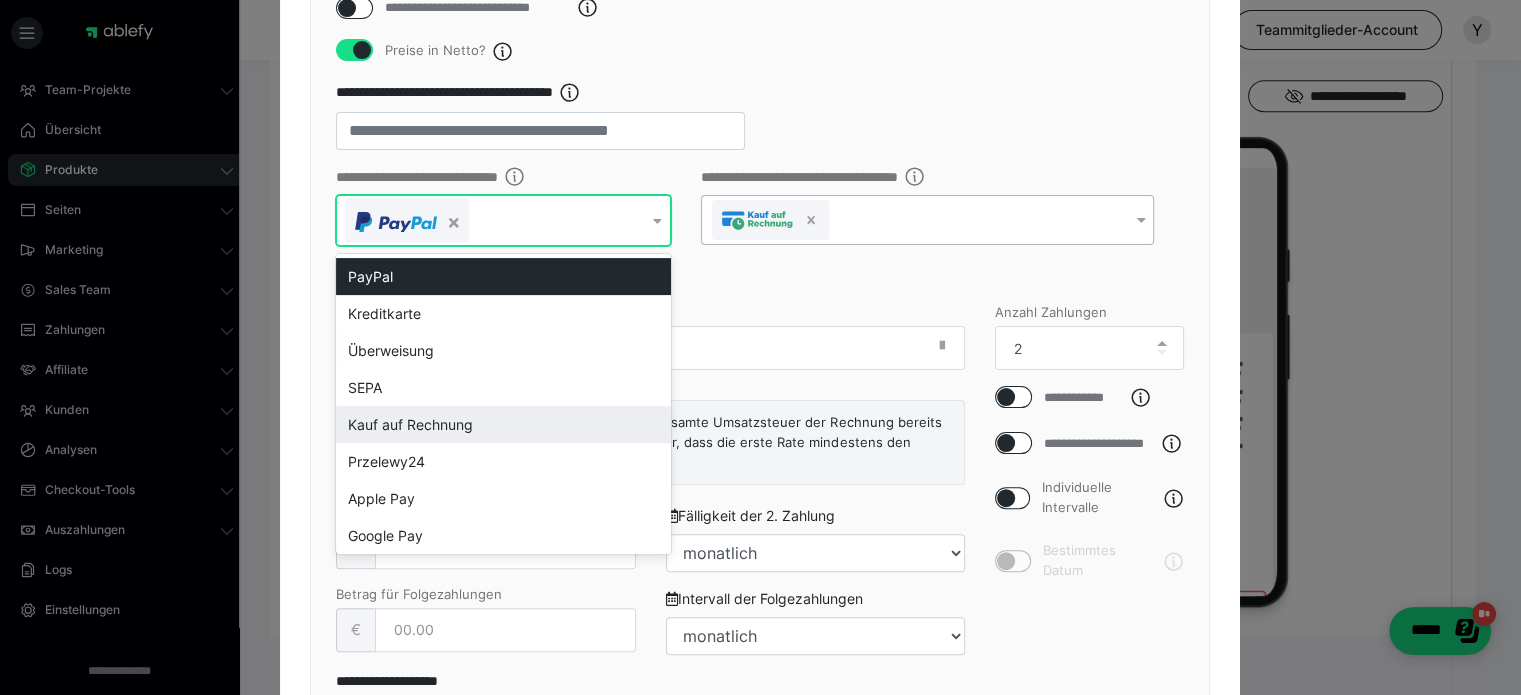 click on "Kauf auf Rechnung" at bounding box center [503, 424] 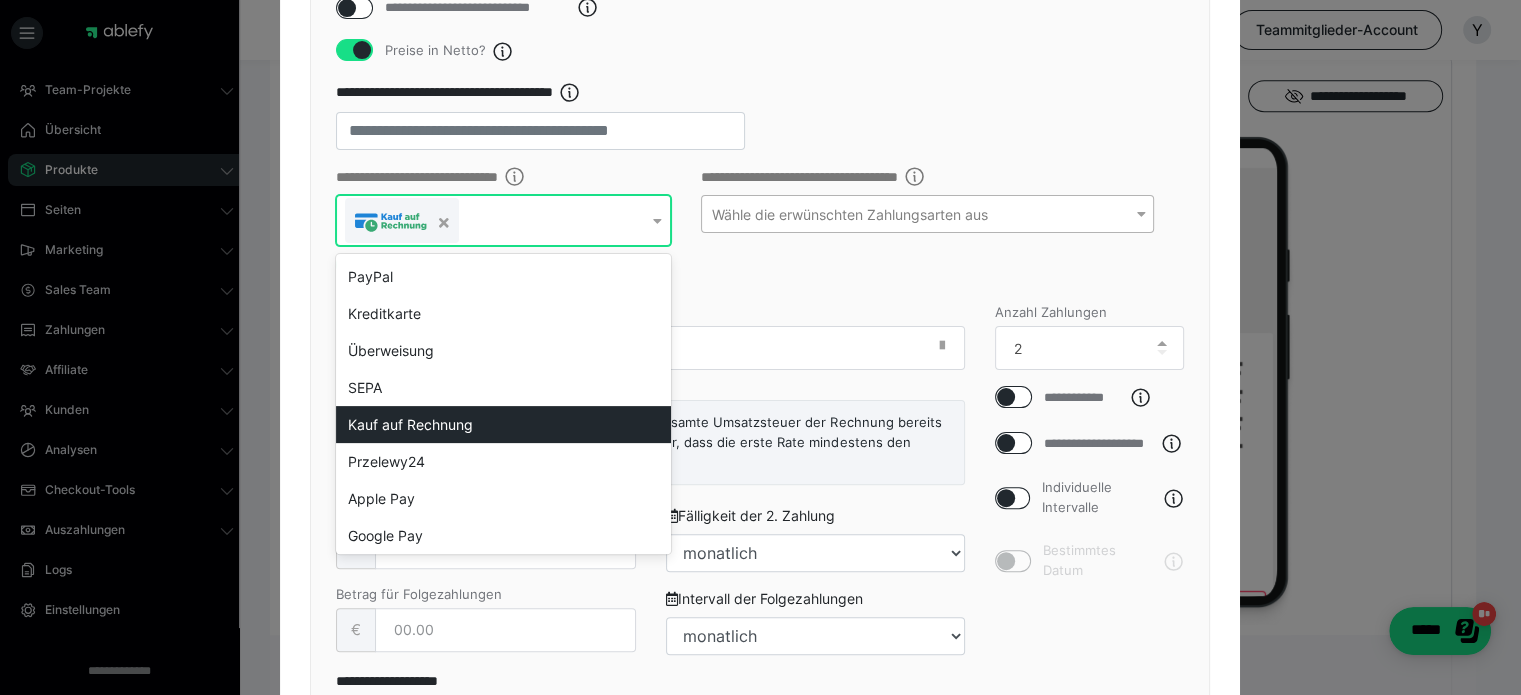 click on "Kauf auf Rechnung" at bounding box center (503, 424) 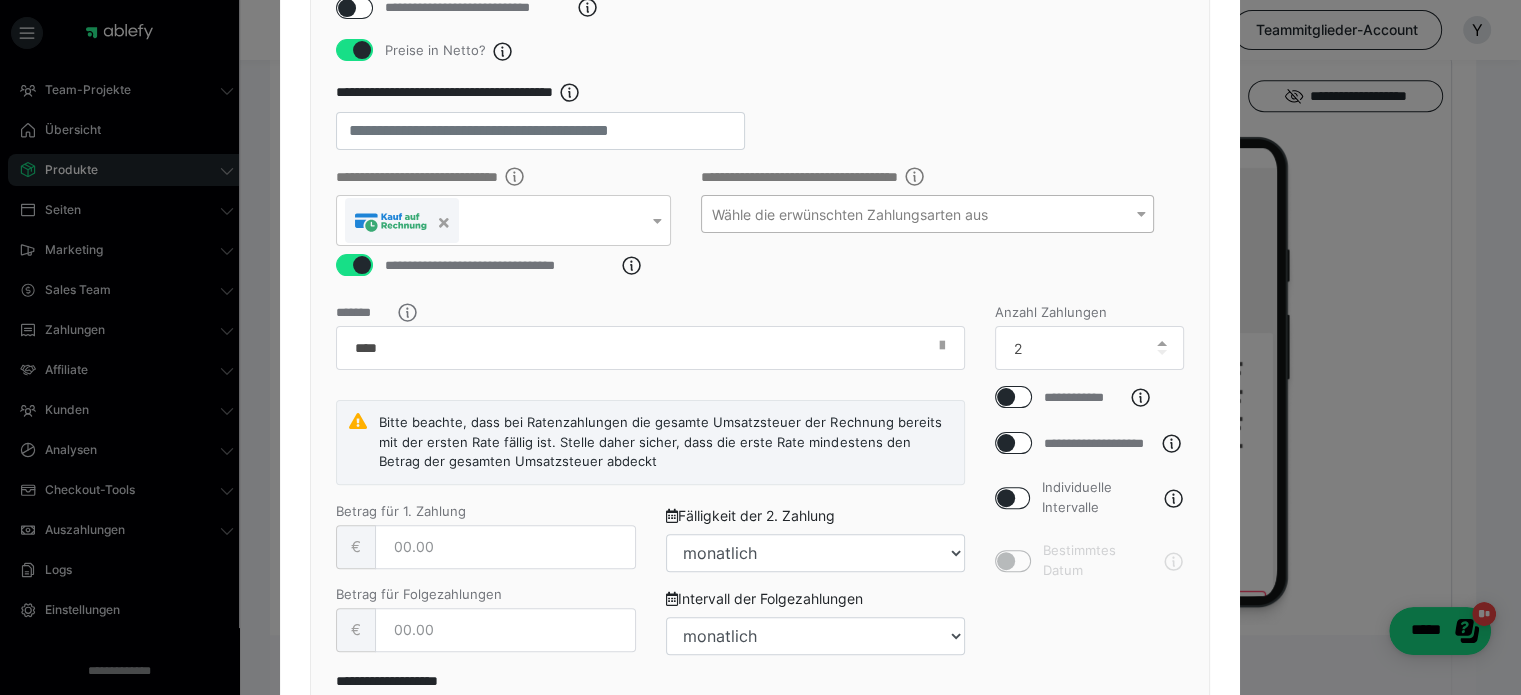 click on "**********" at bounding box center [927, 232] 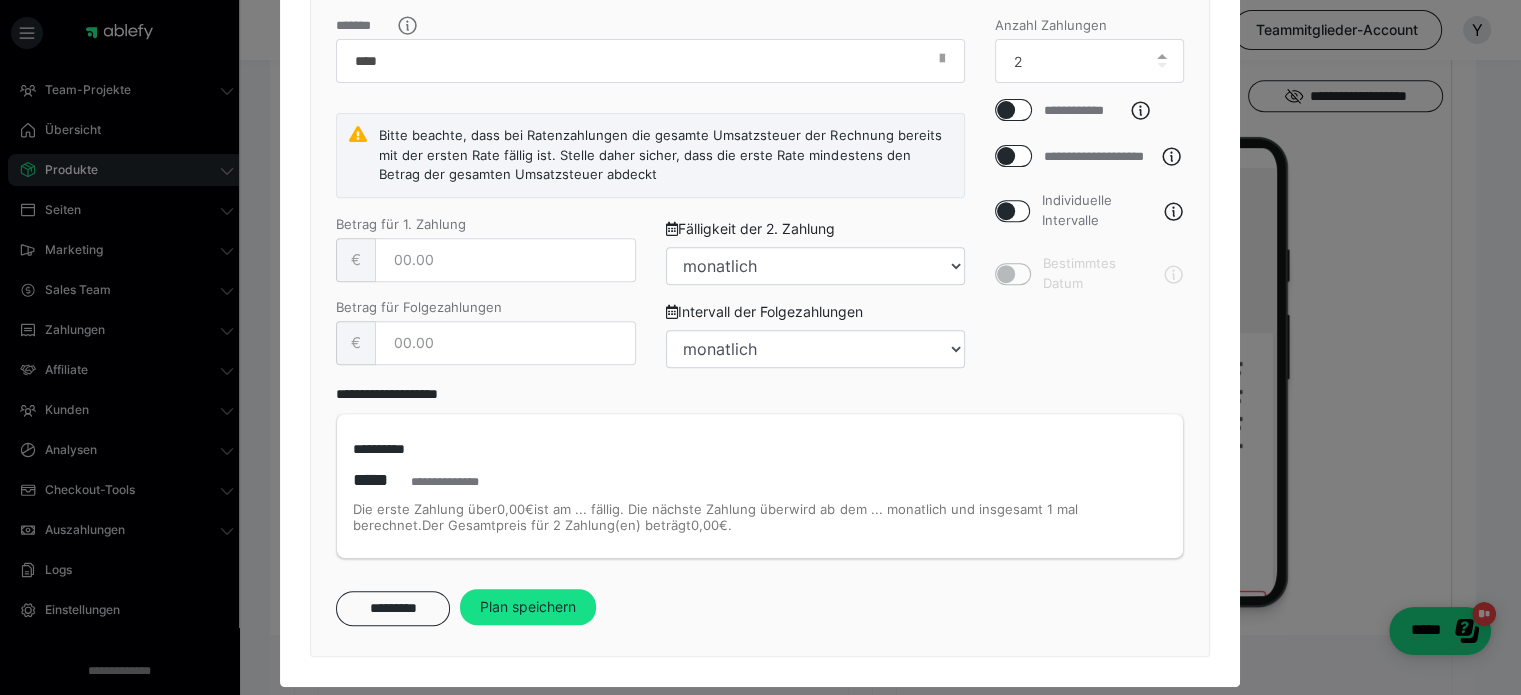 scroll, scrollTop: 775, scrollLeft: 0, axis: vertical 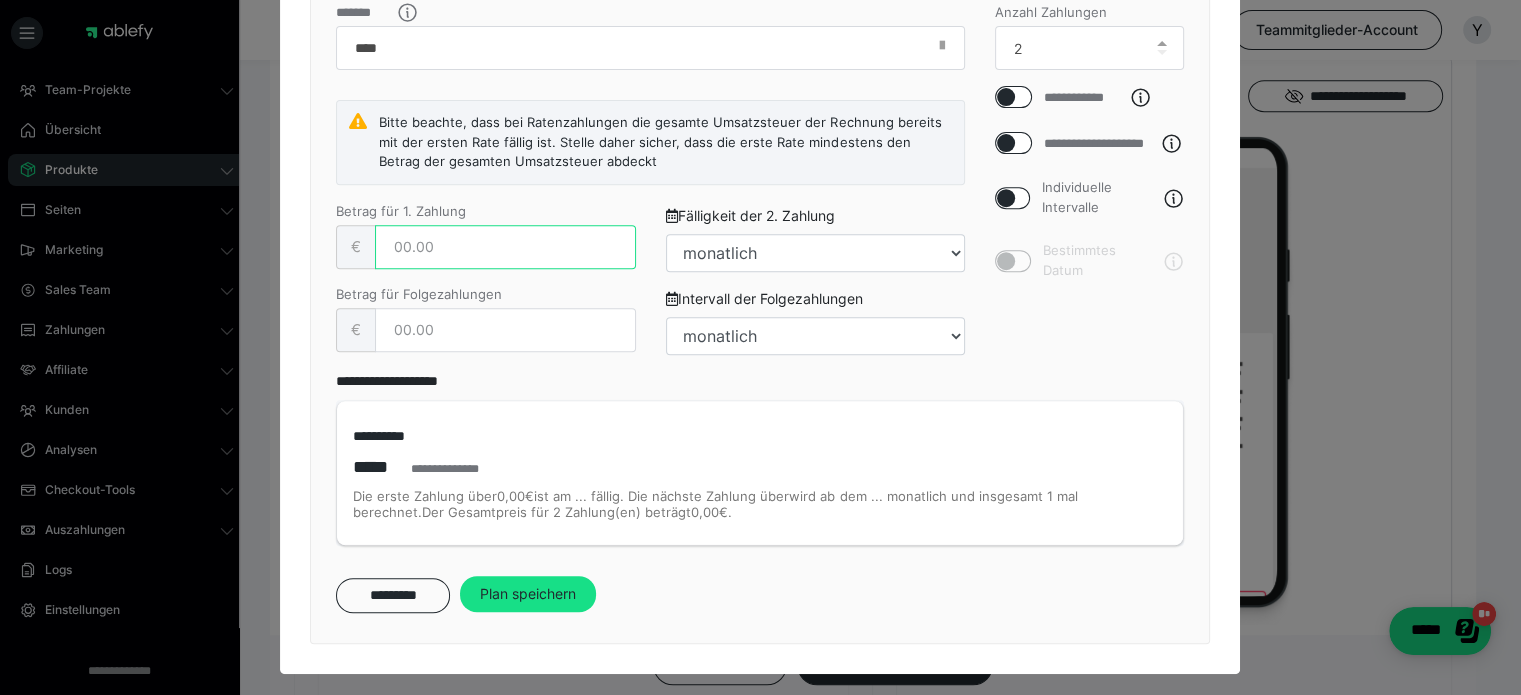 click at bounding box center [505, 247] 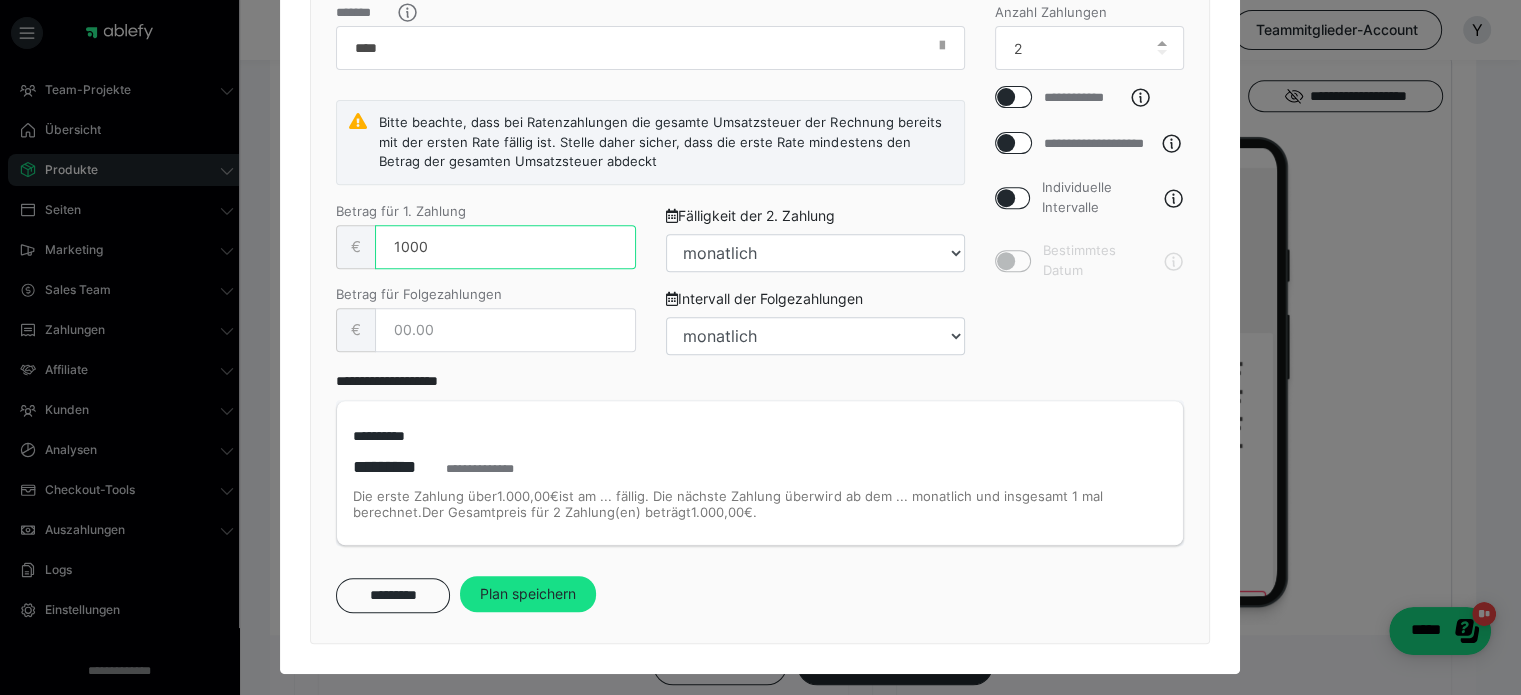 type on "1000" 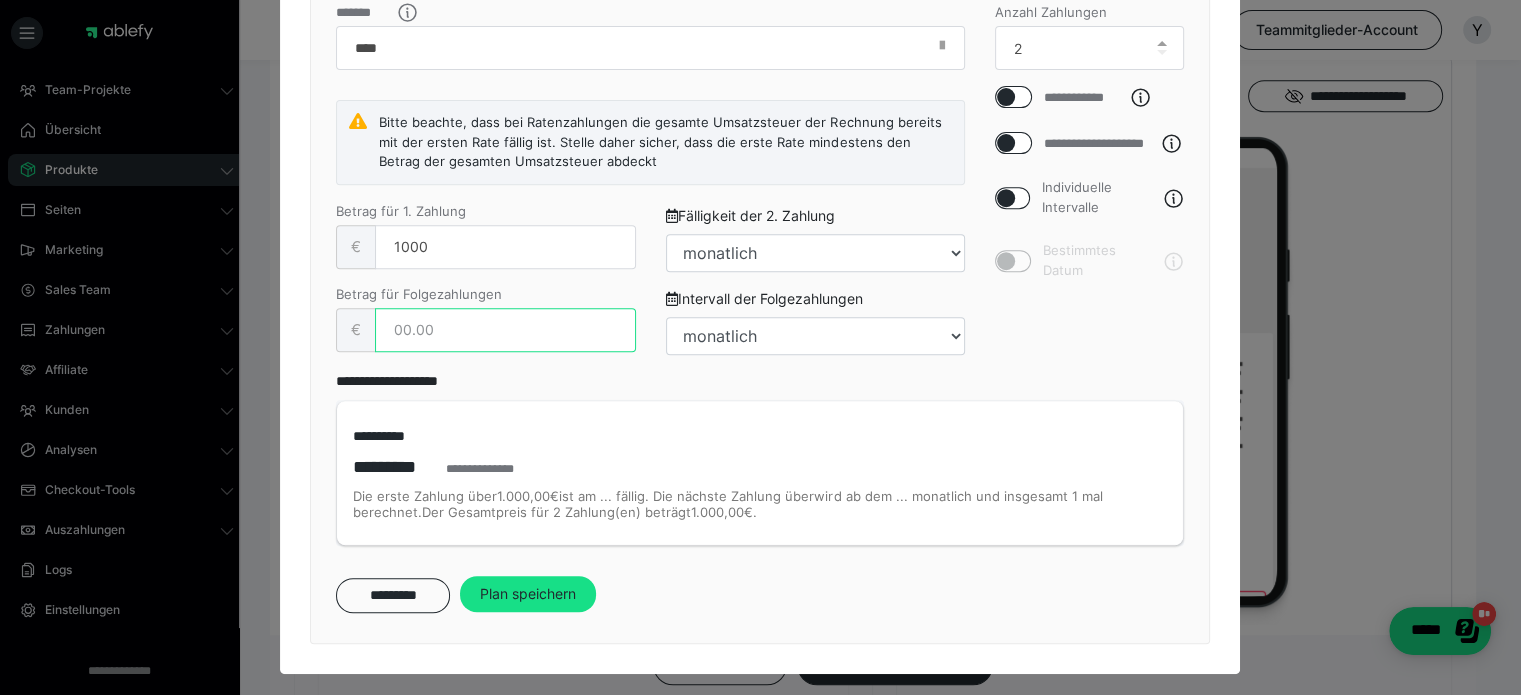 click at bounding box center (505, 330) 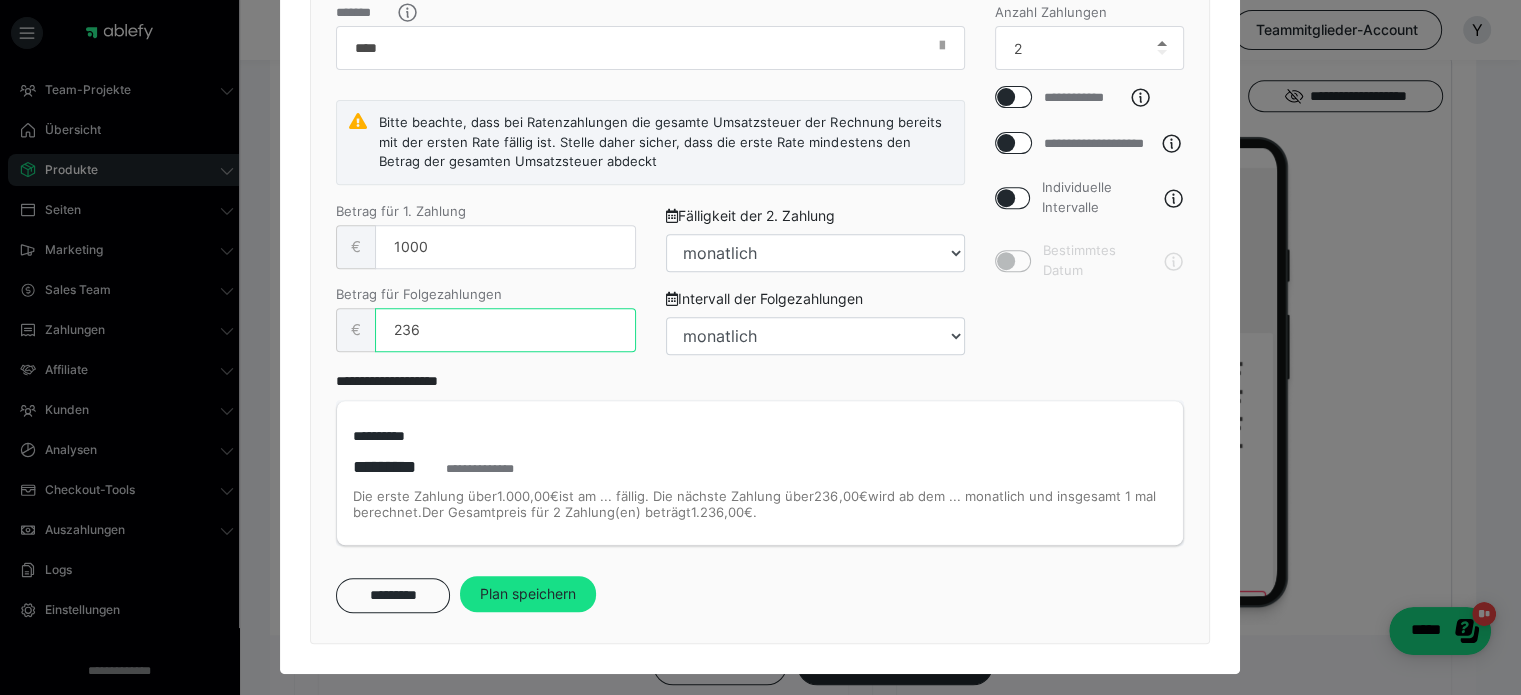 type on "236" 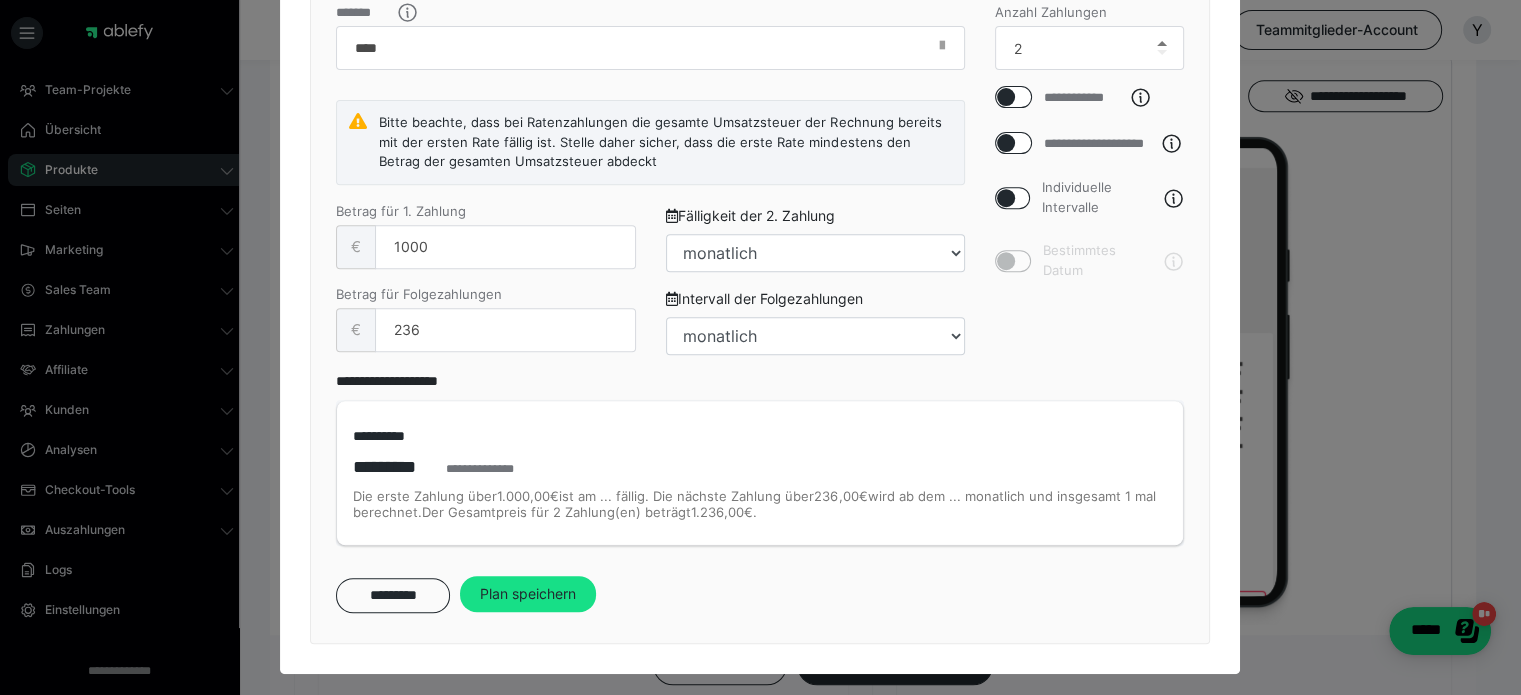 click at bounding box center [1162, 43] 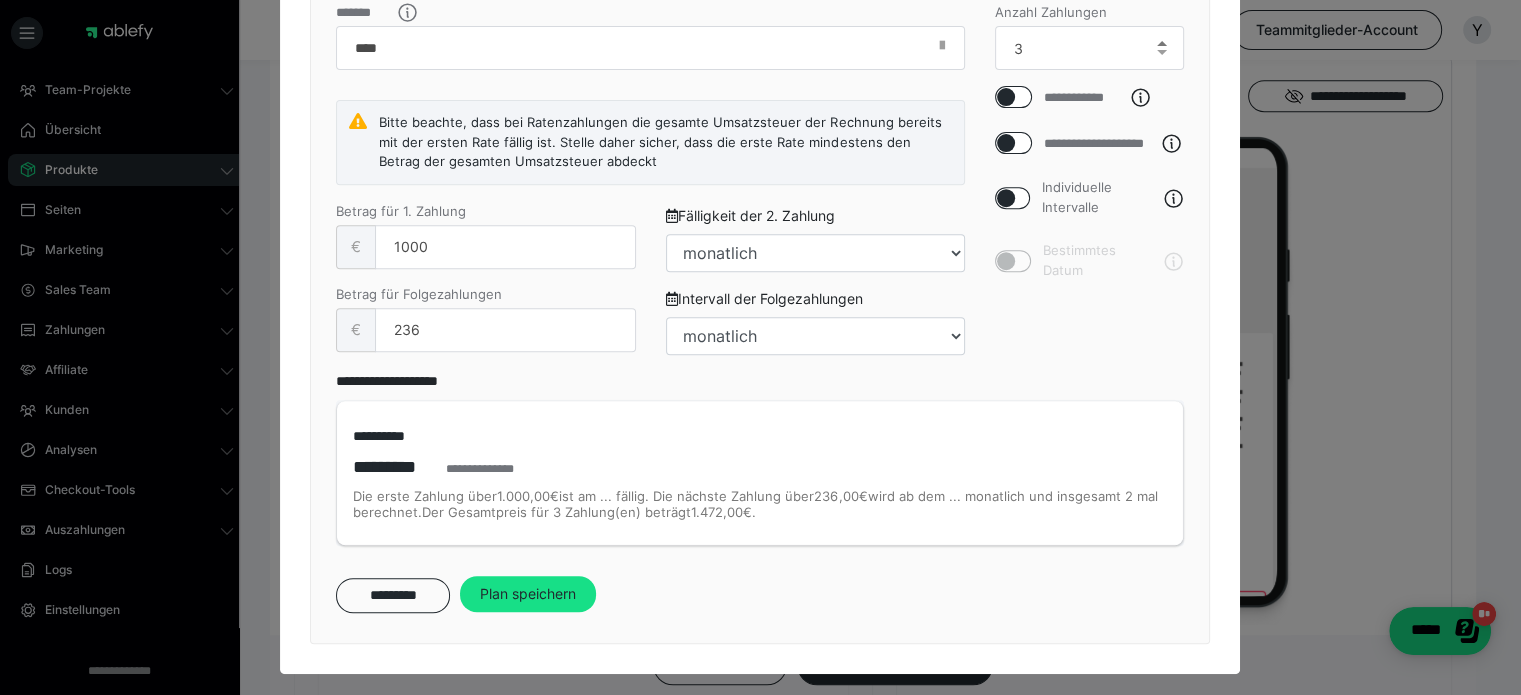 click at bounding box center [1162, 43] 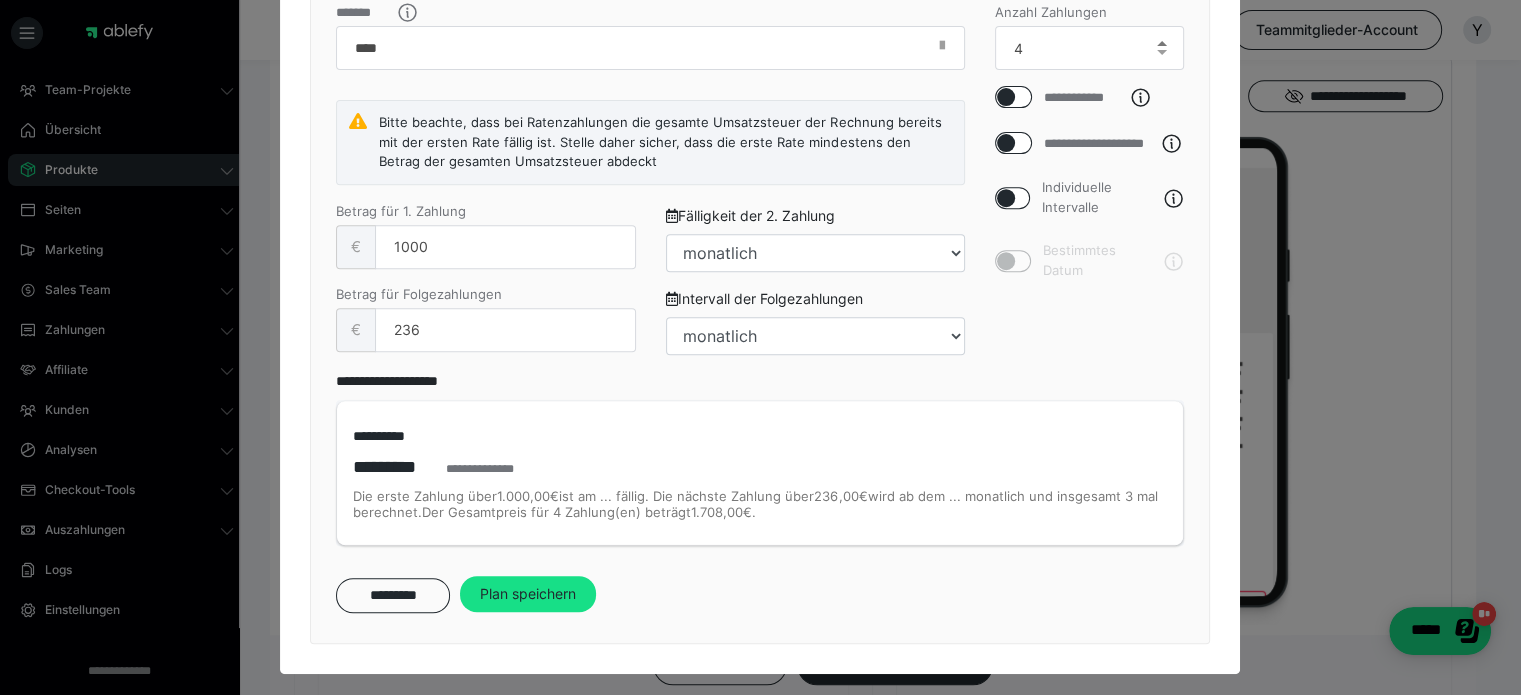 click at bounding box center (1162, 43) 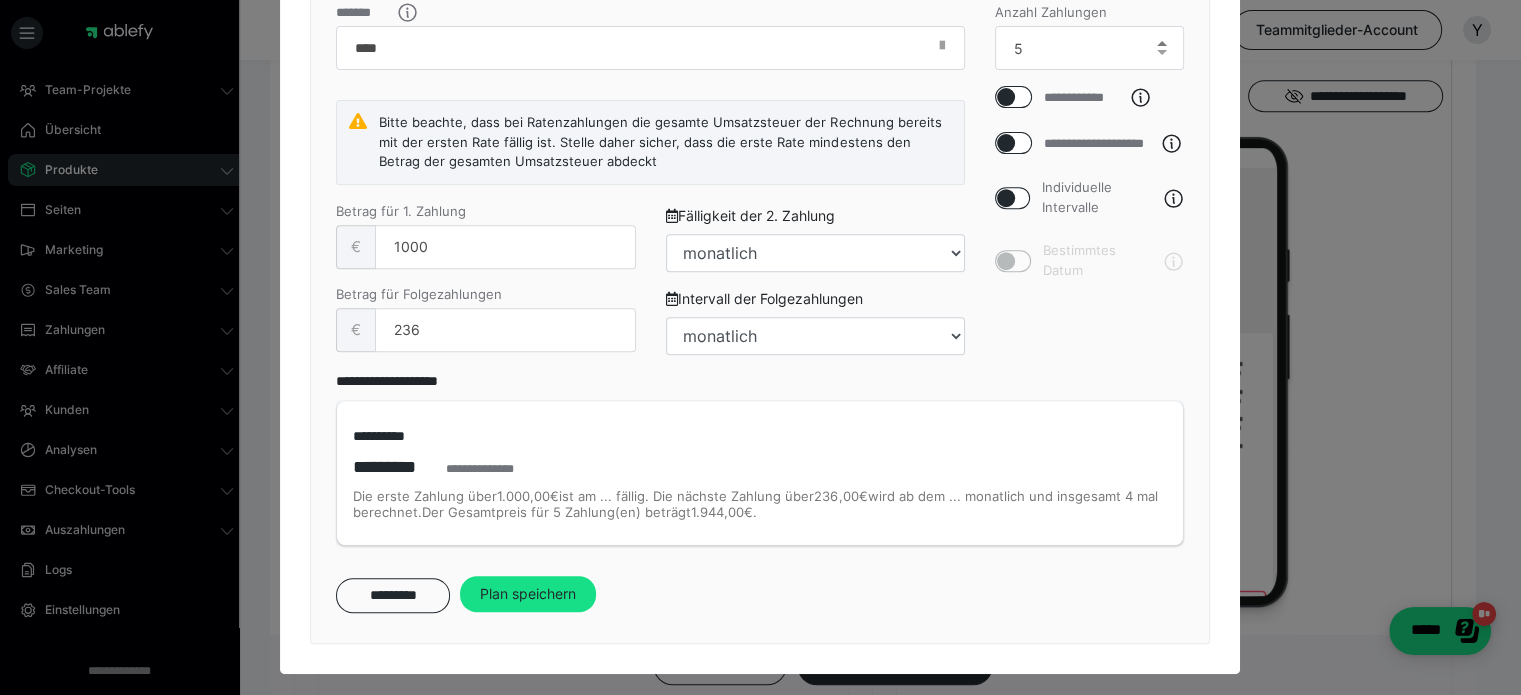 click at bounding box center [1162, 43] 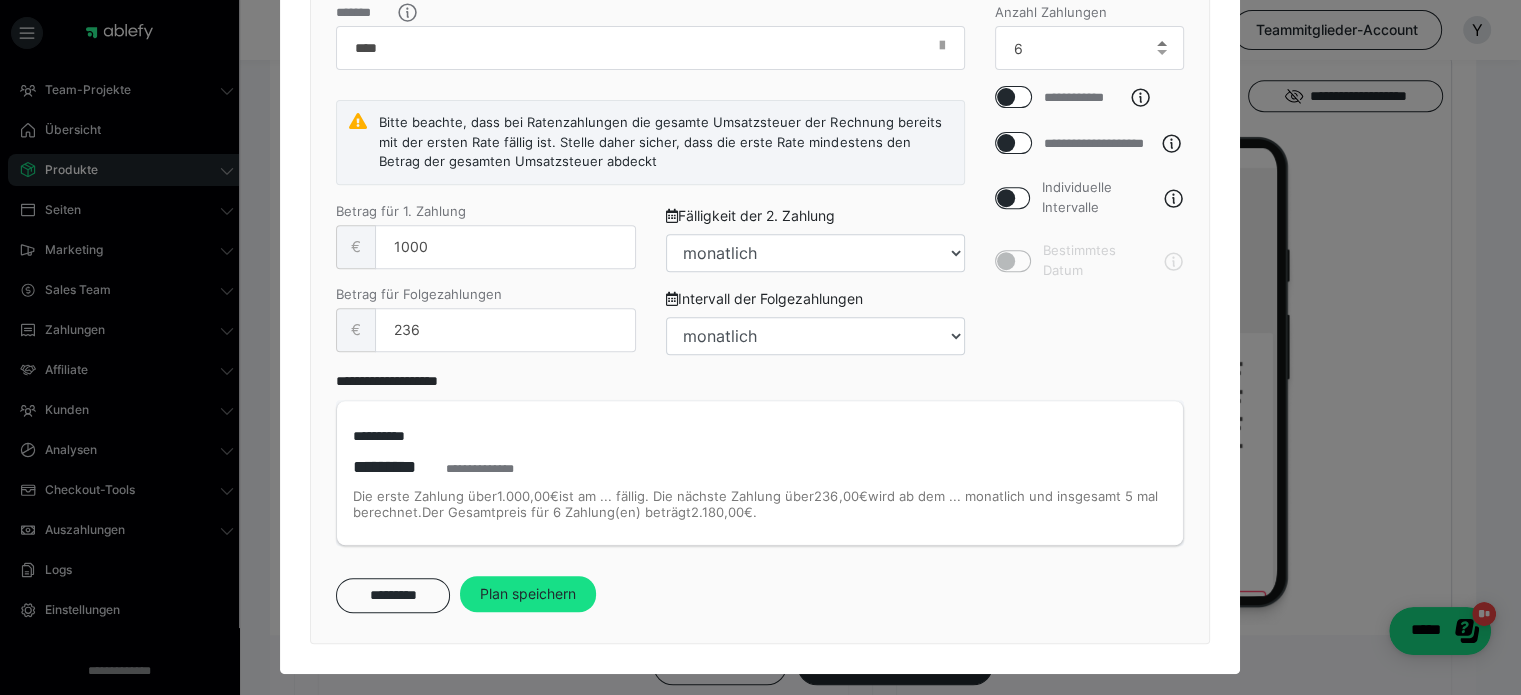 click at bounding box center [1162, 43] 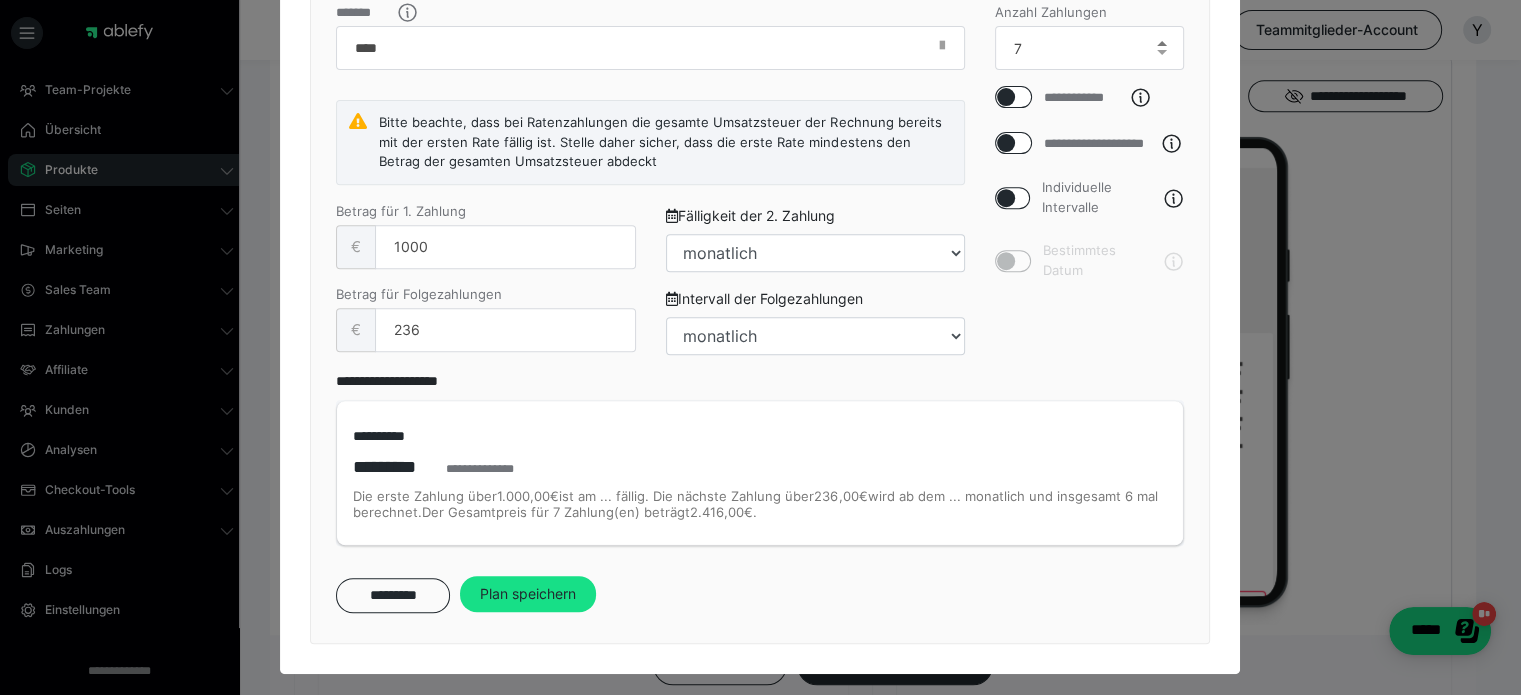 click at bounding box center [1162, 43] 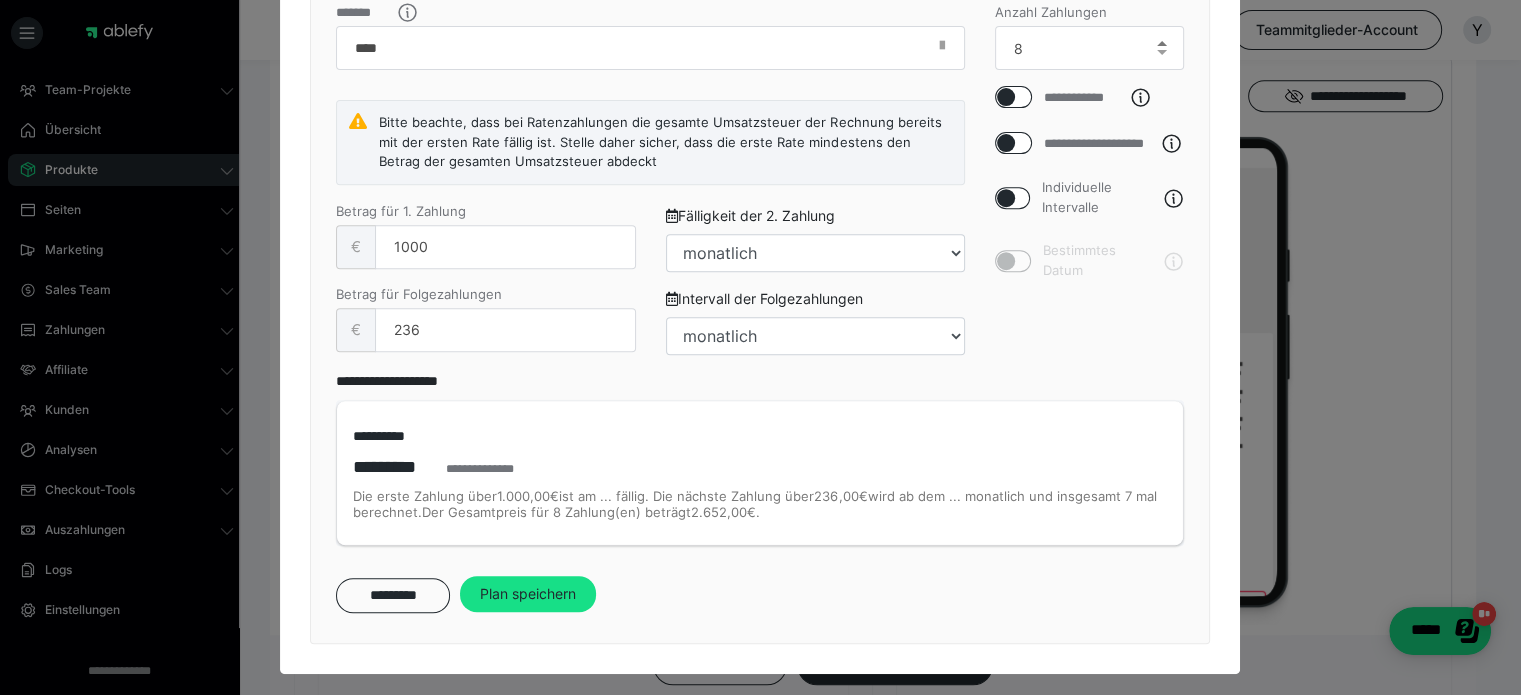 click at bounding box center [1162, 43] 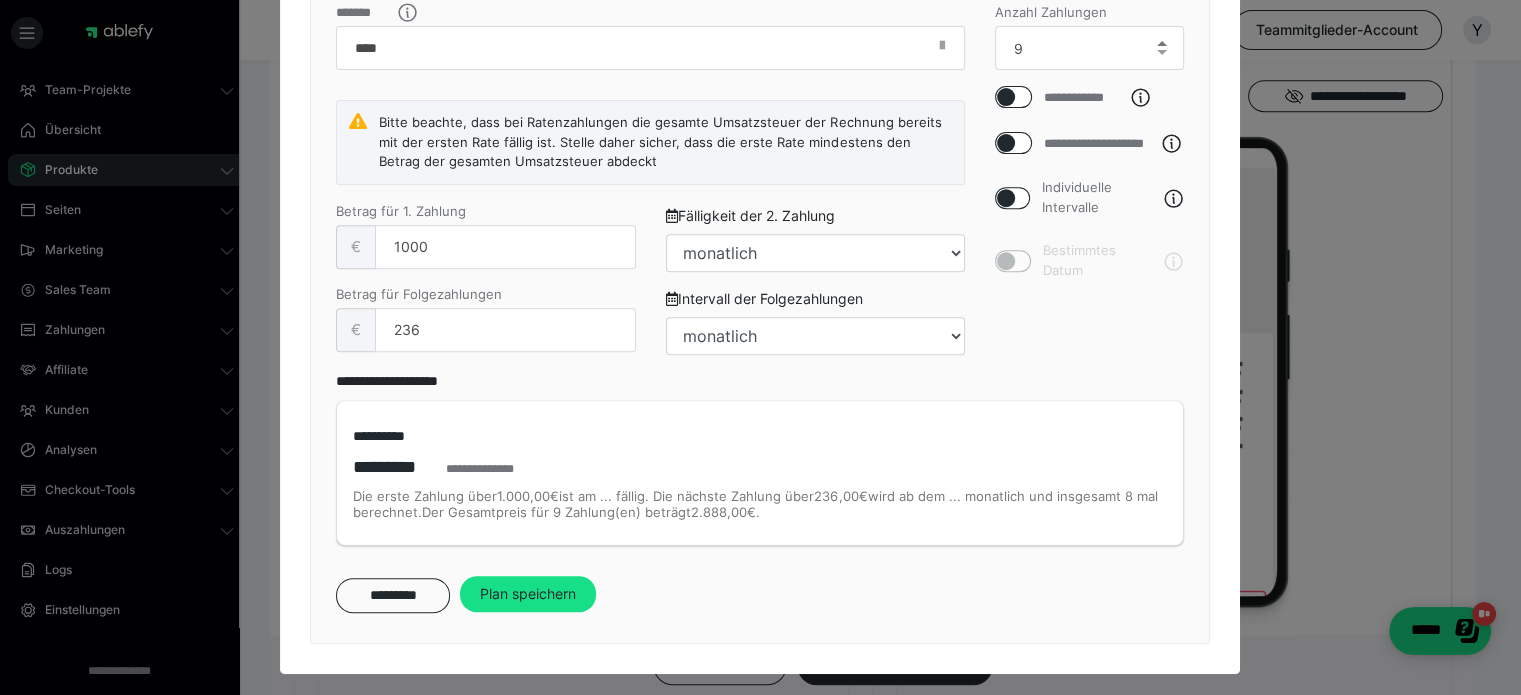 click at bounding box center [1162, 43] 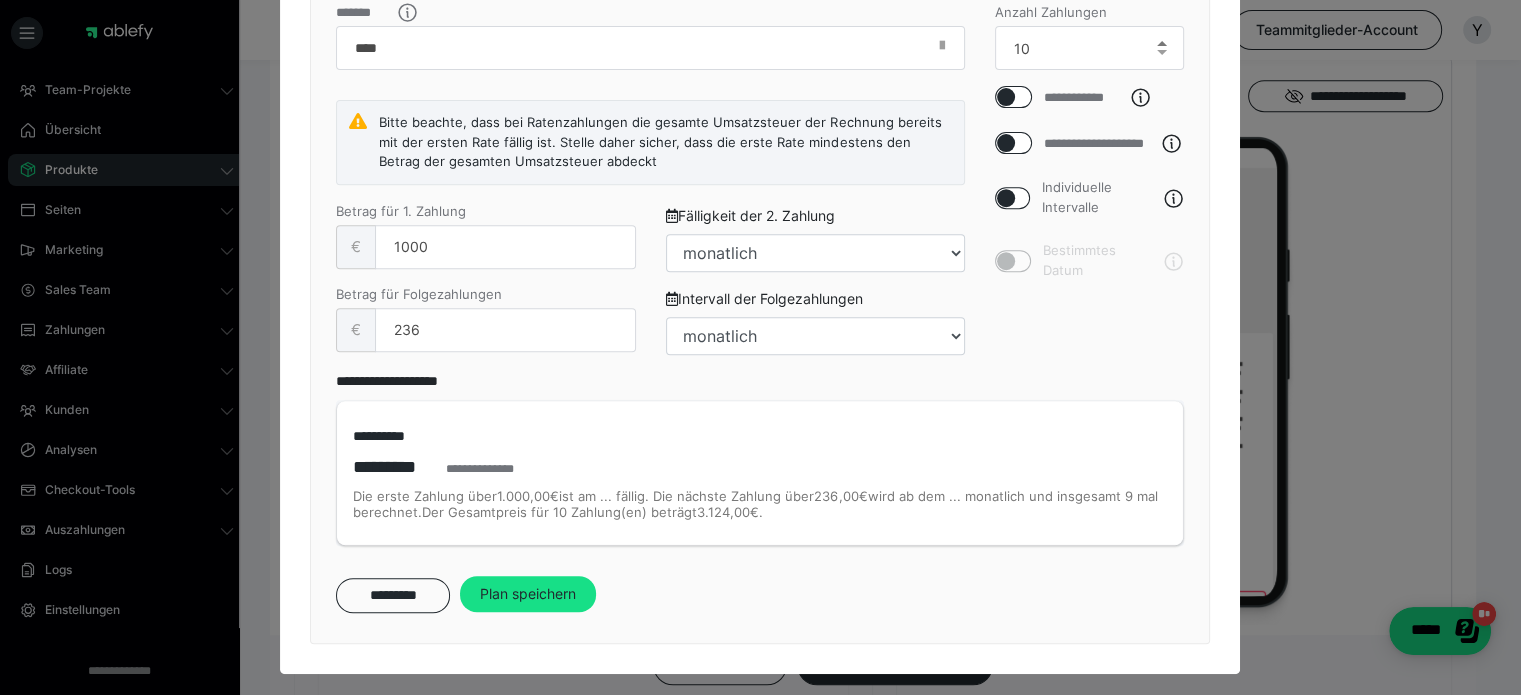 click at bounding box center (1162, 43) 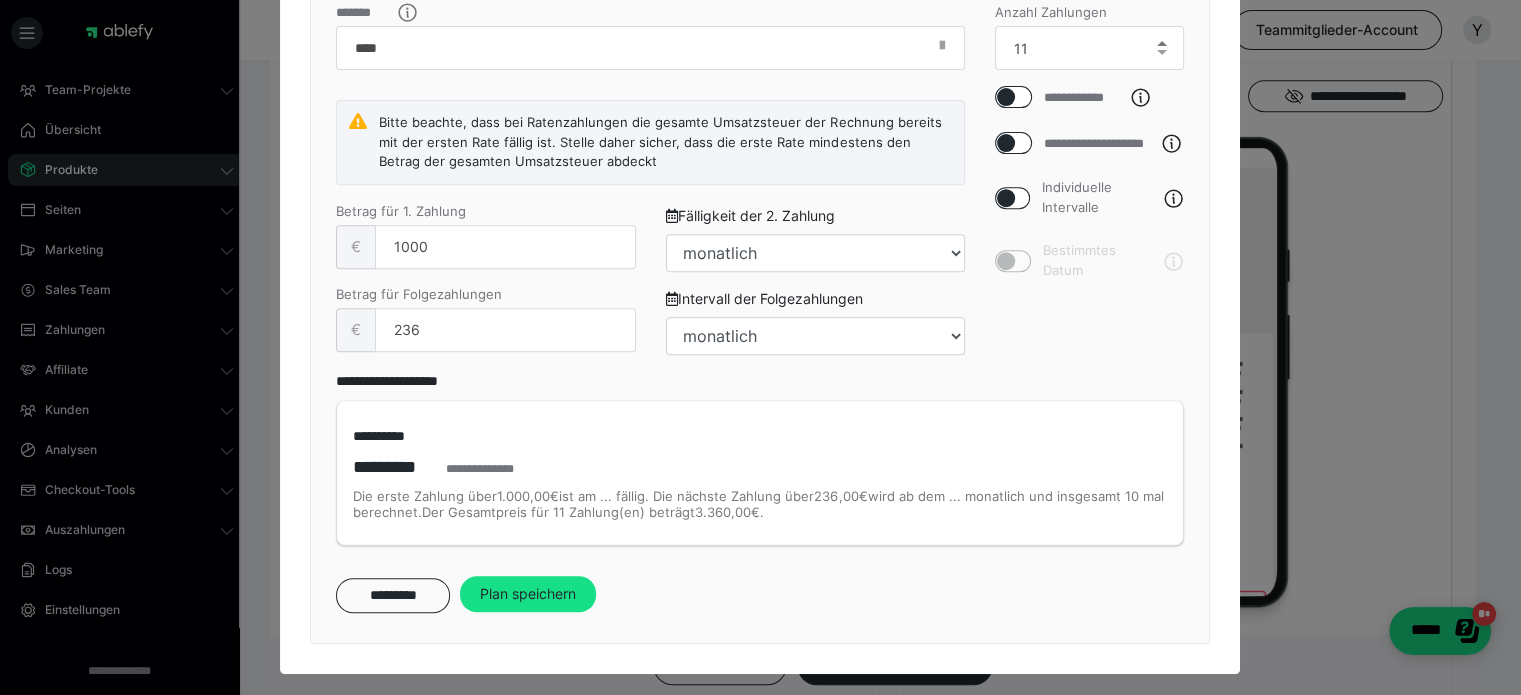 click at bounding box center [1162, 43] 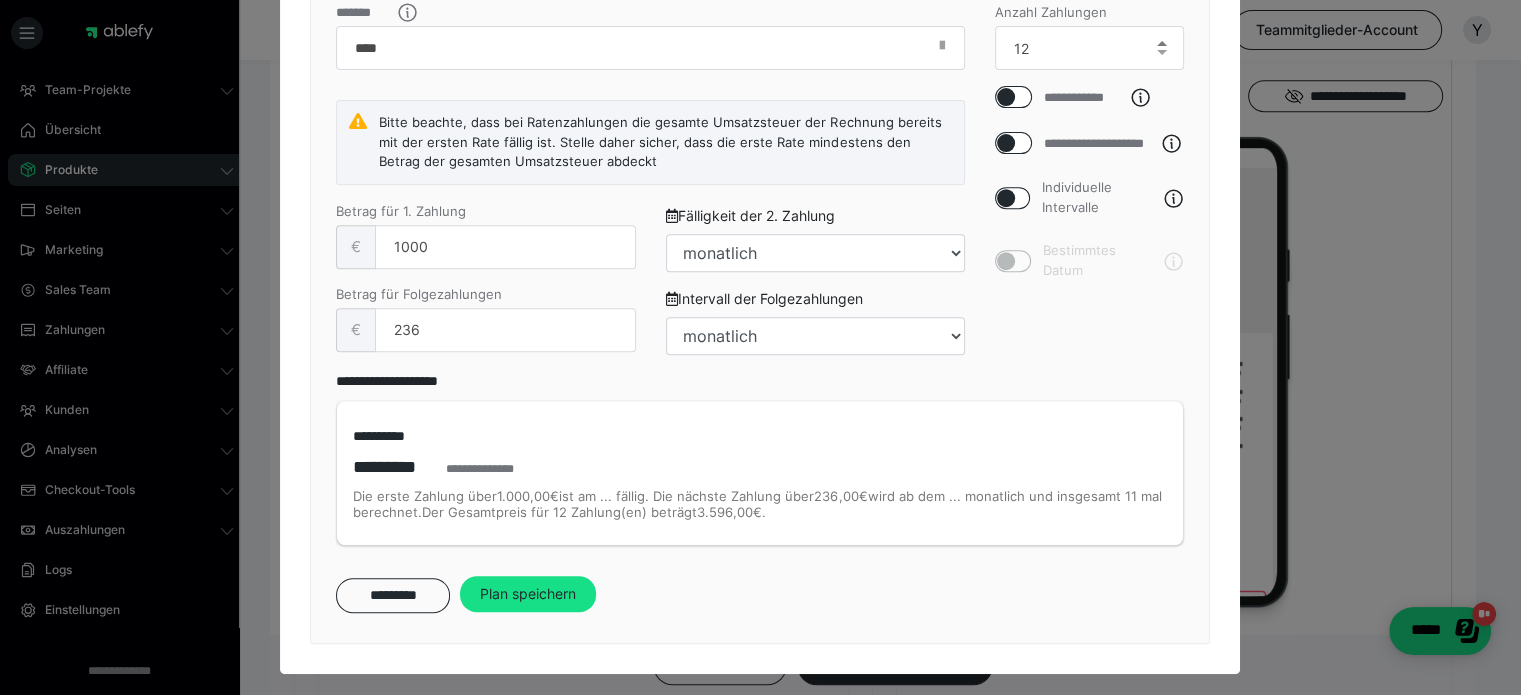 click at bounding box center [1162, 43] 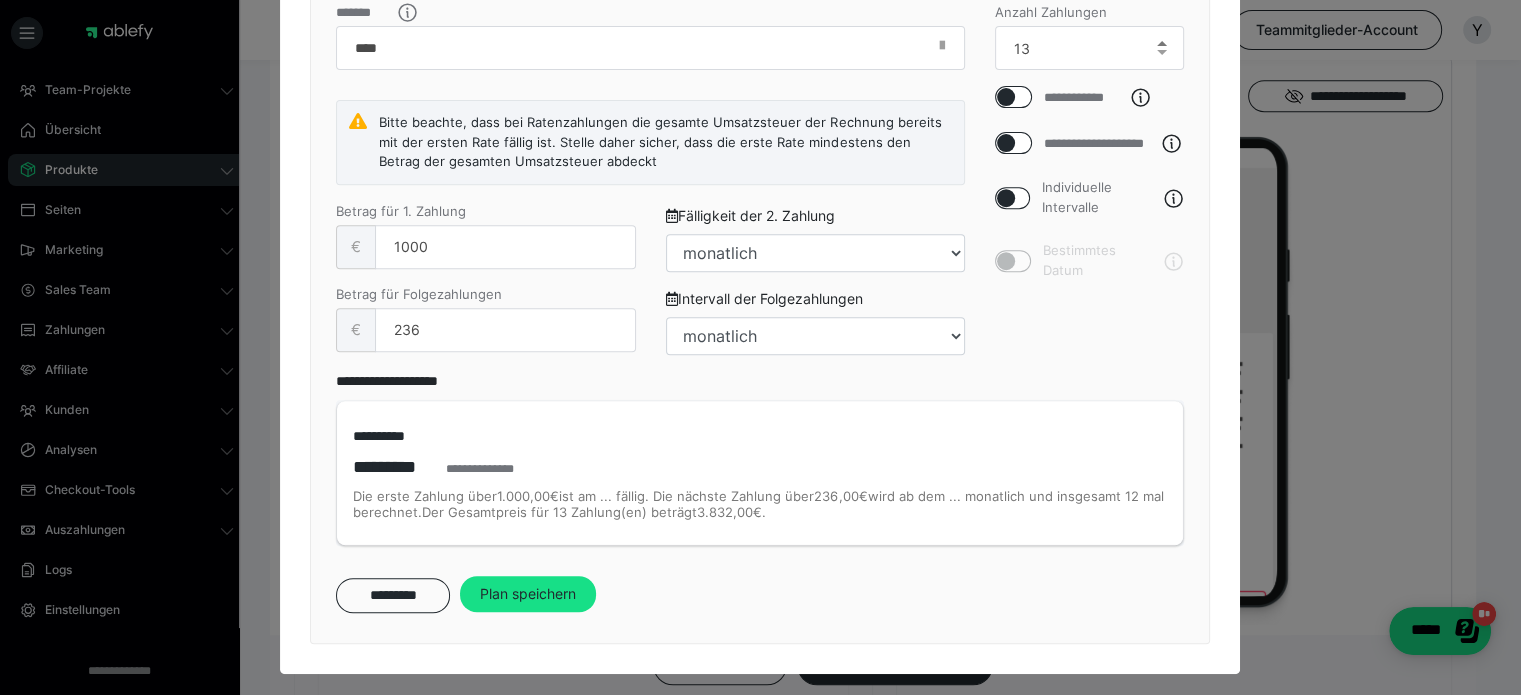click at bounding box center (1162, 43) 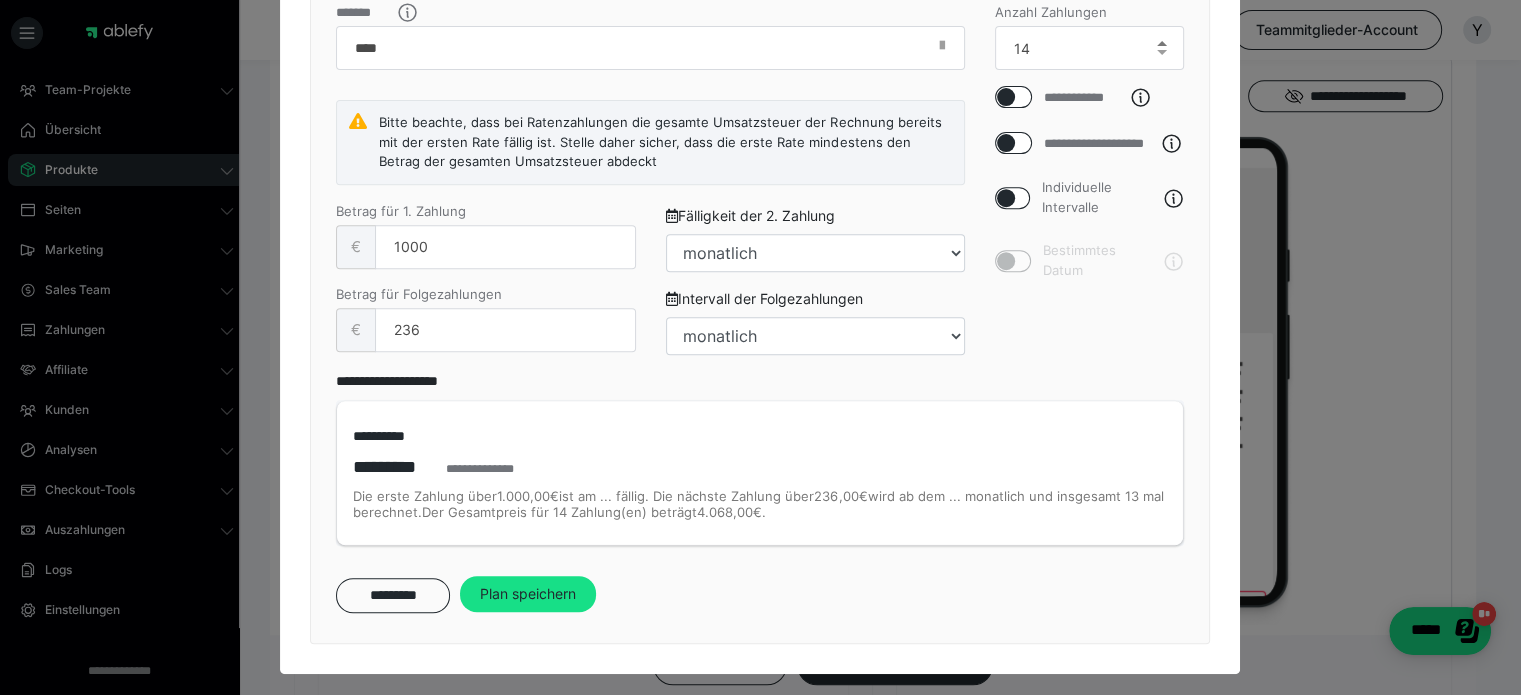 click at bounding box center [1162, 43] 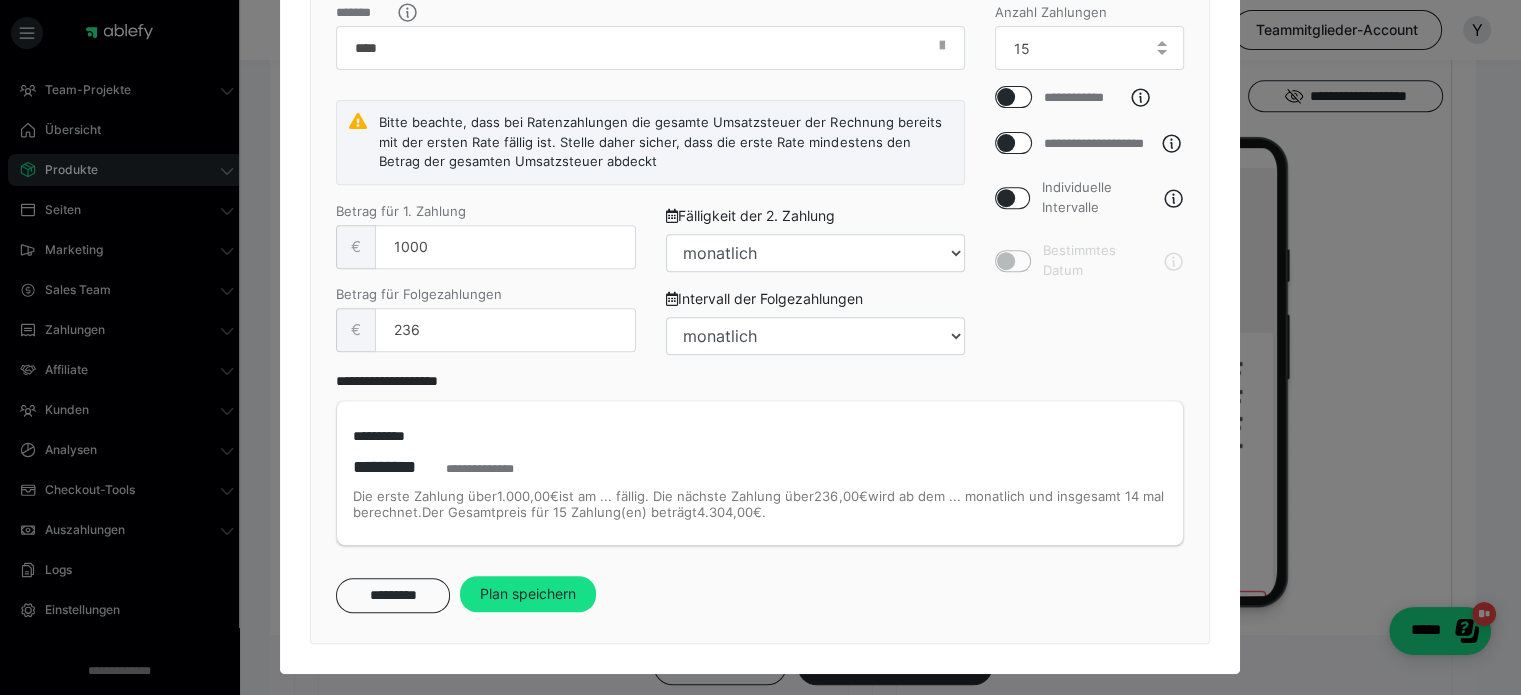 click at bounding box center (1162, 43) 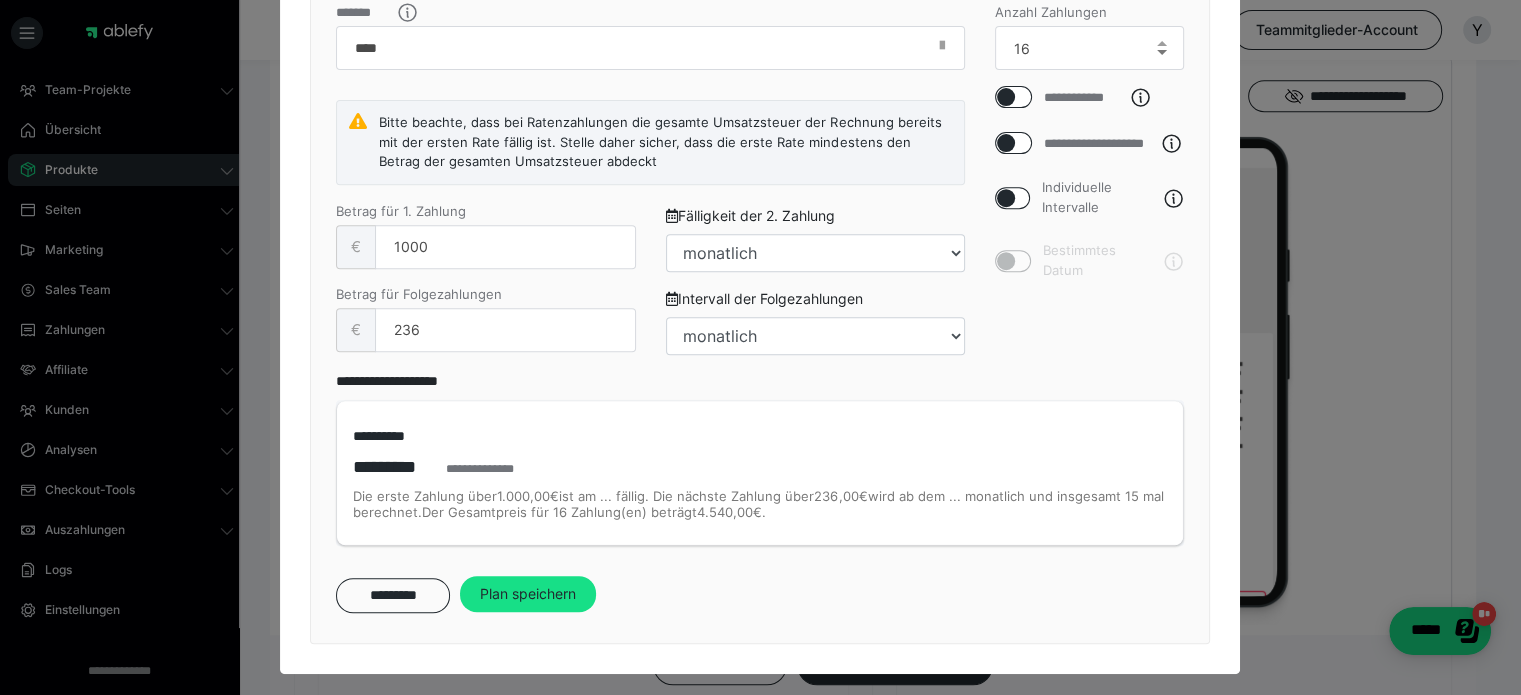 click at bounding box center (1162, 52) 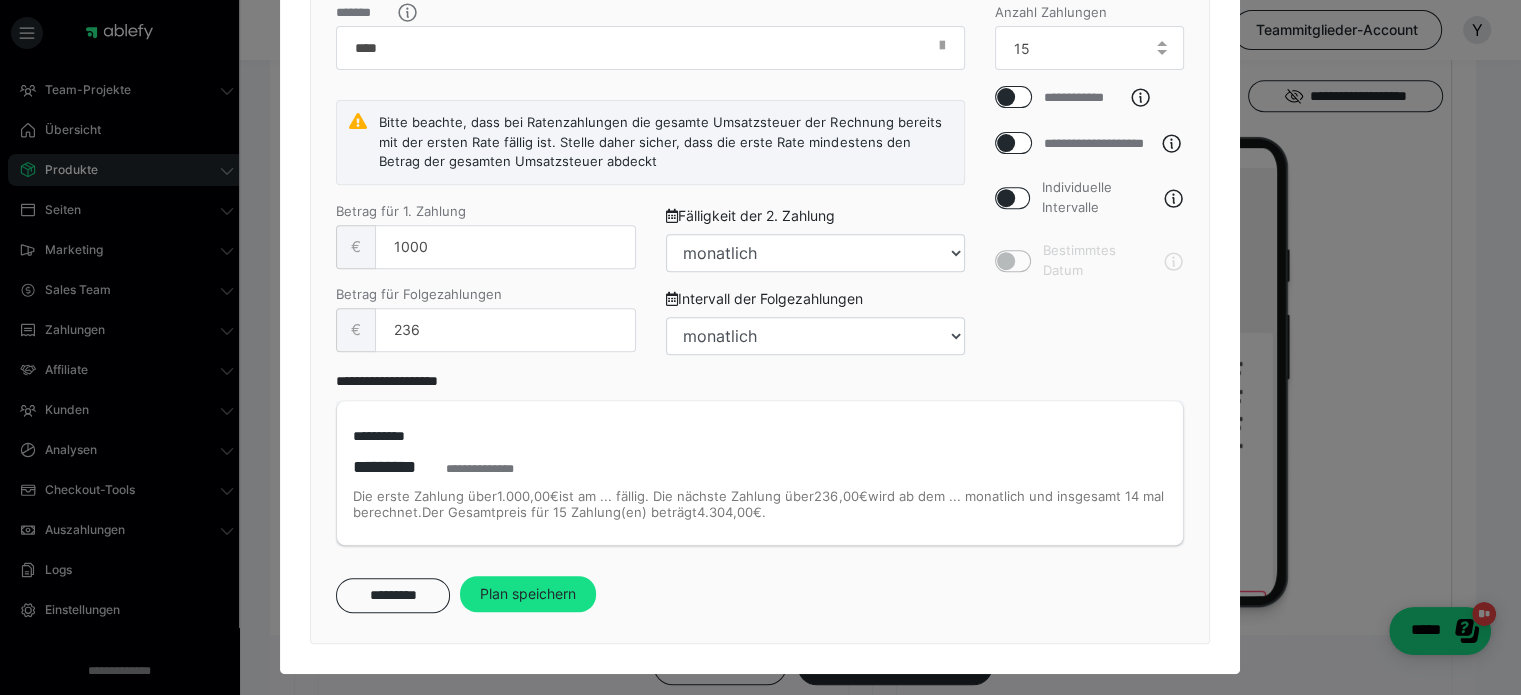 click on "**********" at bounding box center [760, 347] 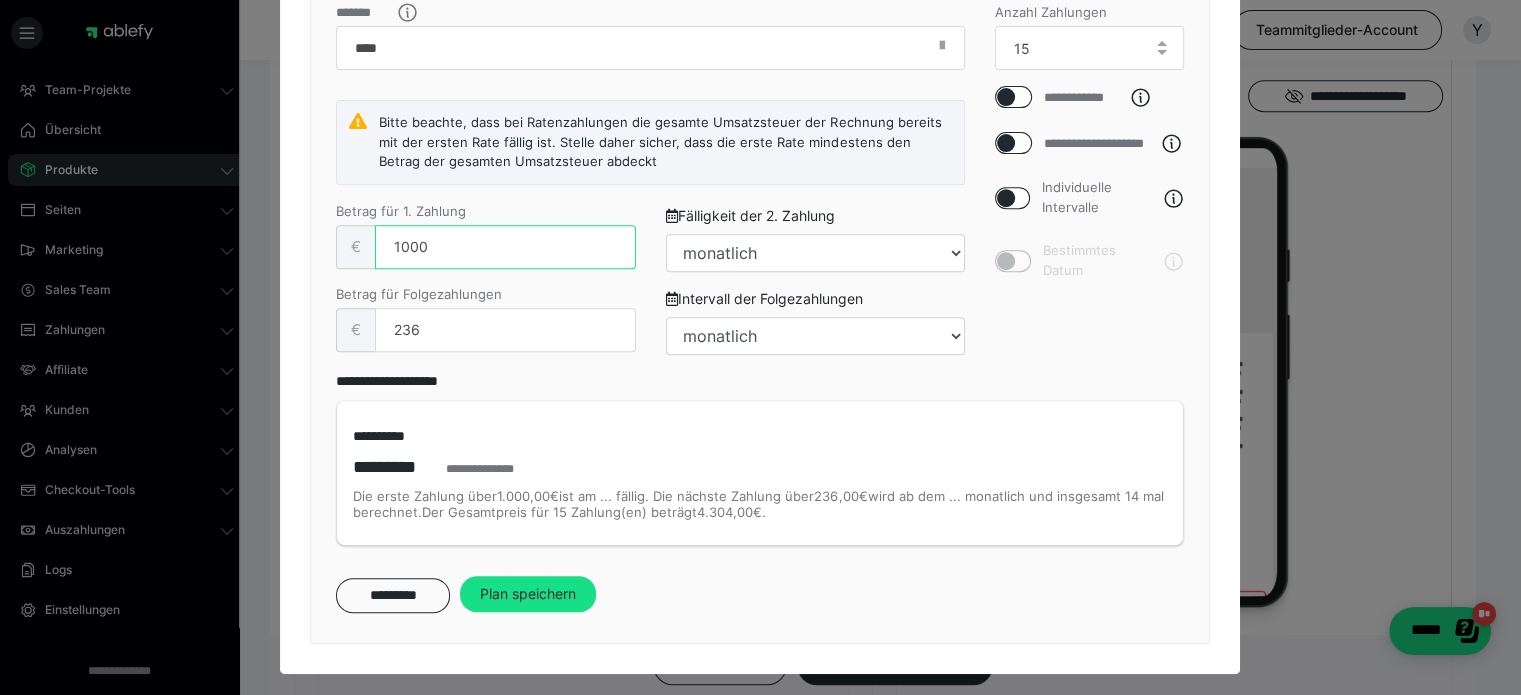 click on "1000" at bounding box center [505, 247] 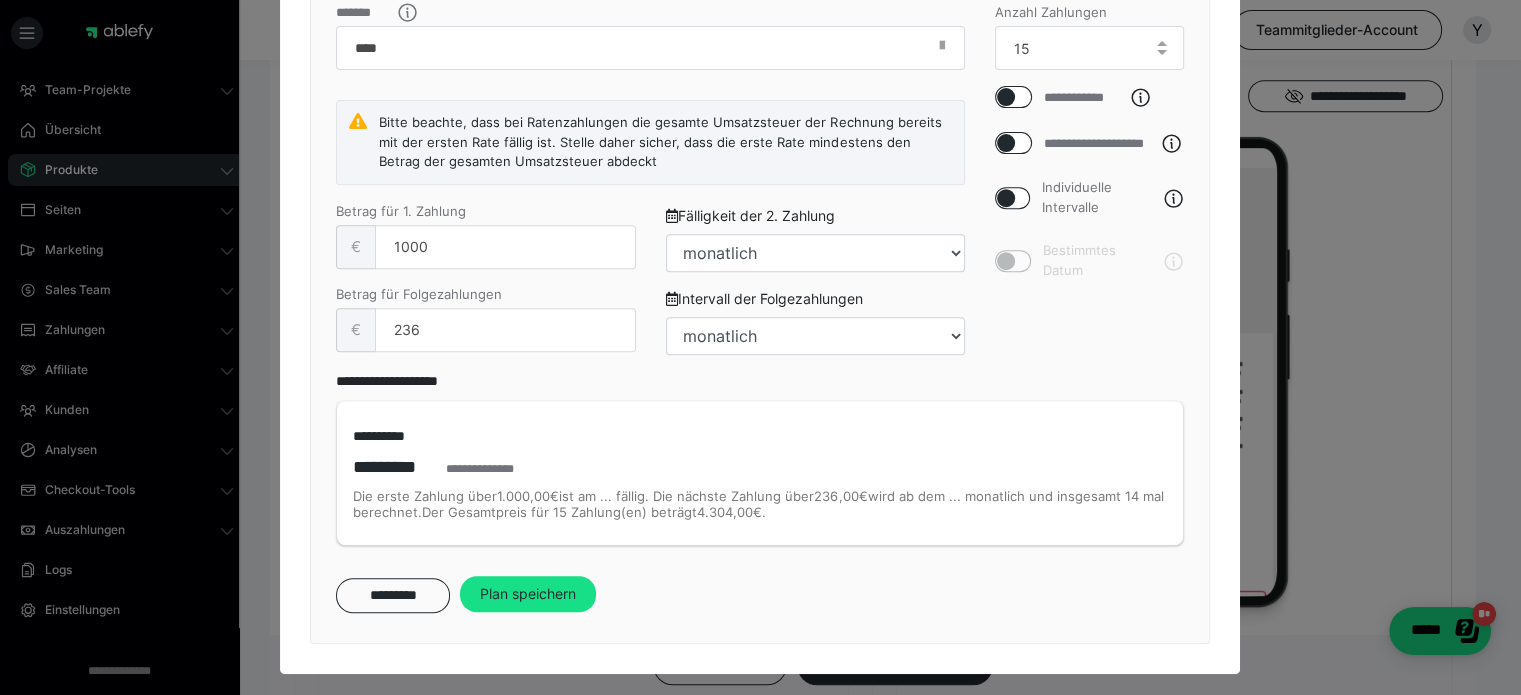 click on "**********" at bounding box center (1090, 188) 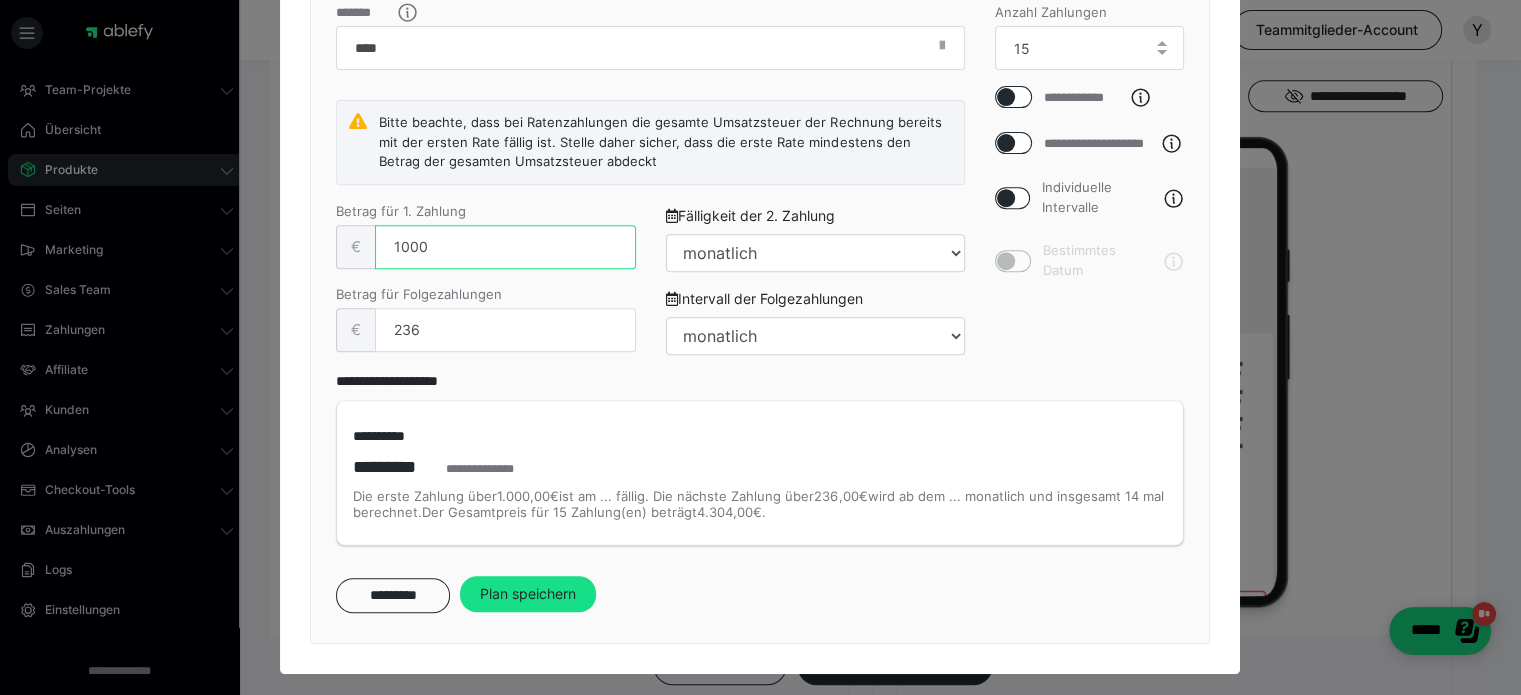 click on "1000" at bounding box center (505, 247) 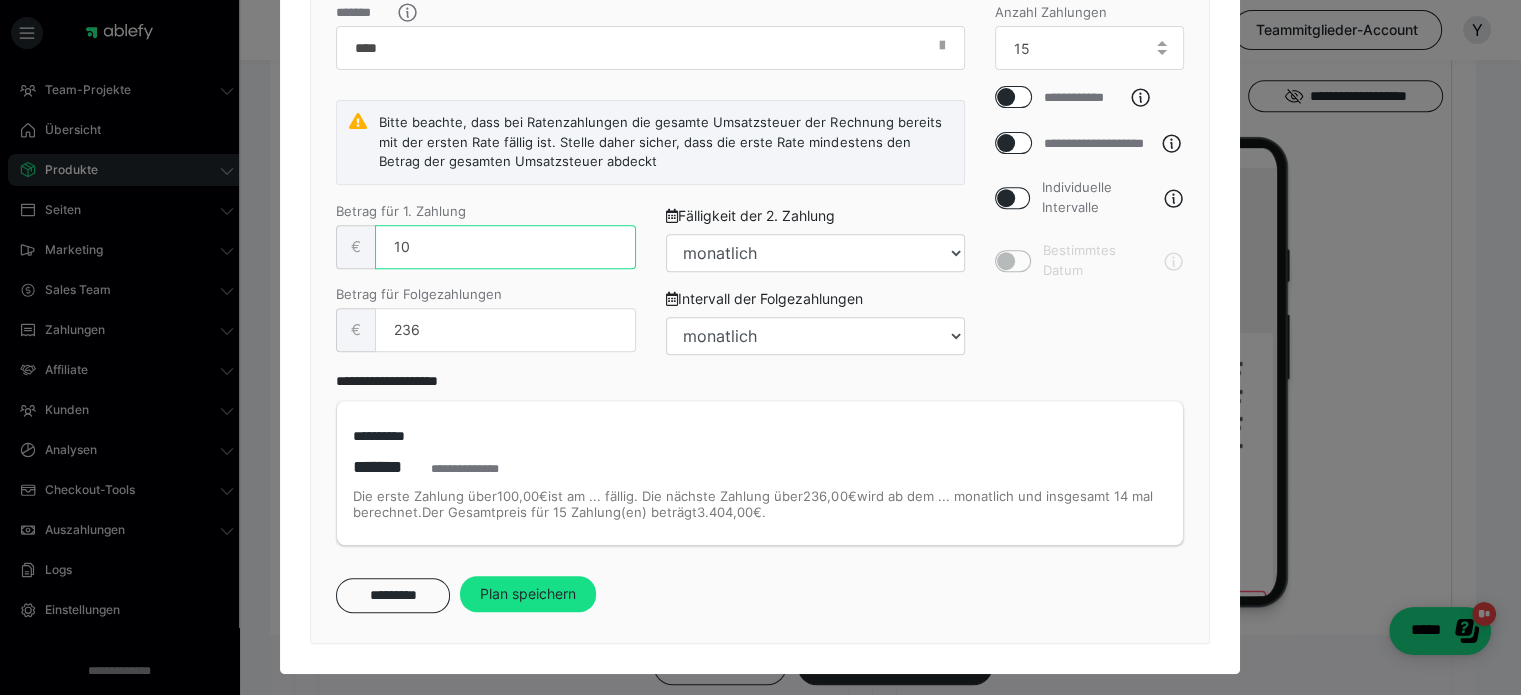 type on "1" 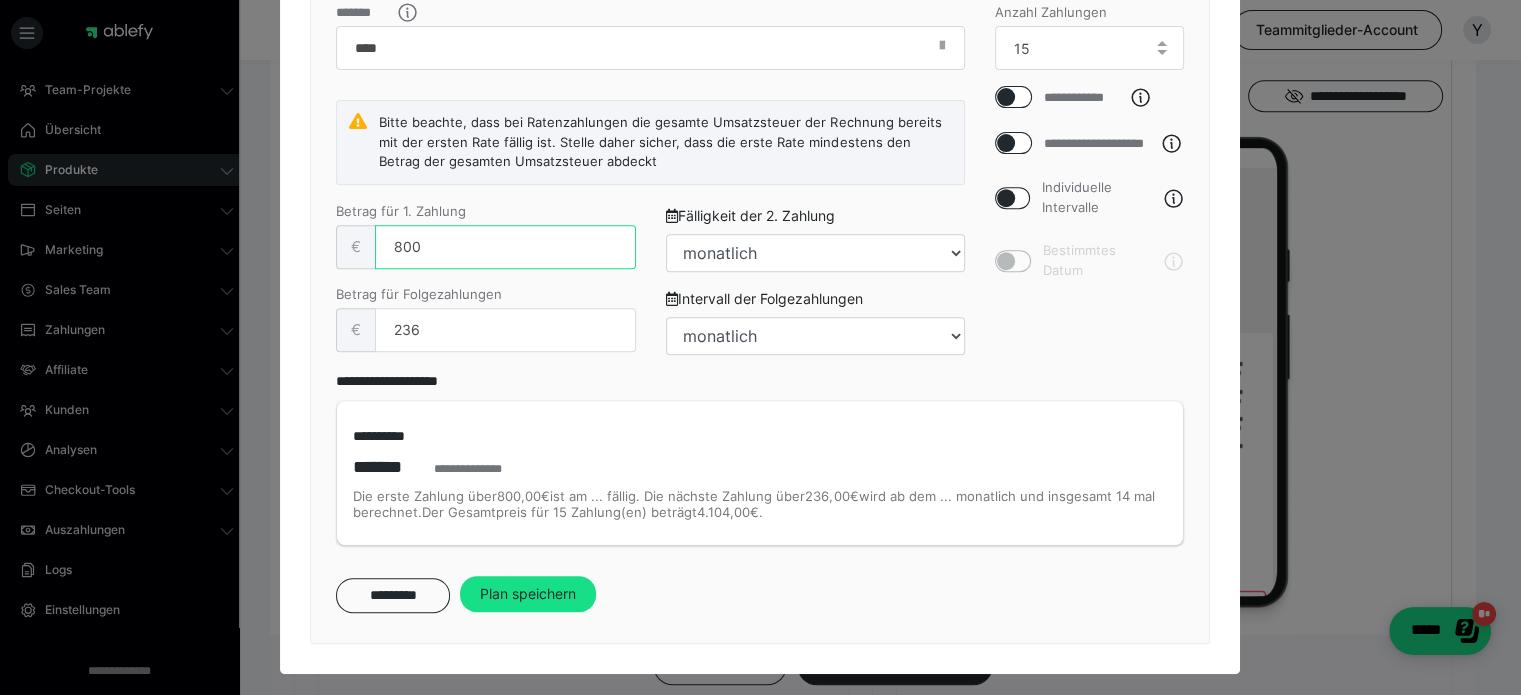 type on "800" 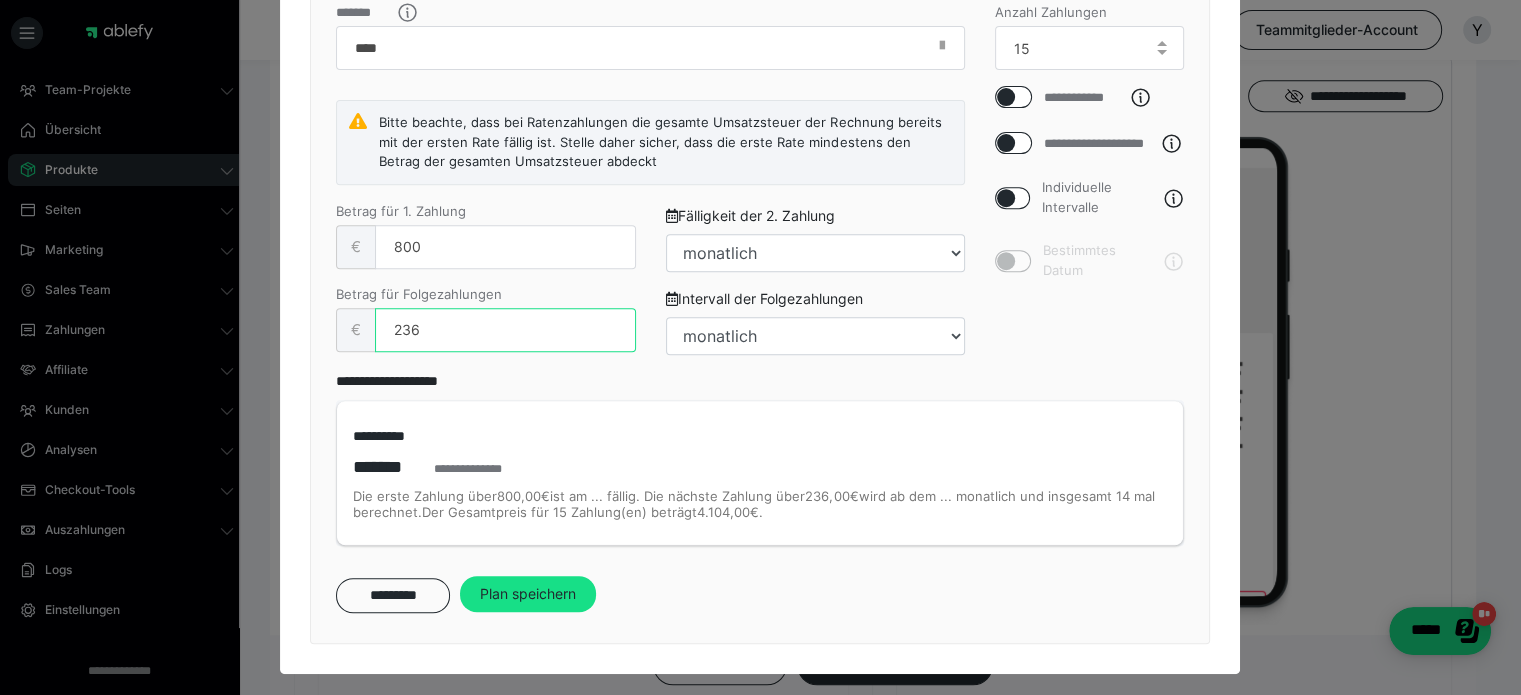 click on "236" at bounding box center (505, 330) 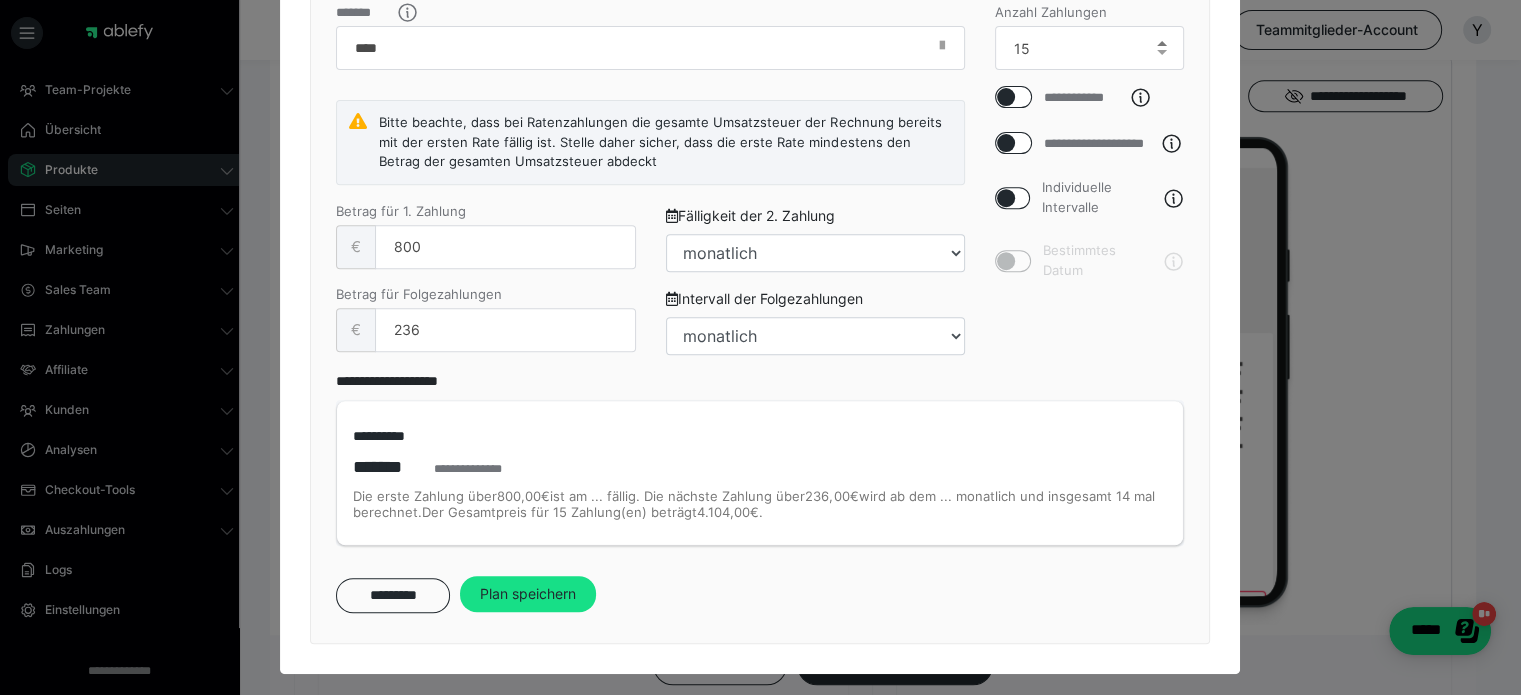 click at bounding box center (1162, 43) 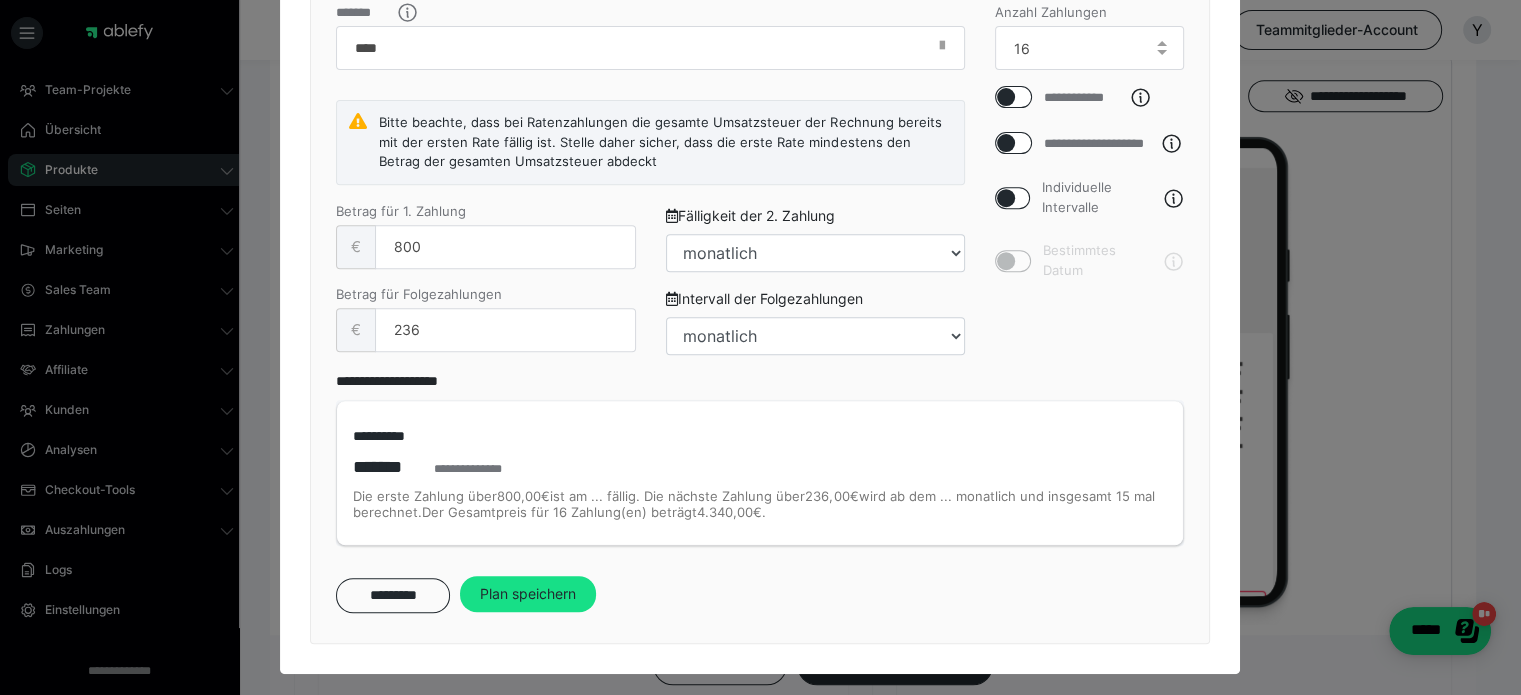 click on "**********" at bounding box center [1090, 188] 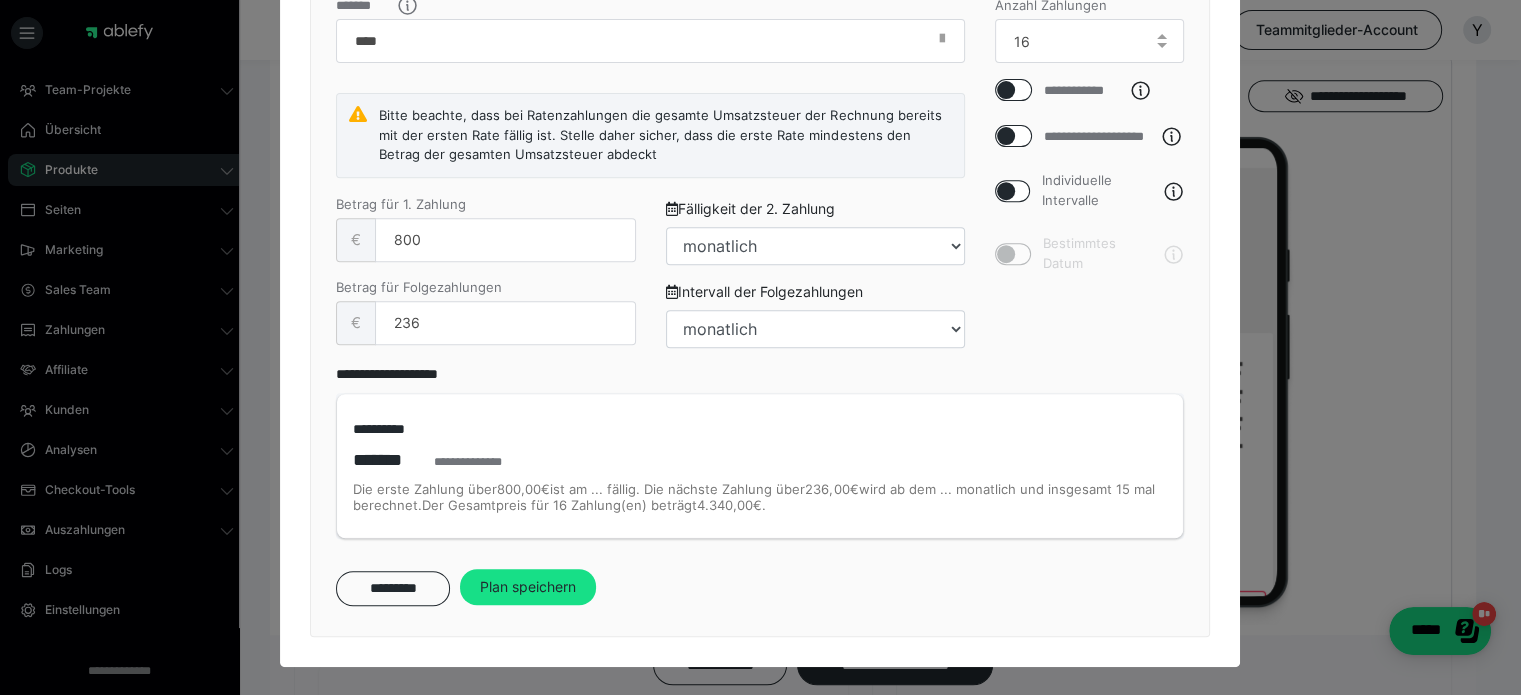 scroll, scrollTop: 800, scrollLeft: 0, axis: vertical 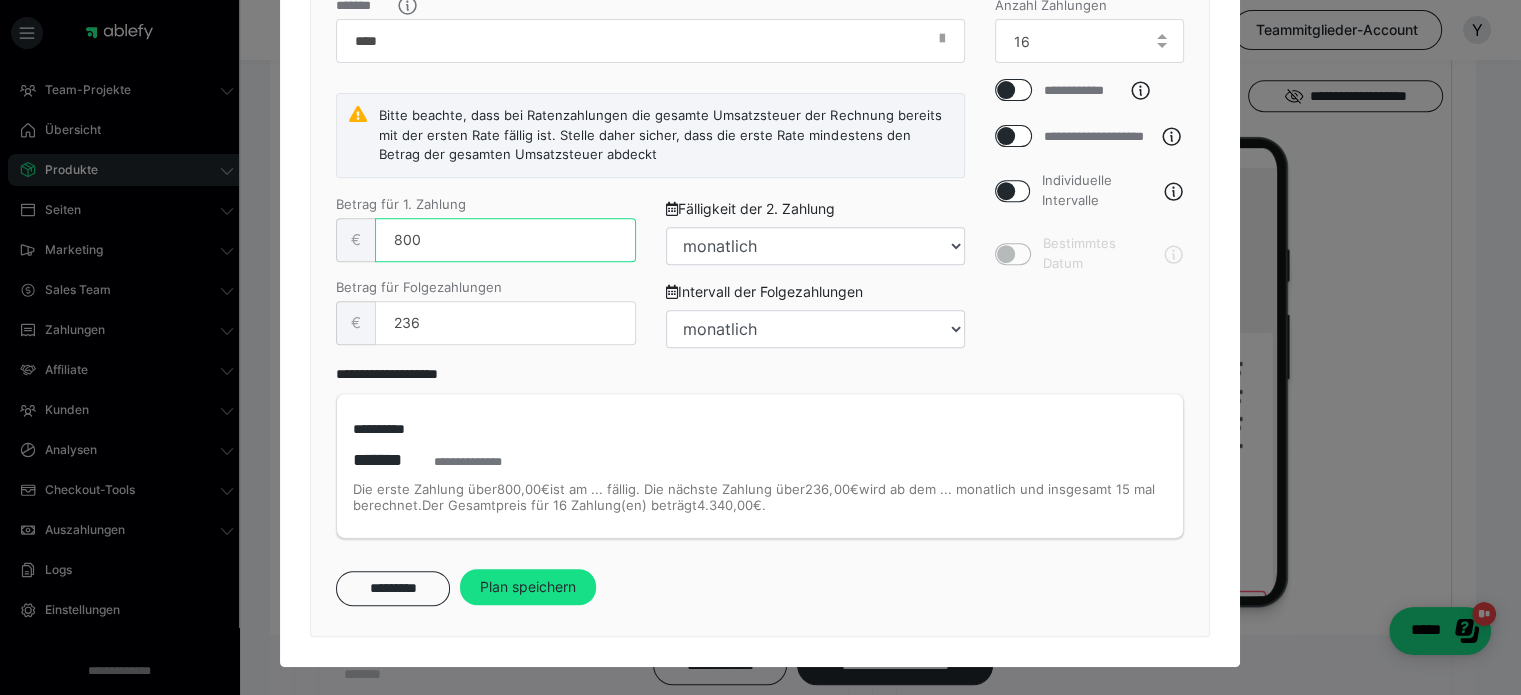 drag, startPoint x: 428, startPoint y: 241, endPoint x: 324, endPoint y: 244, distance: 104.04326 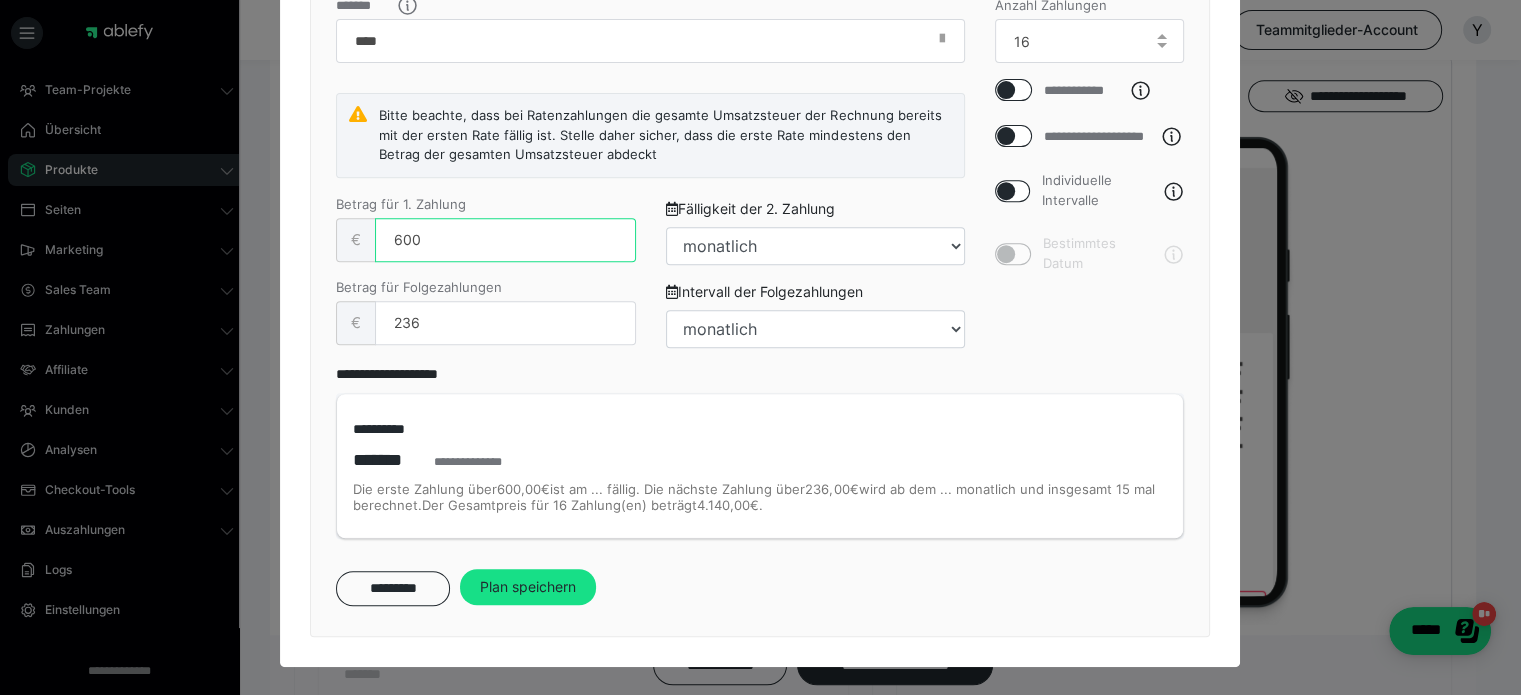 type on "600" 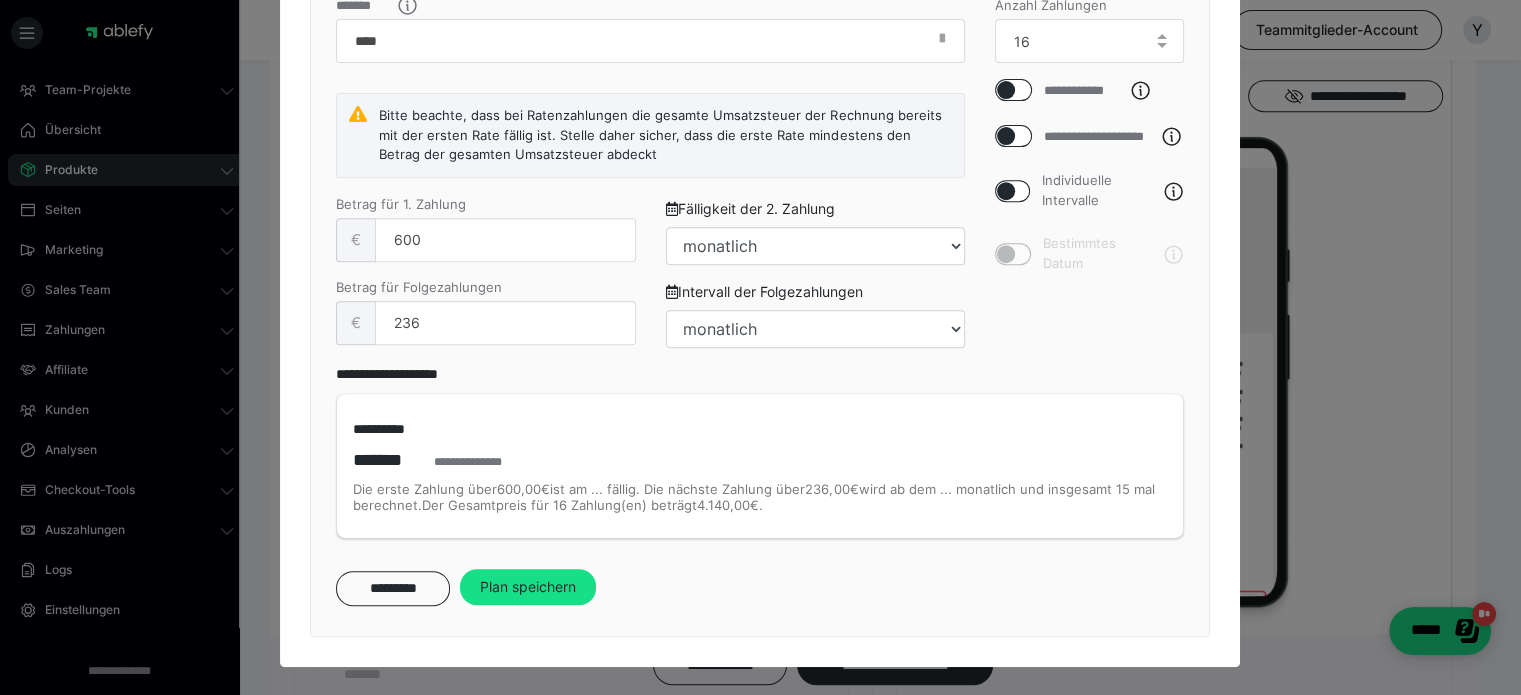 click on "**********" at bounding box center (1090, 181) 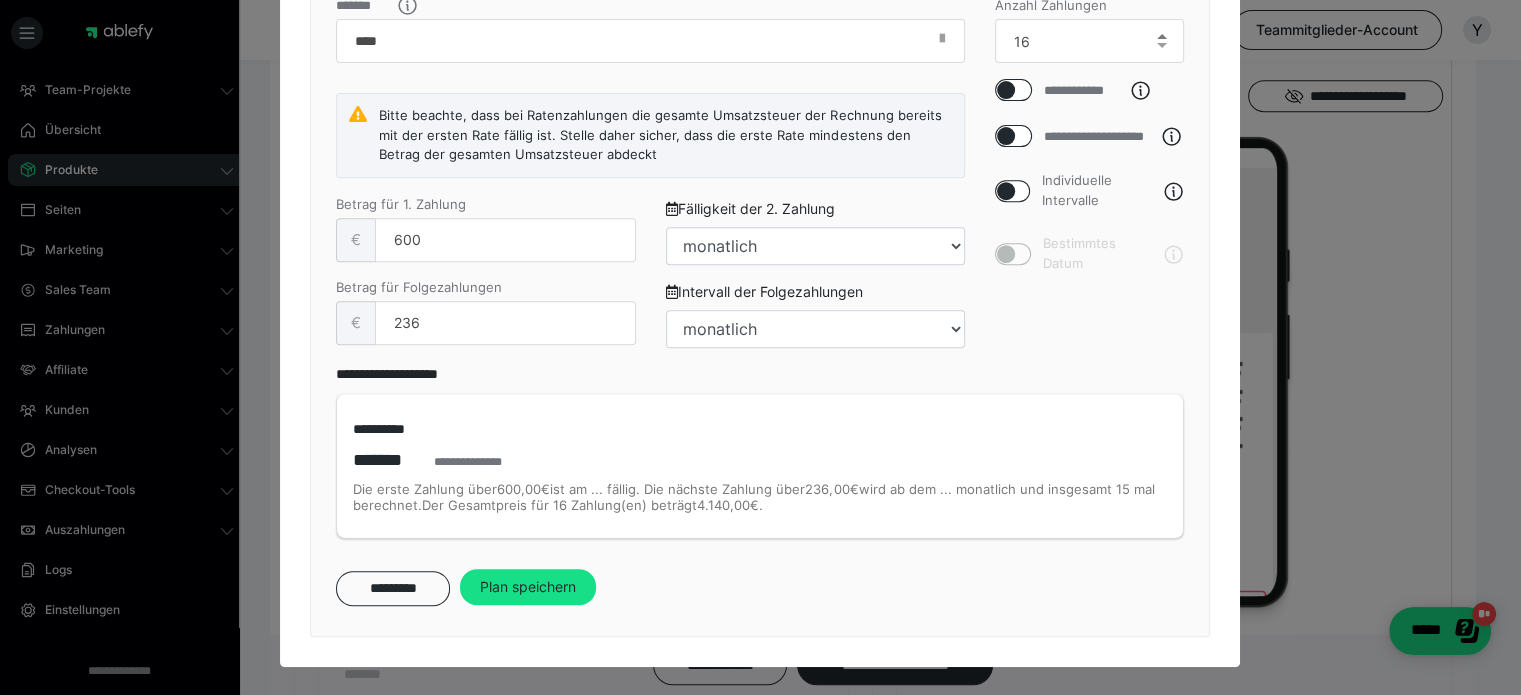 click at bounding box center [1162, 36] 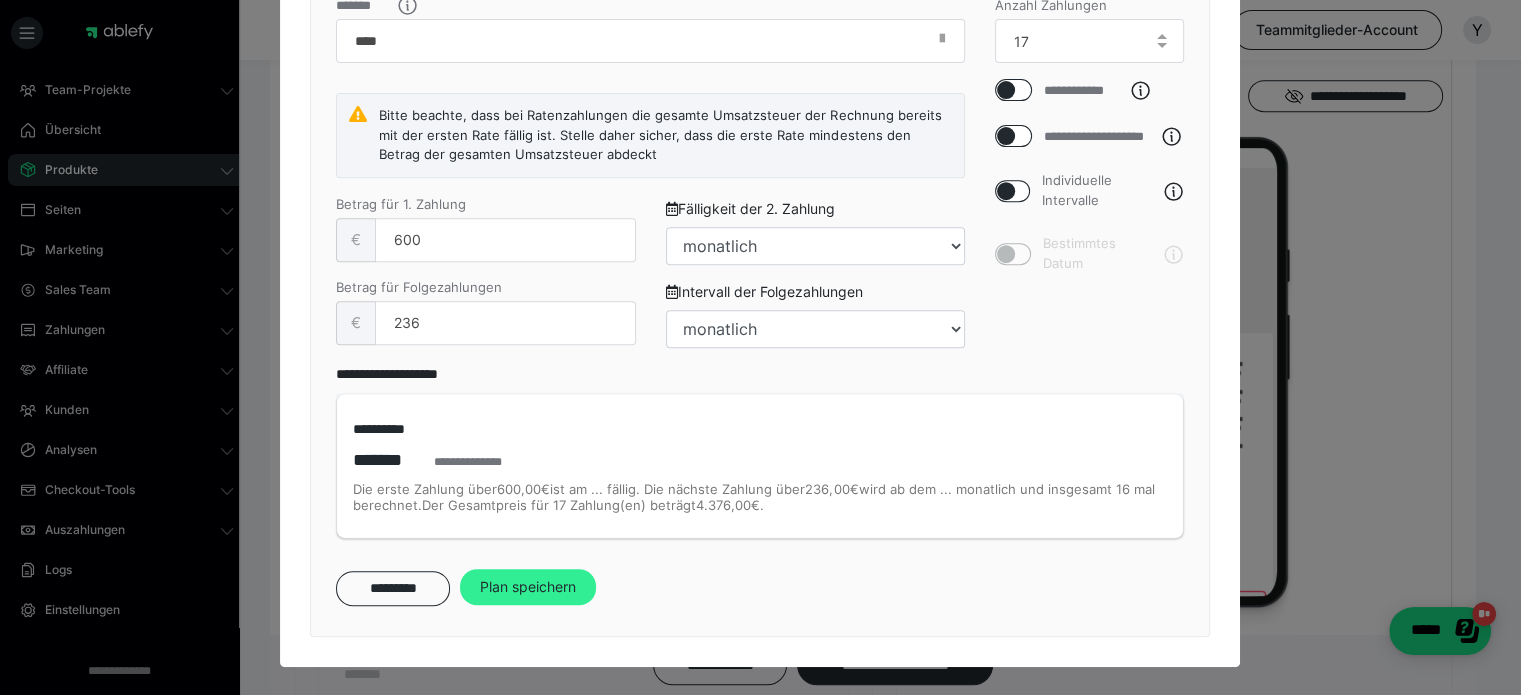 click on "Plan speichern" at bounding box center (528, 587) 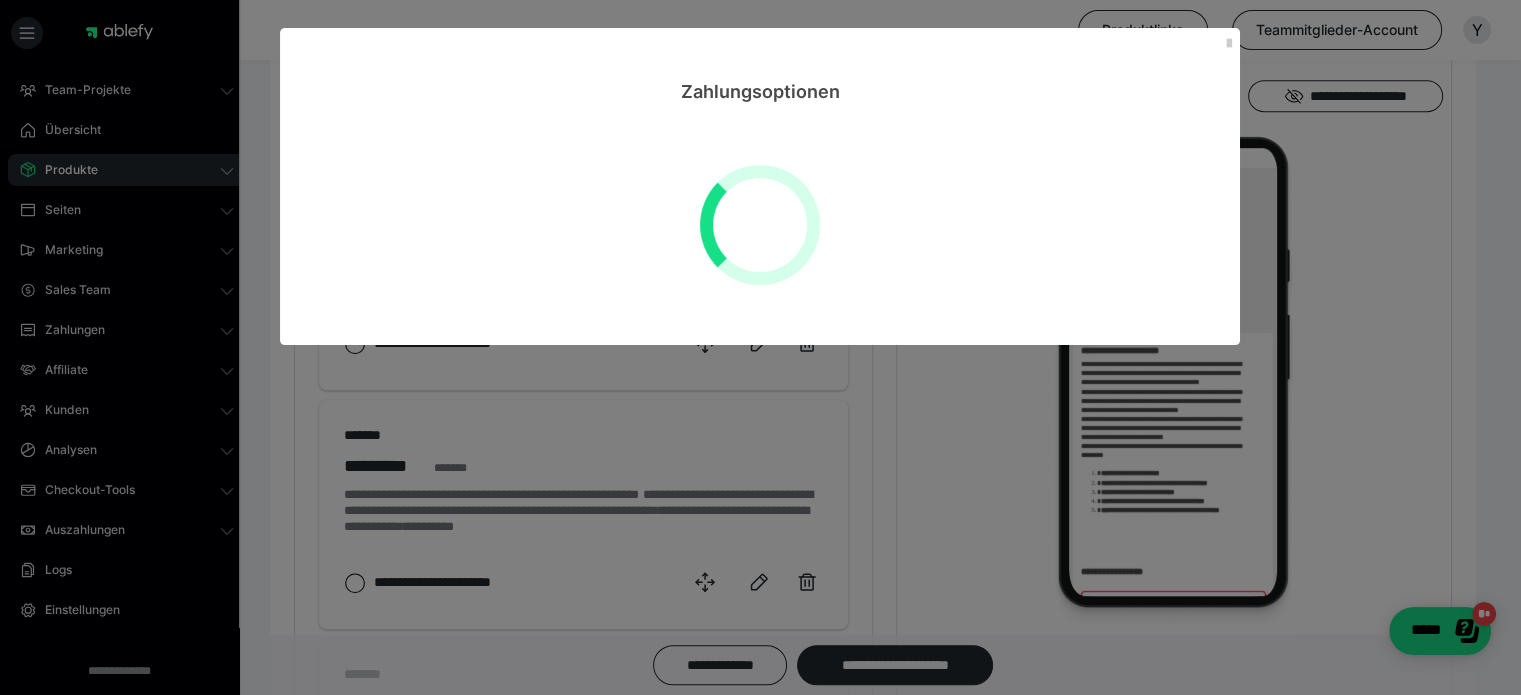 scroll, scrollTop: 0, scrollLeft: 0, axis: both 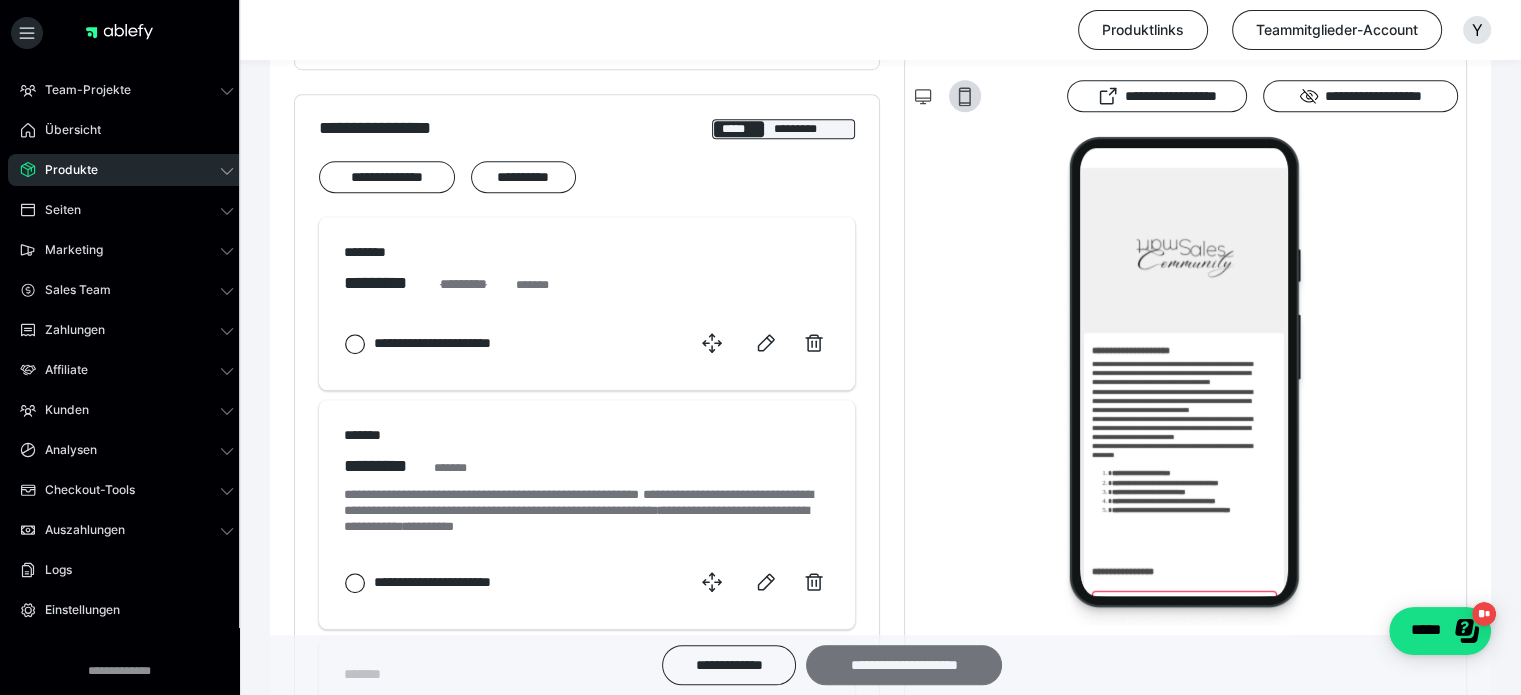 click on "**********" at bounding box center (904, 665) 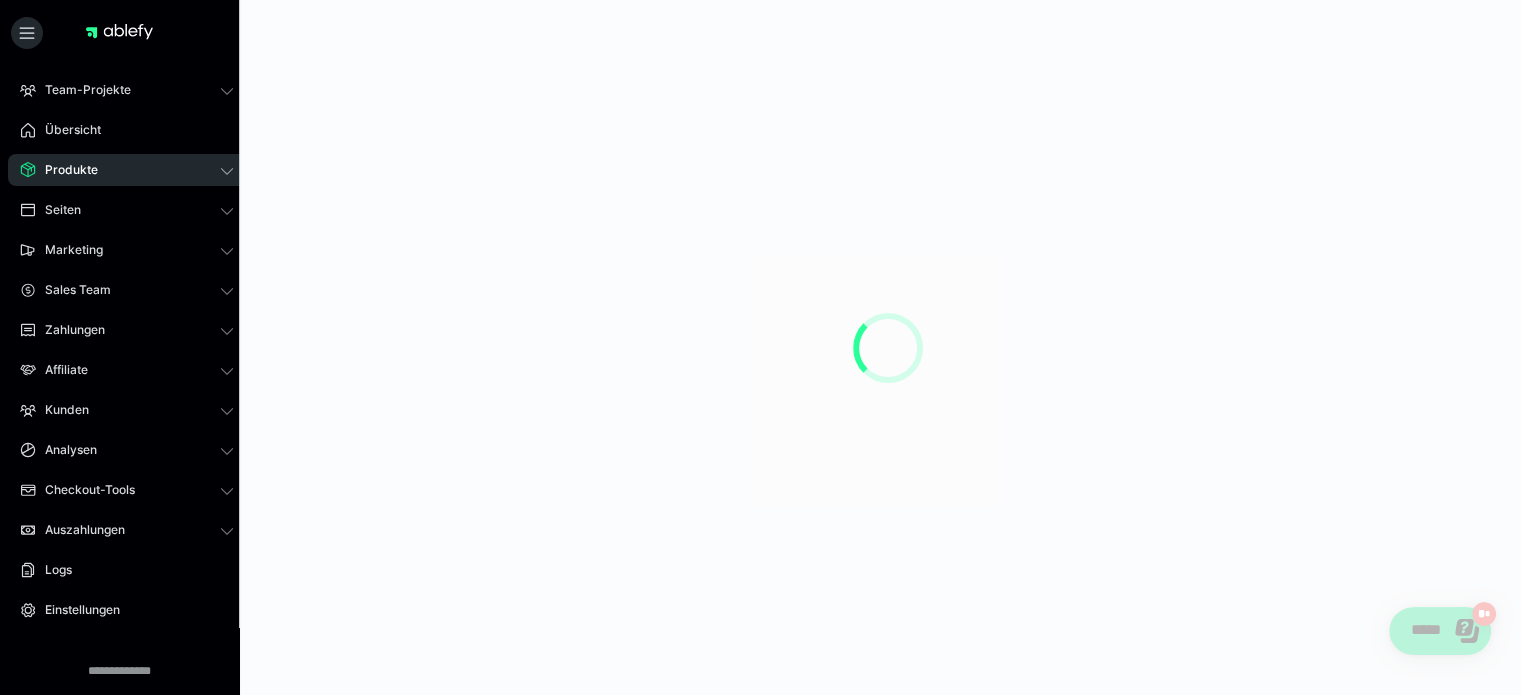 scroll, scrollTop: 0, scrollLeft: 0, axis: both 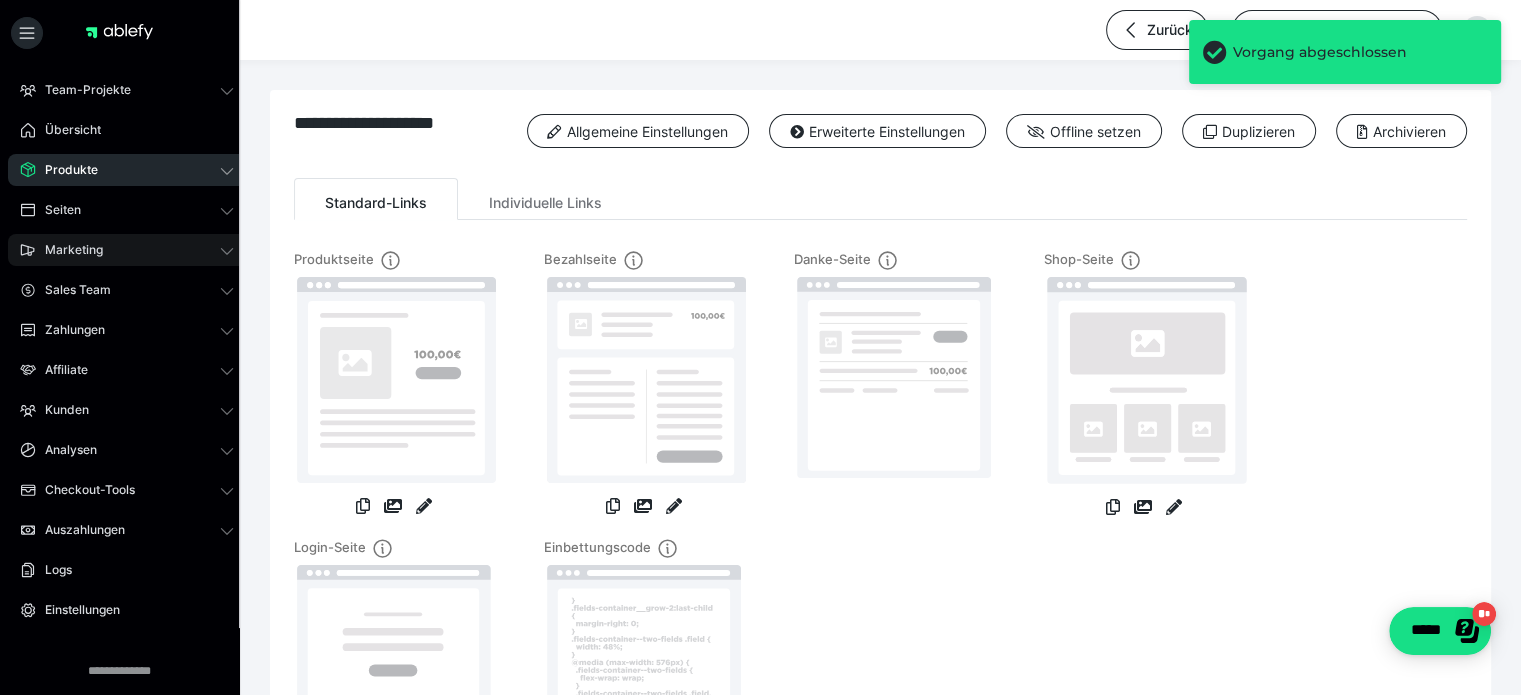 click 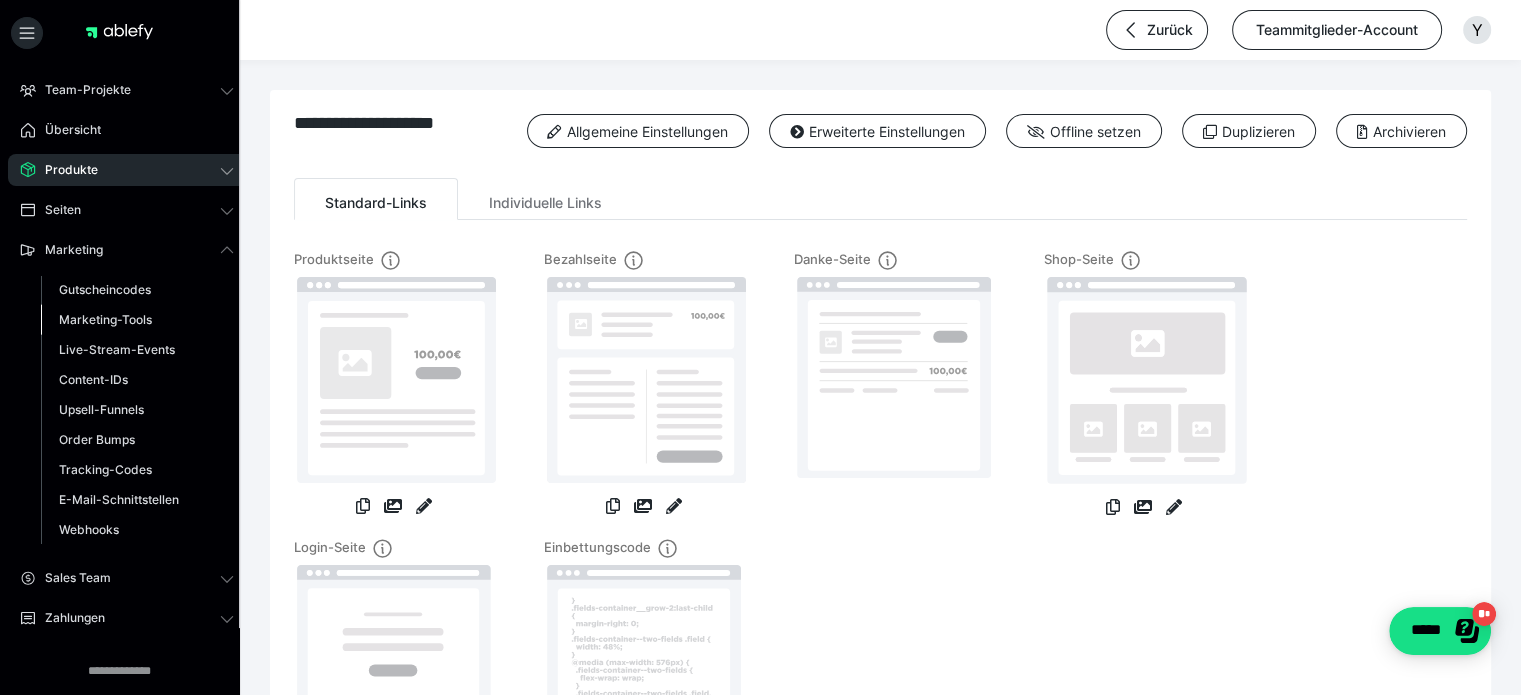 click on "Marketing-Tools" at bounding box center [105, 319] 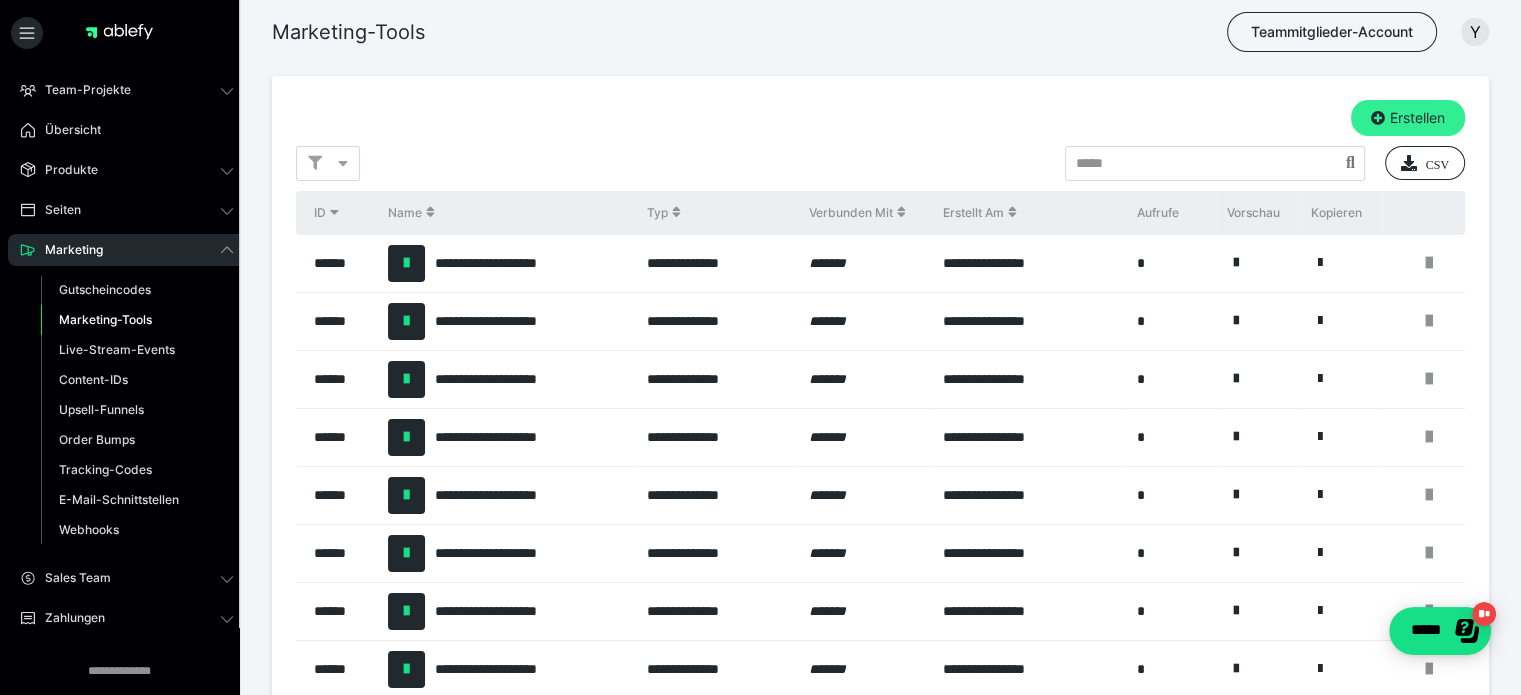 click on "Erstellen" at bounding box center (1408, 118) 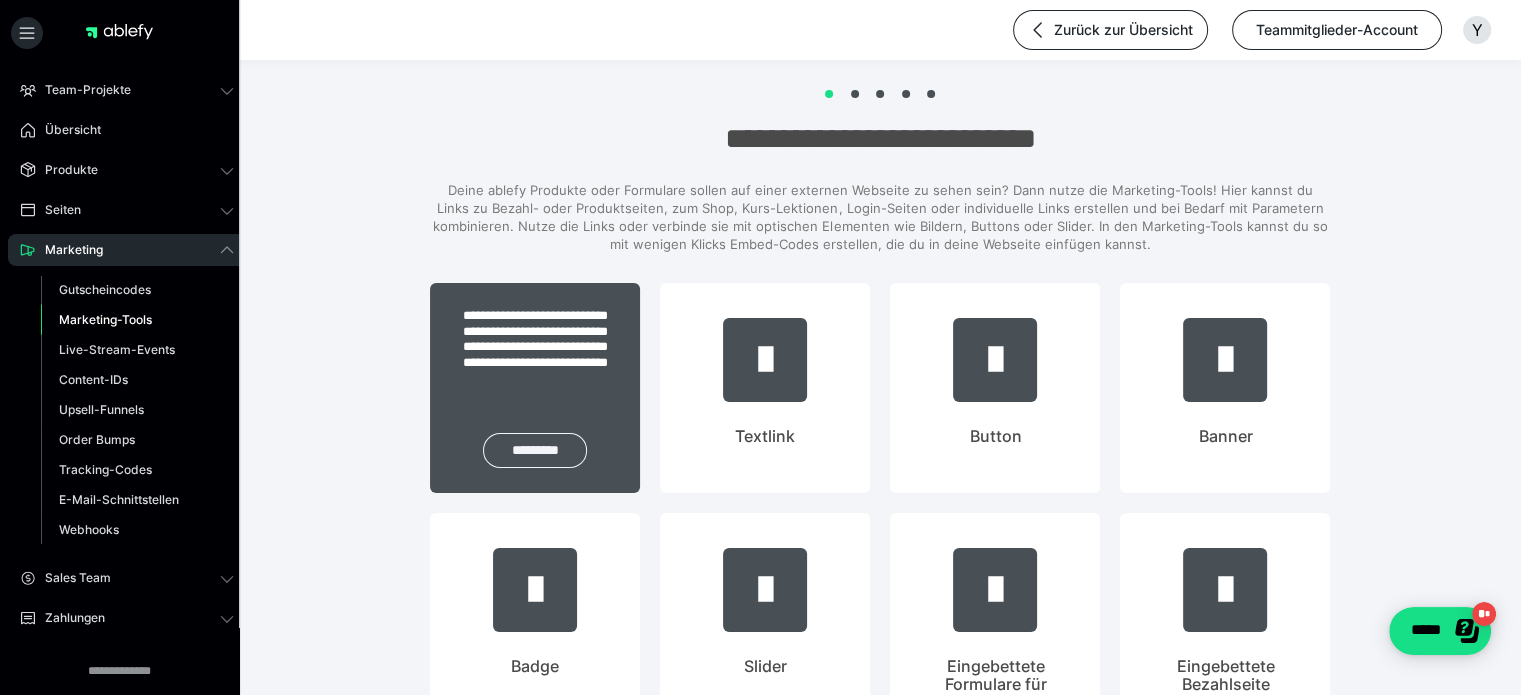 click on "*********" at bounding box center (535, 450) 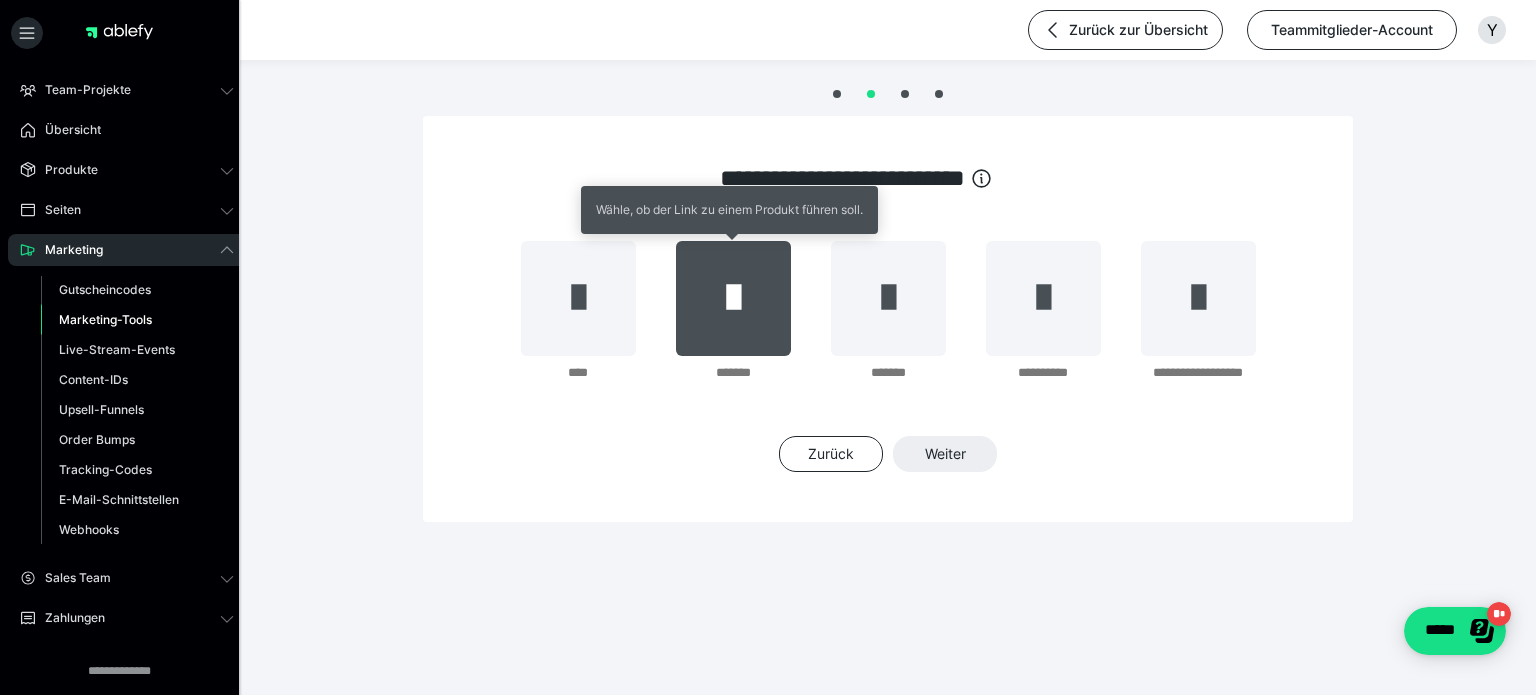 click at bounding box center [733, 298] 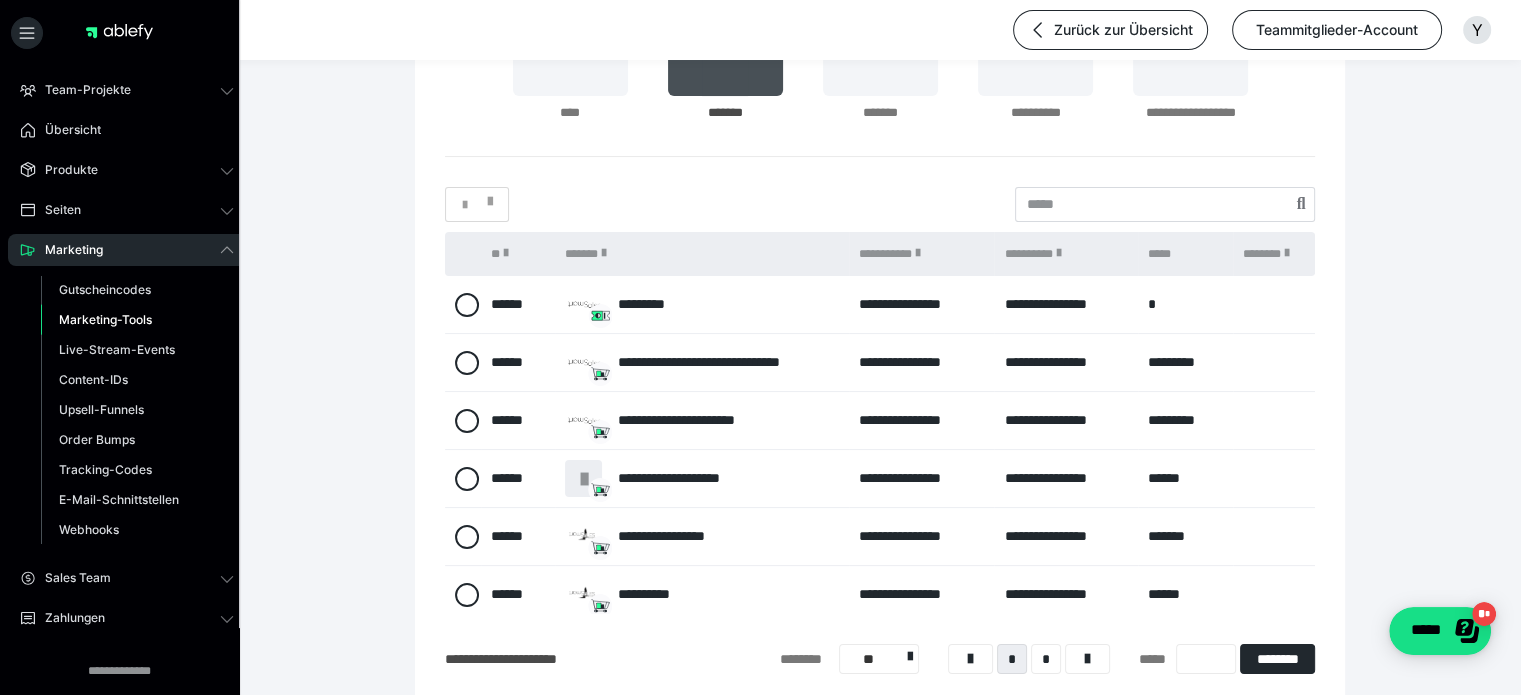 scroll, scrollTop: 275, scrollLeft: 0, axis: vertical 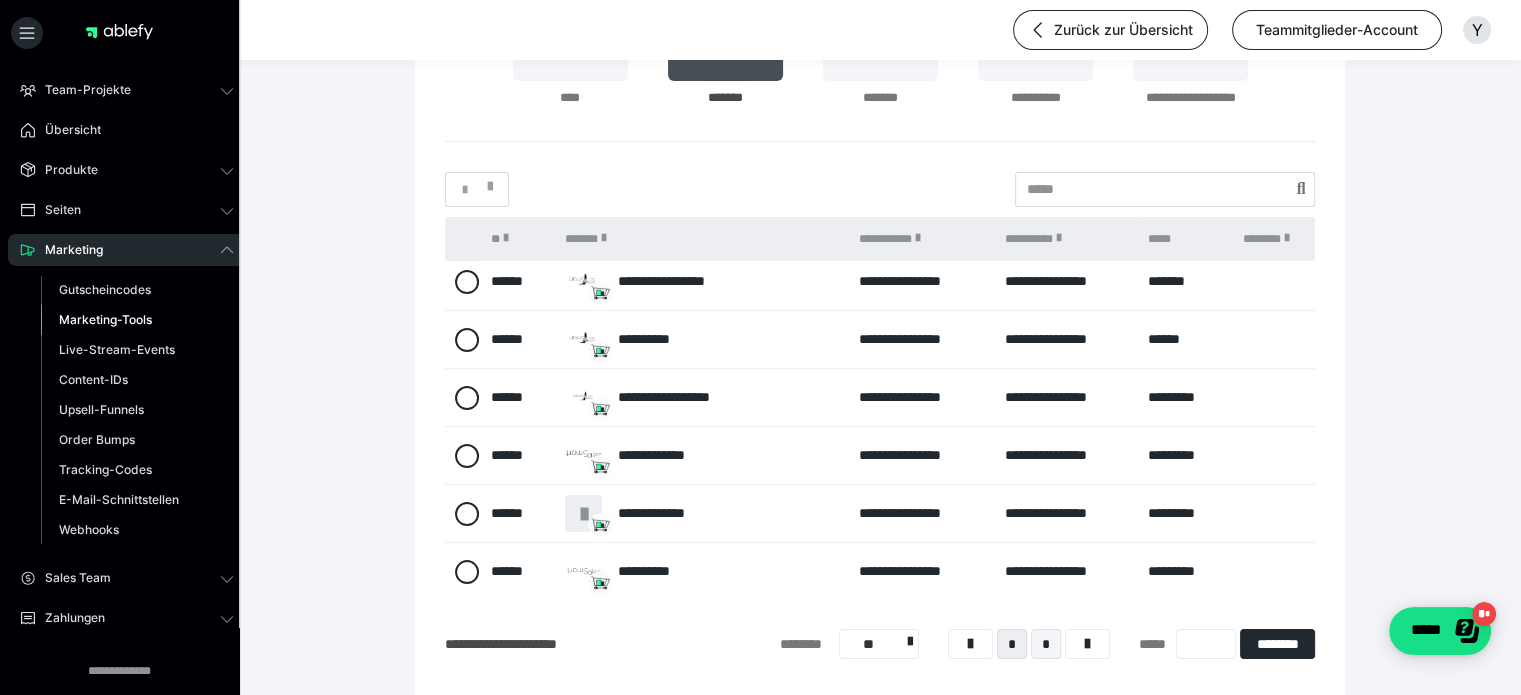 click on "*" at bounding box center (1046, 644) 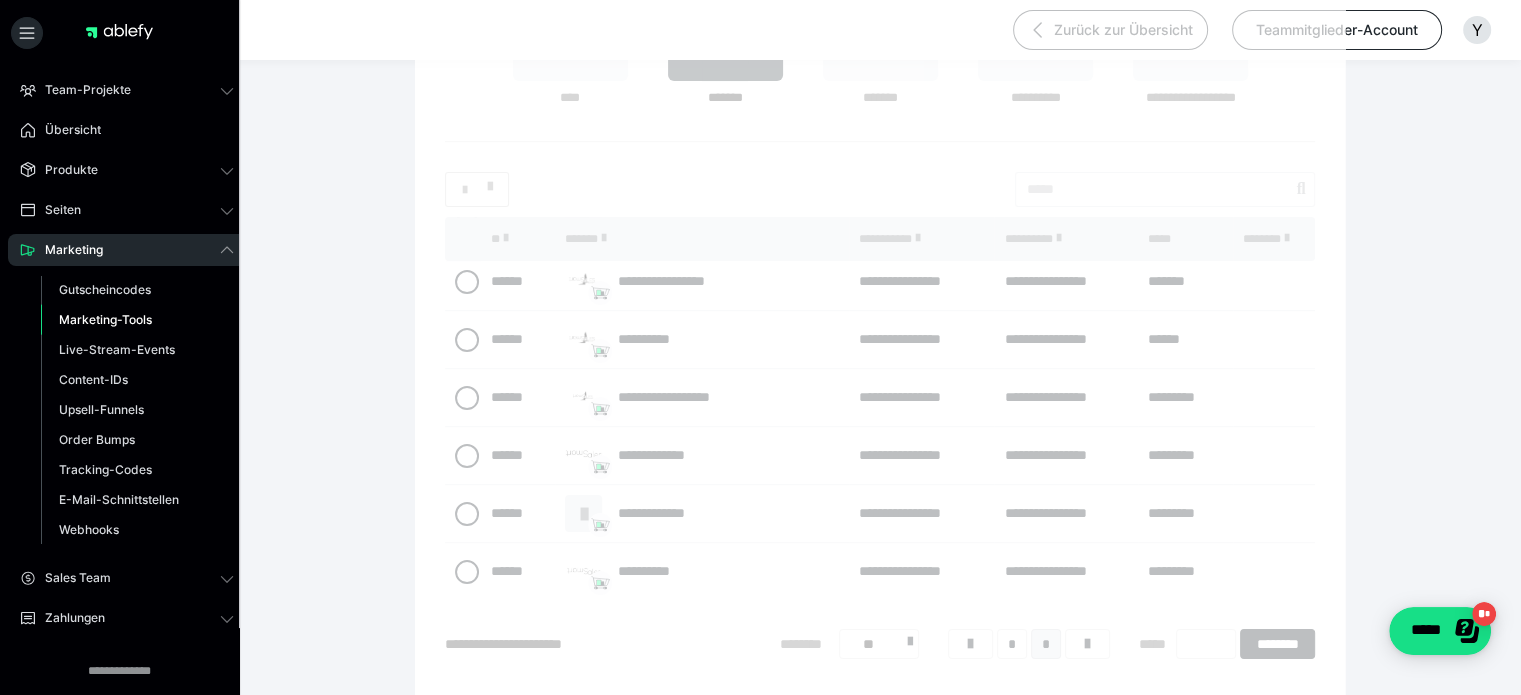 scroll, scrollTop: 56, scrollLeft: 0, axis: vertical 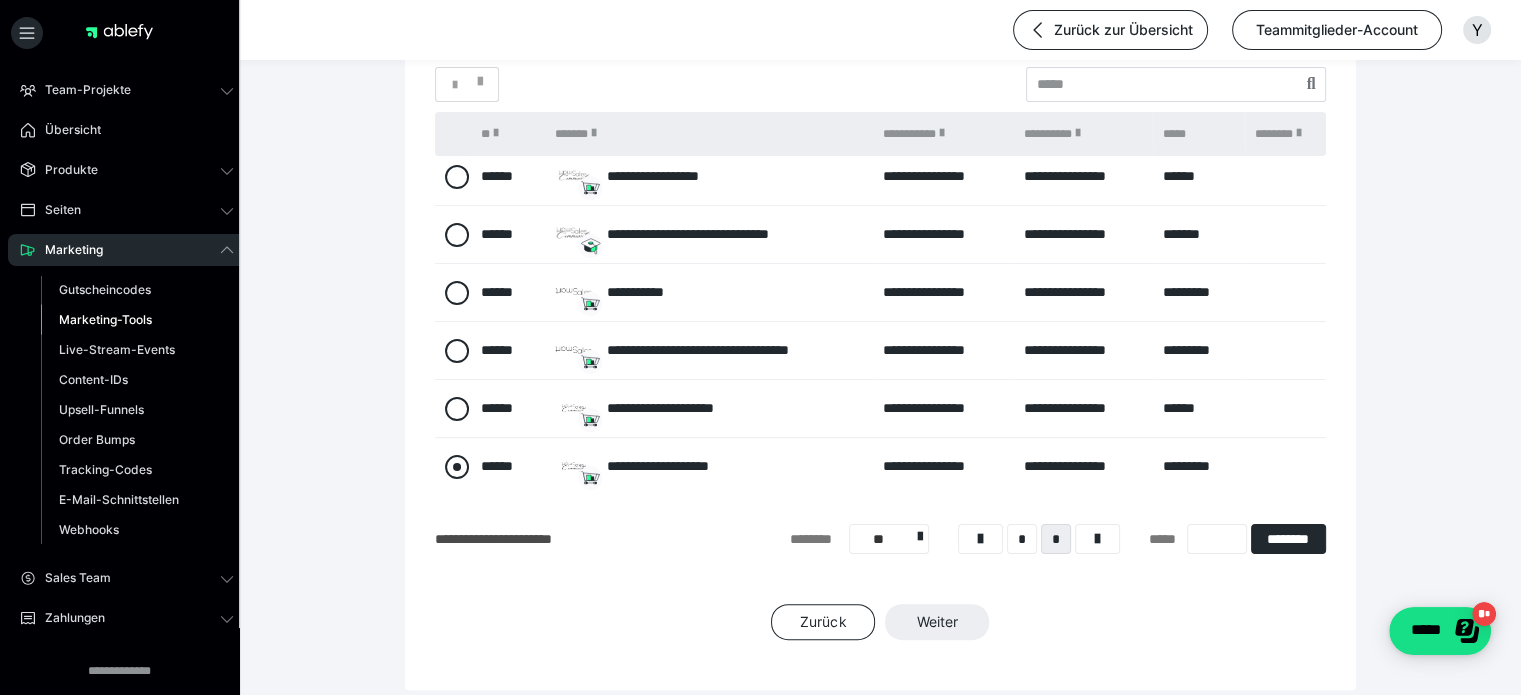 click at bounding box center (457, 467) 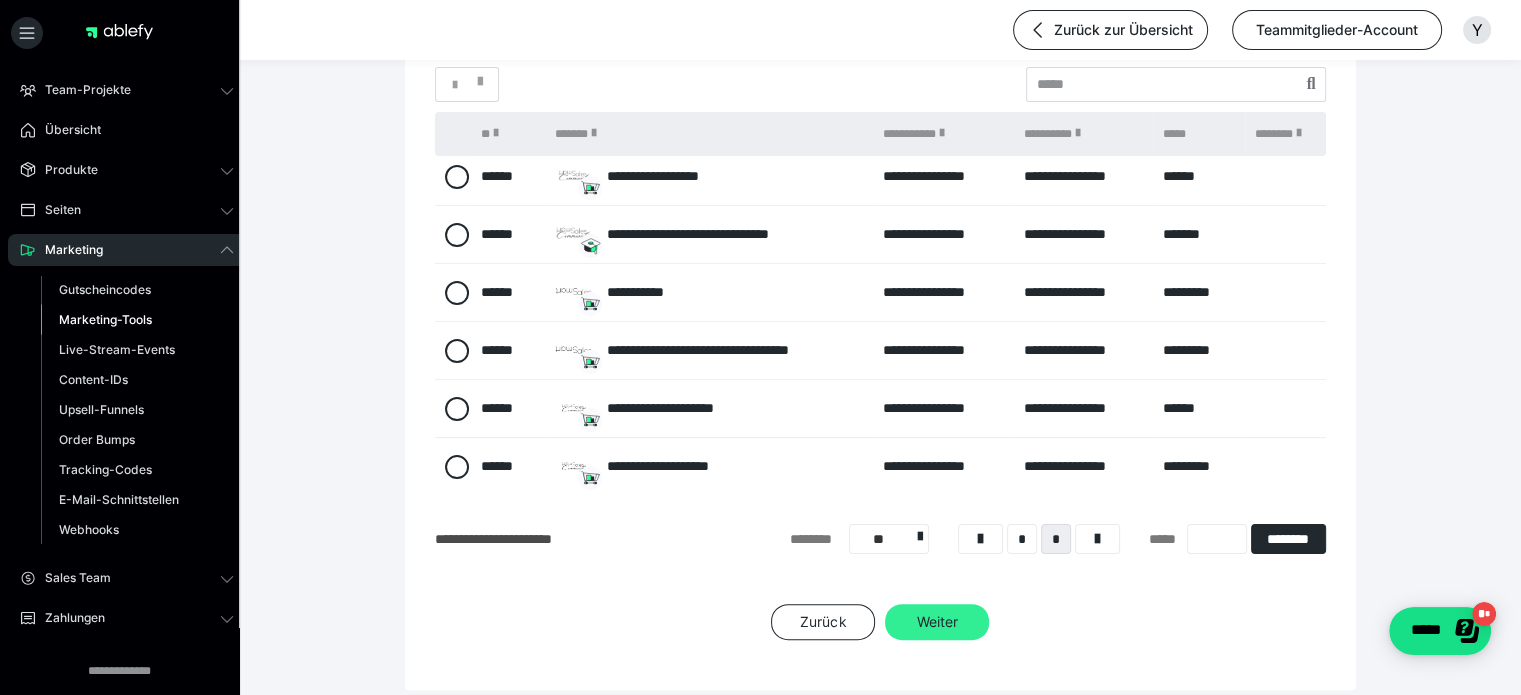 click on "Weiter" at bounding box center [937, 622] 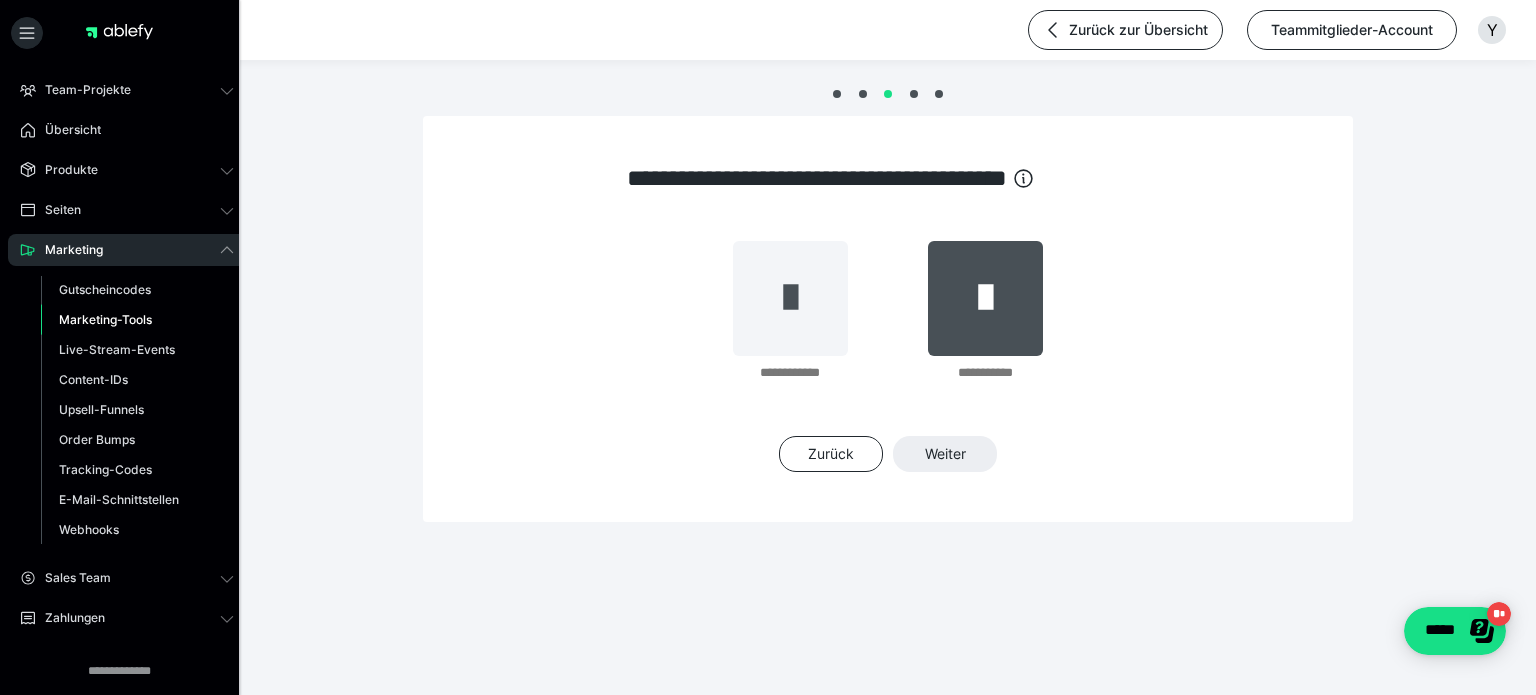 click at bounding box center [985, 298] 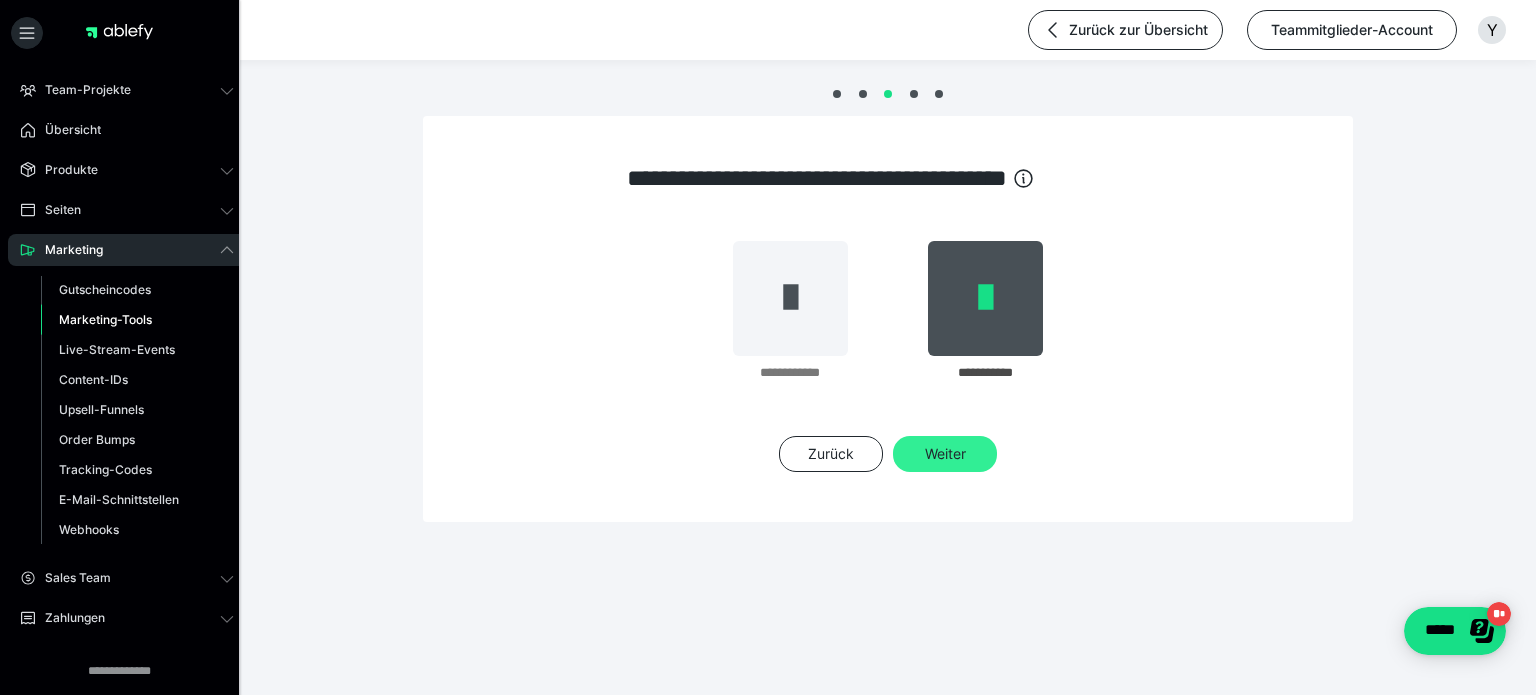 click on "Weiter" at bounding box center (945, 454) 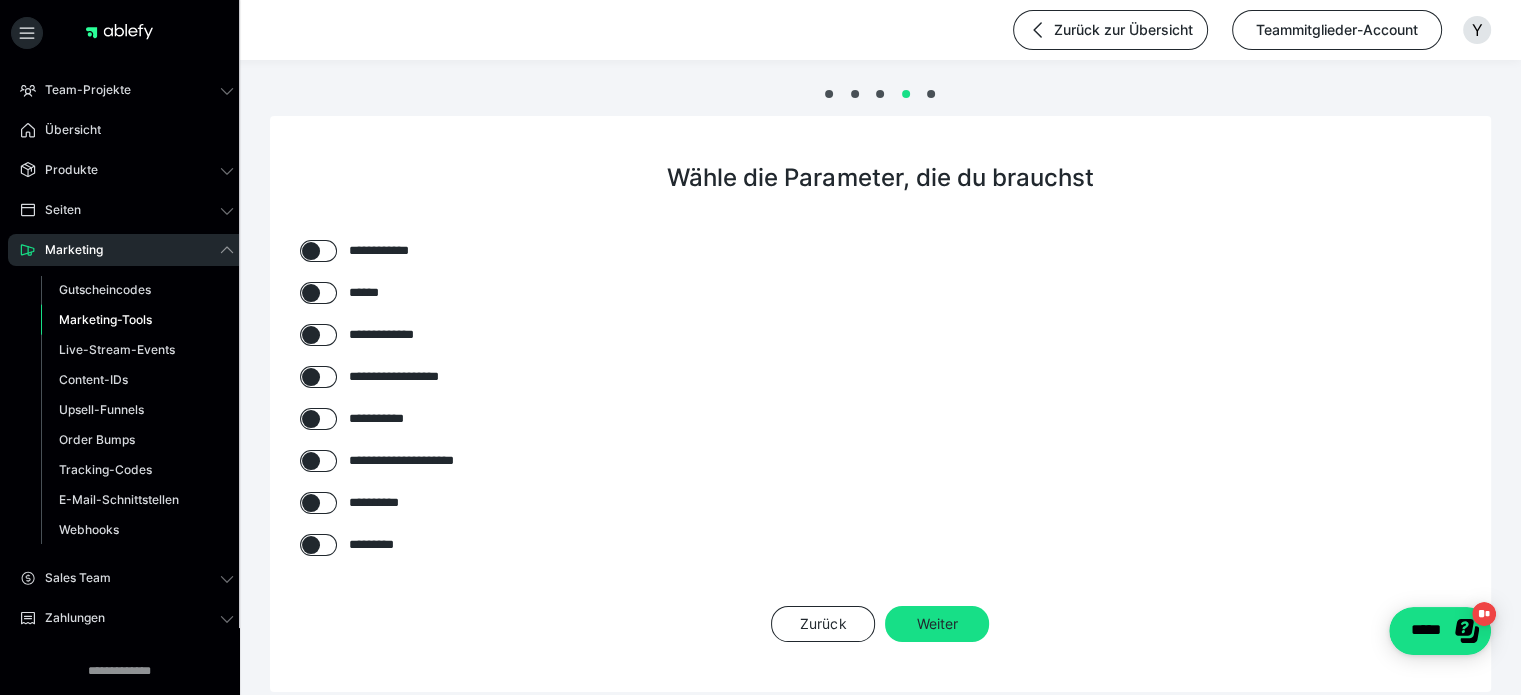 click at bounding box center [311, 251] 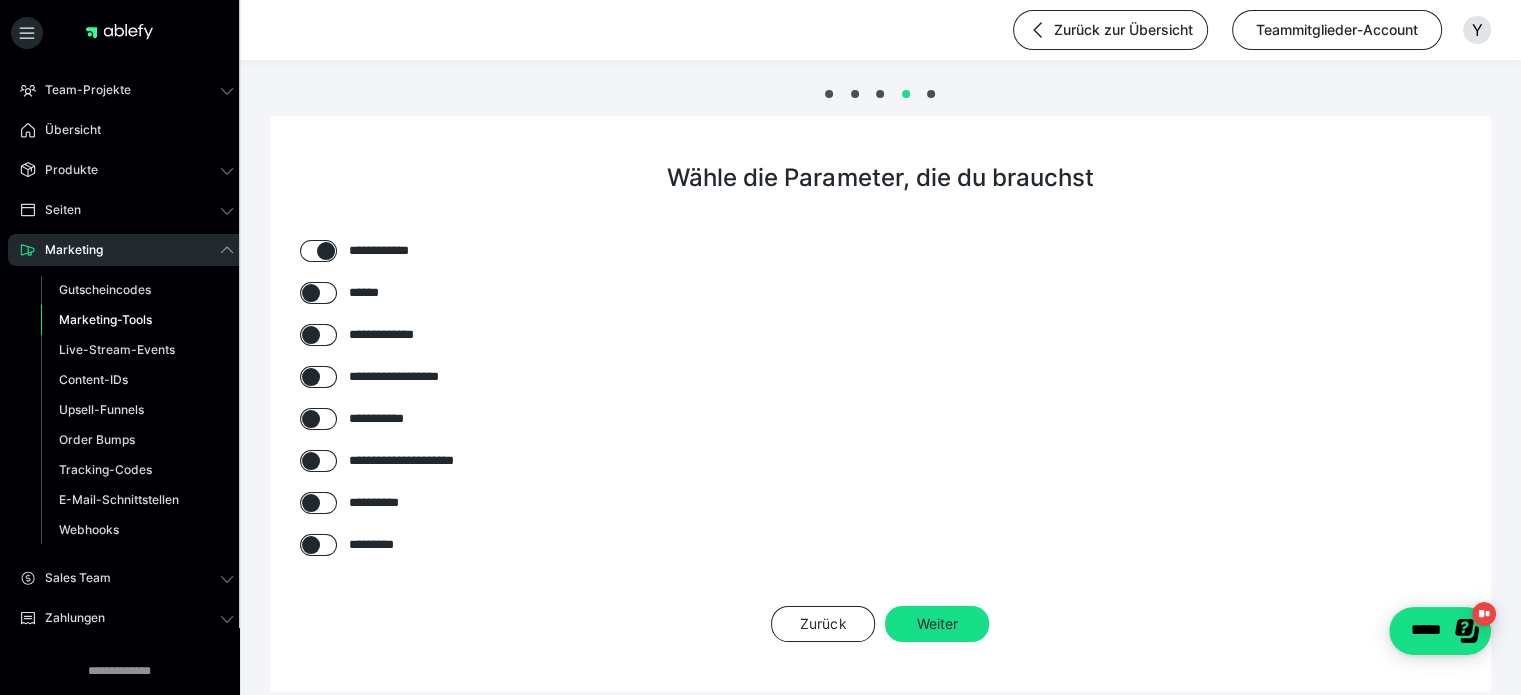 checkbox on "****" 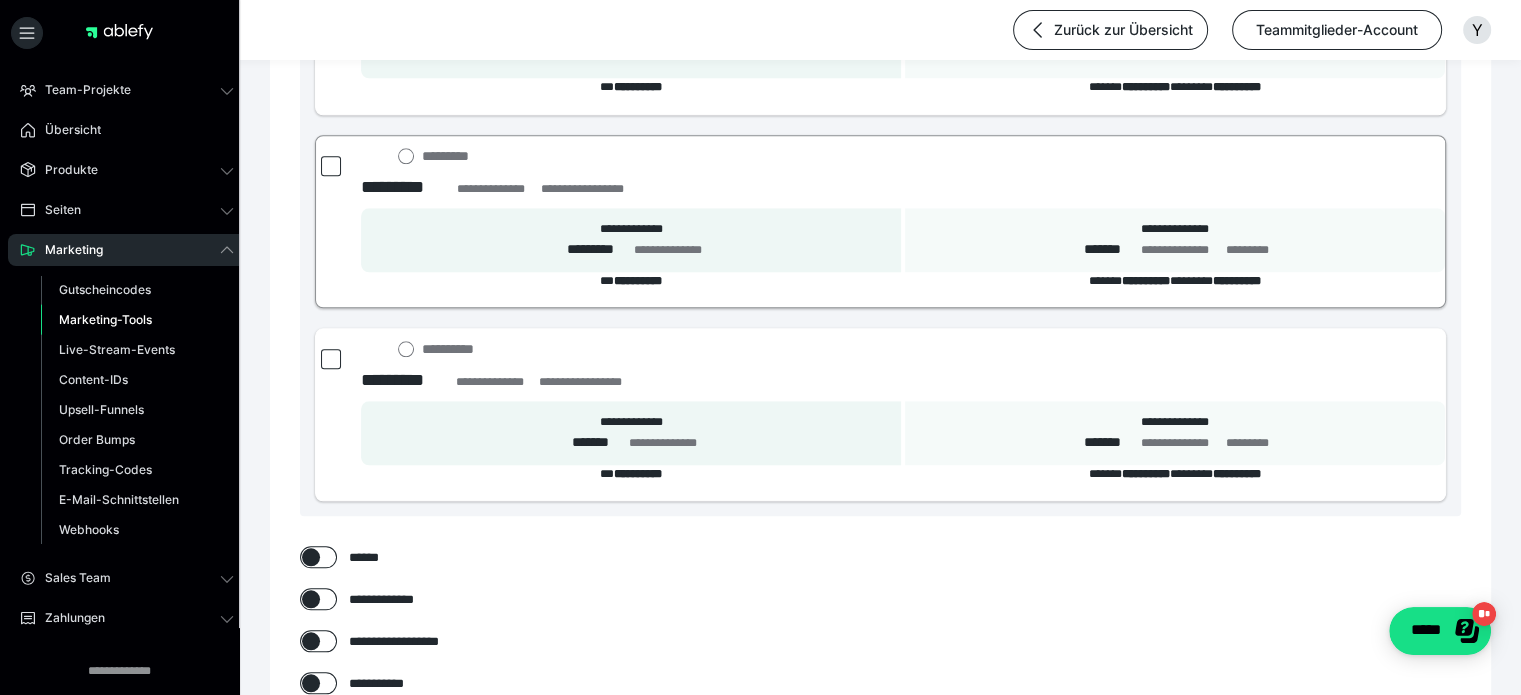 scroll, scrollTop: 2175, scrollLeft: 0, axis: vertical 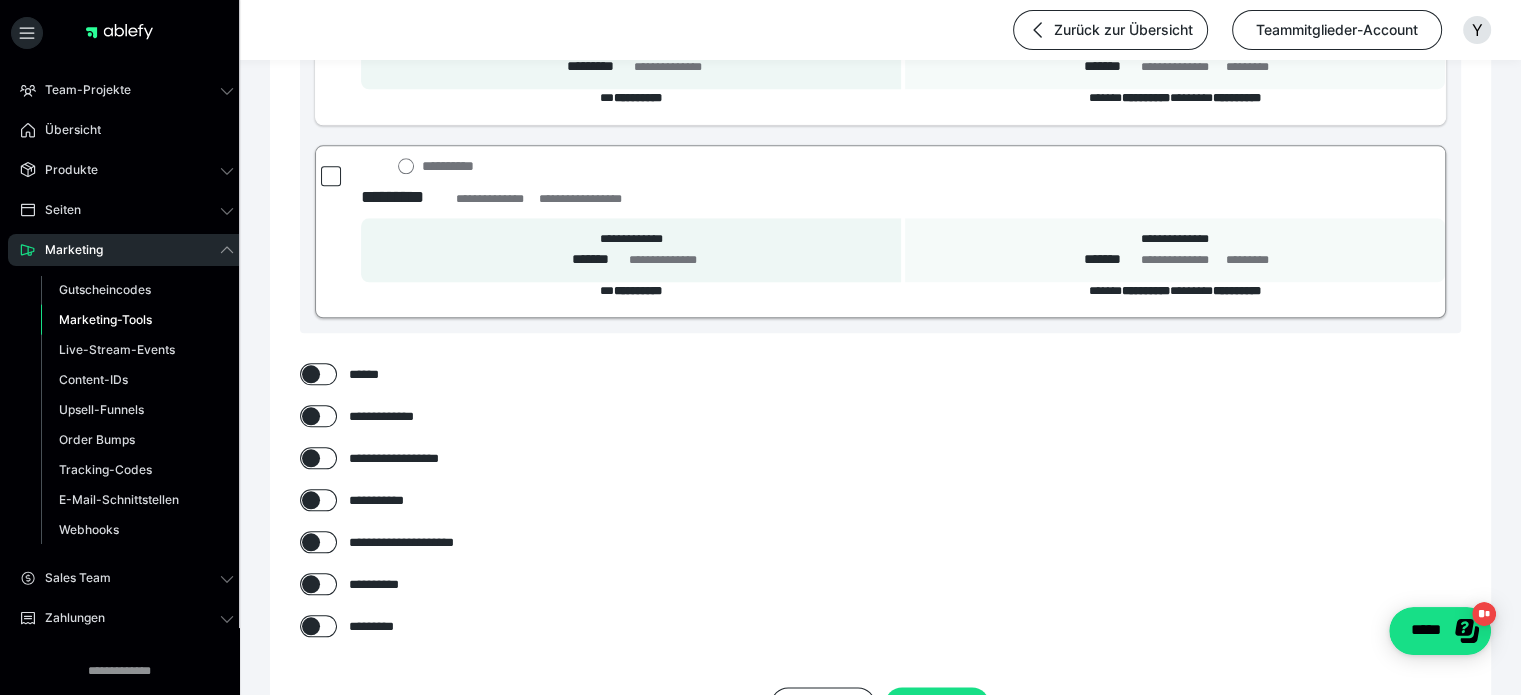 click at bounding box center [331, 176] 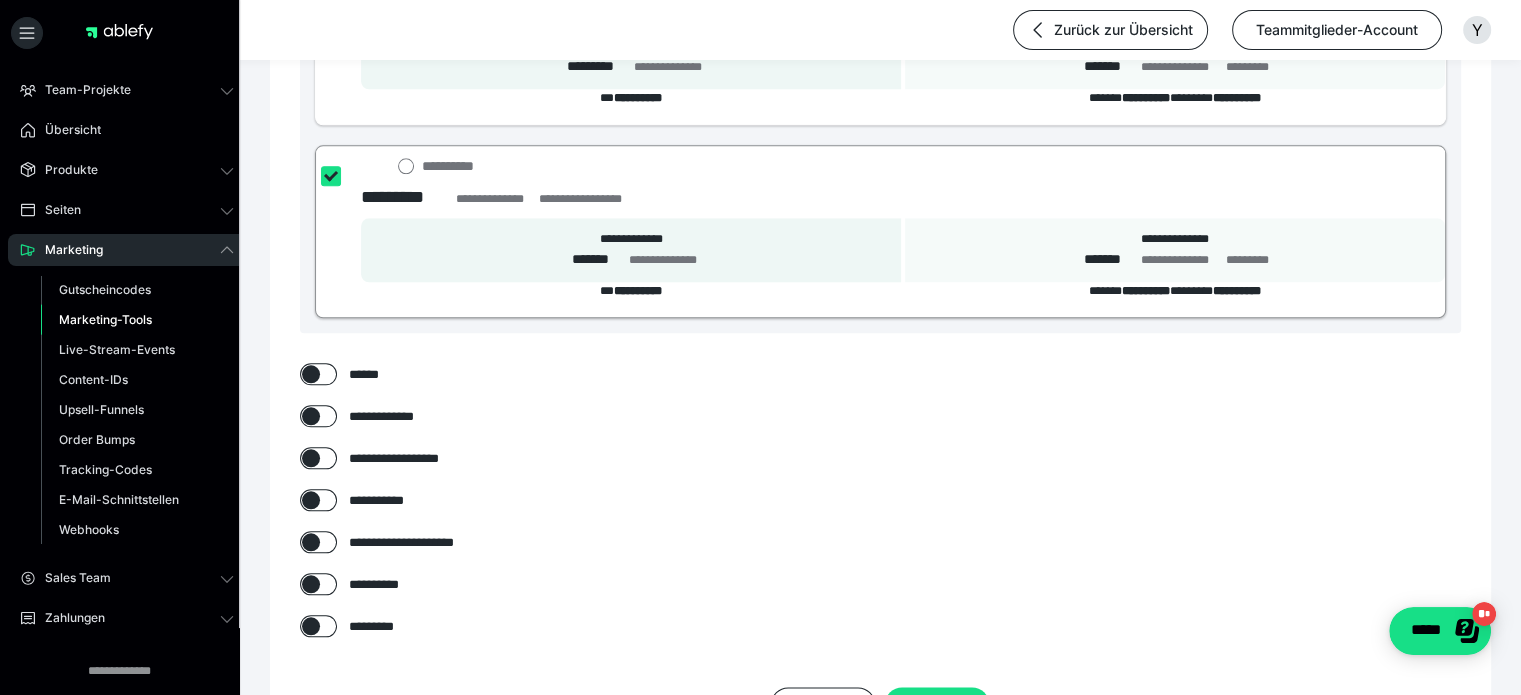 checkbox on "****" 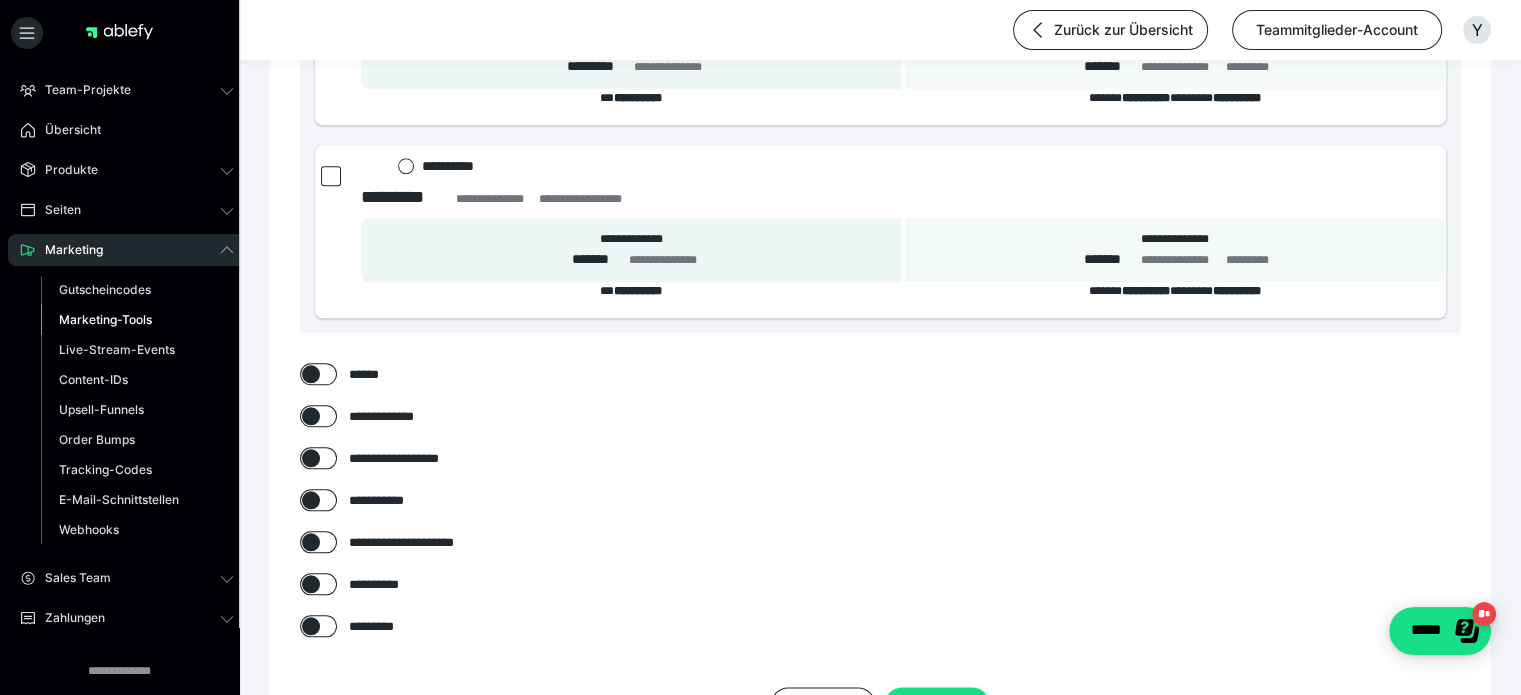 click at bounding box center (311, 458) 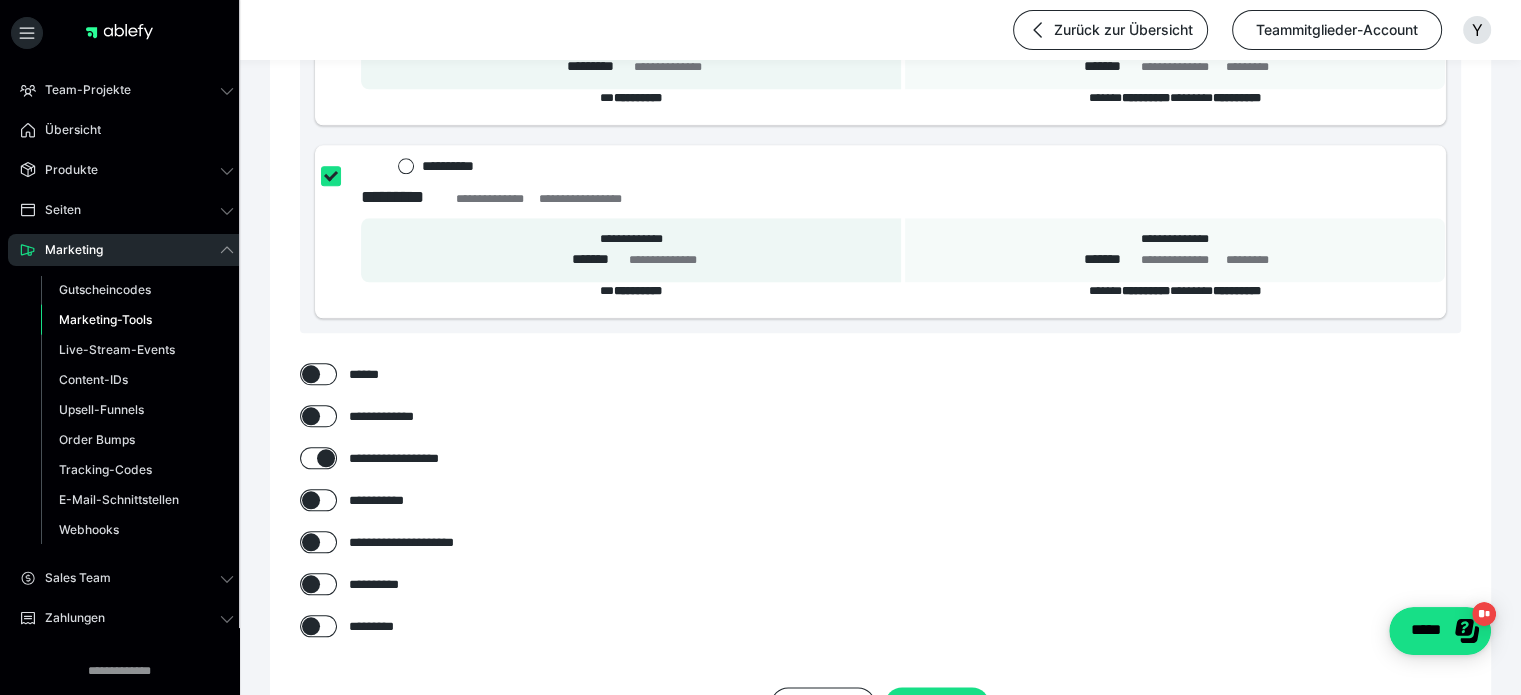 checkbox on "****" 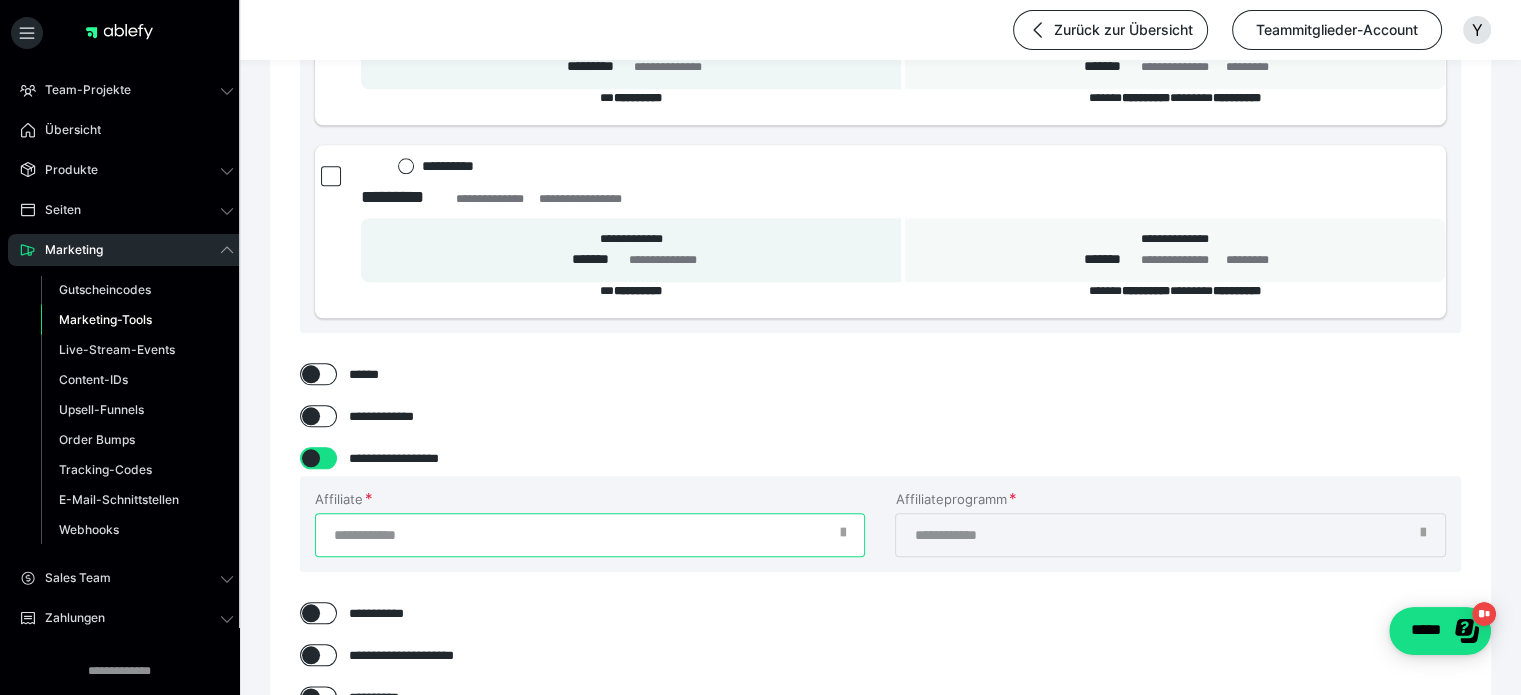 click on "Affiliate" at bounding box center (590, 535) 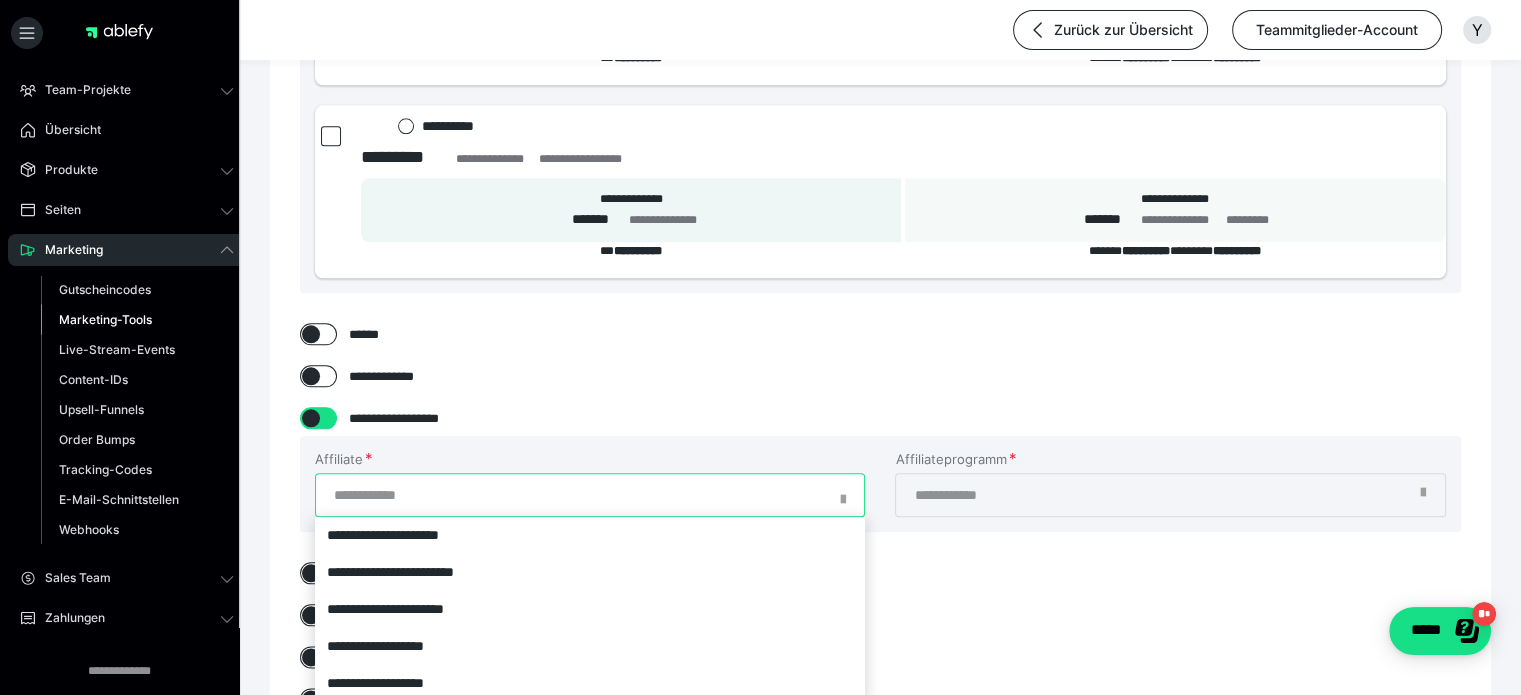 scroll, scrollTop: 2424, scrollLeft: 0, axis: vertical 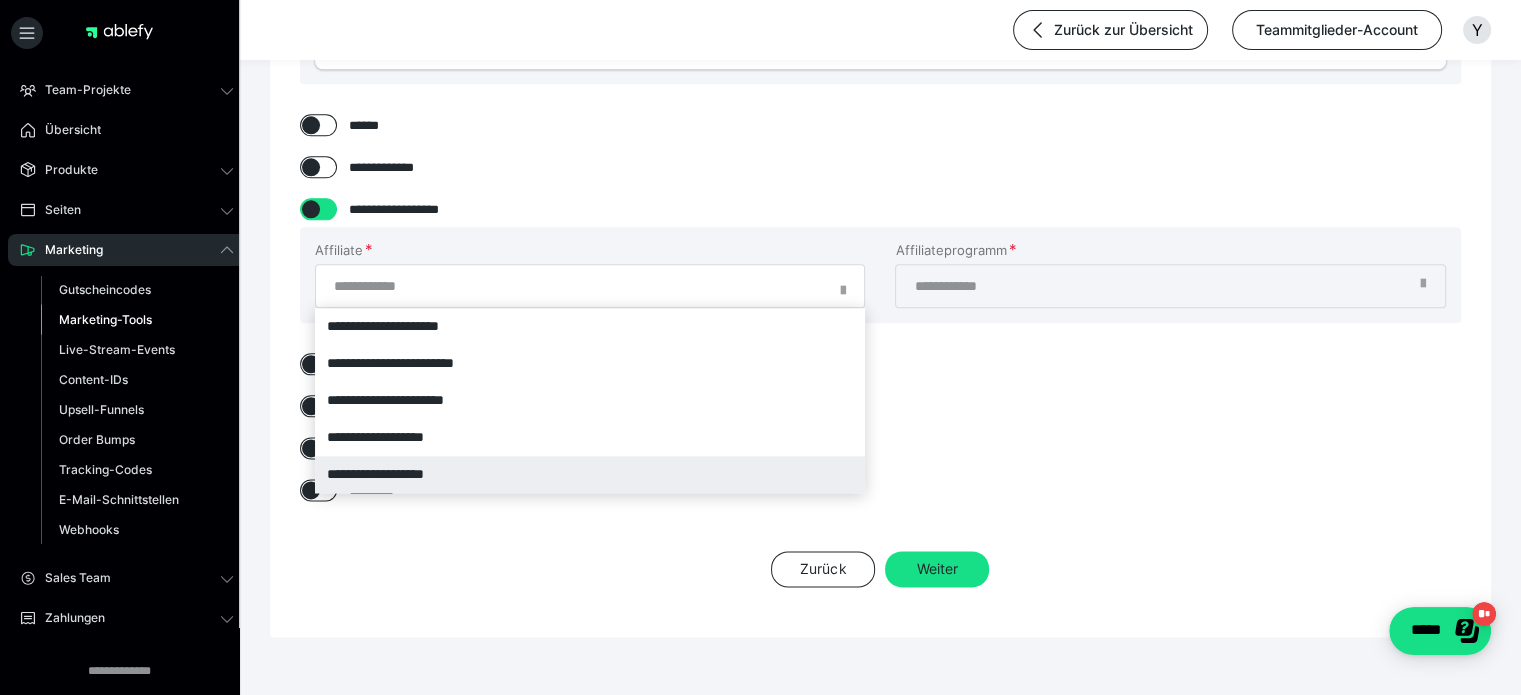 click on "**********" at bounding box center [590, 474] 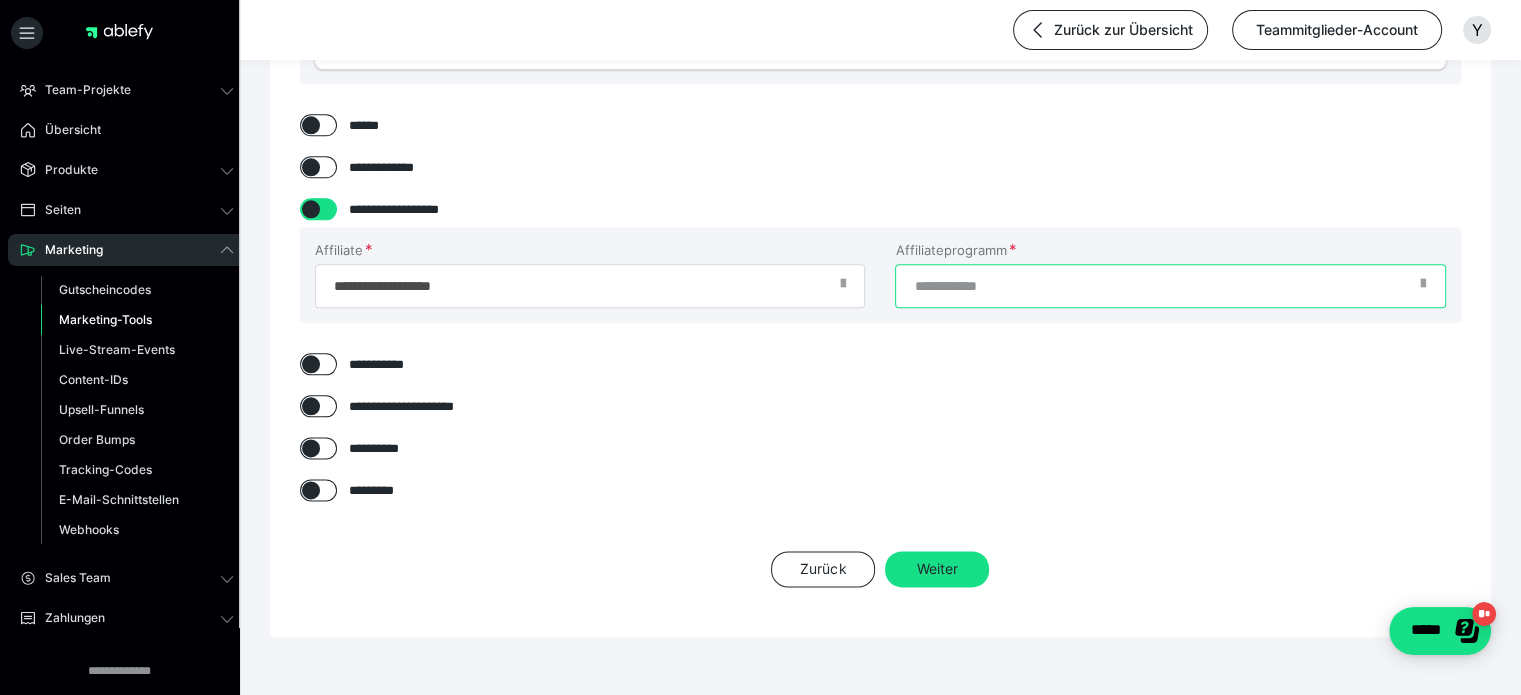 click on "Affiliateprogramm" at bounding box center [1170, 286] 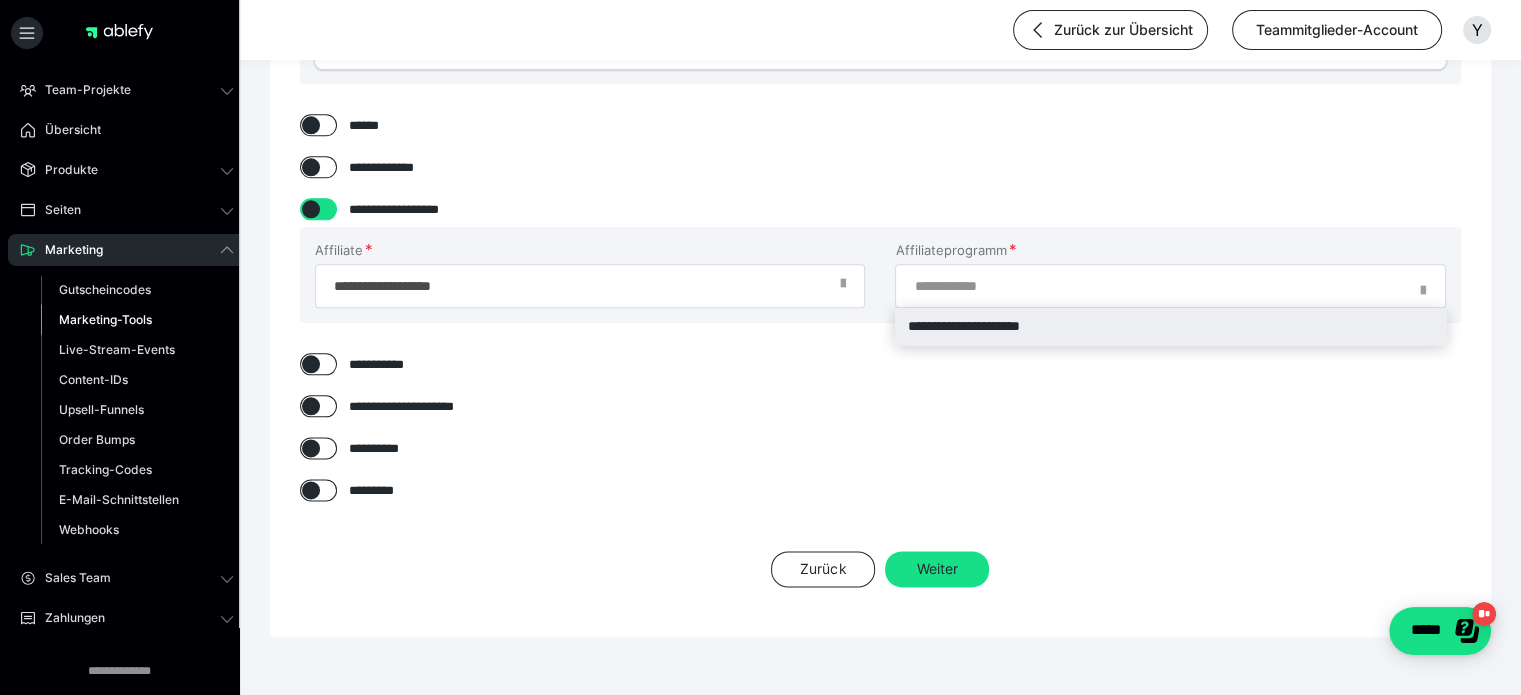 click on "**********" at bounding box center [1170, 326] 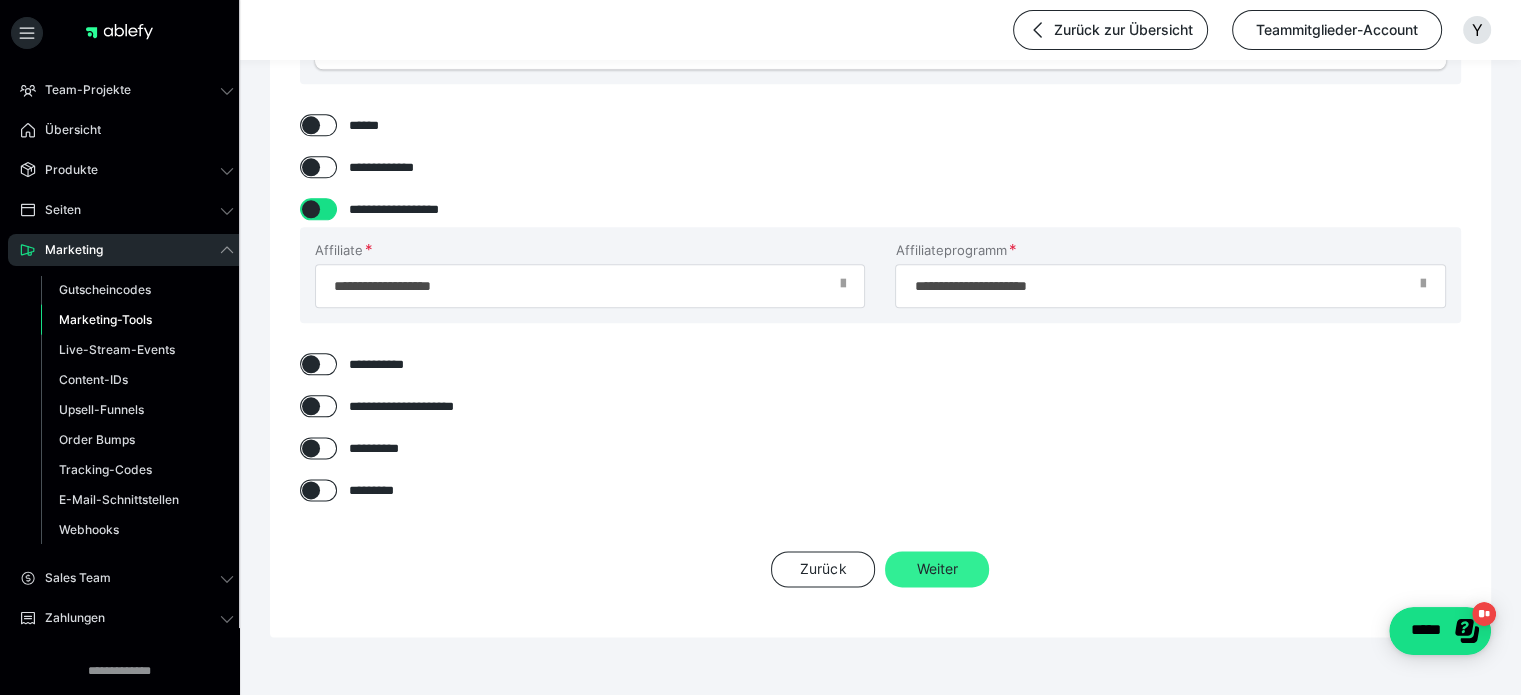 click on "Weiter" at bounding box center (937, 569) 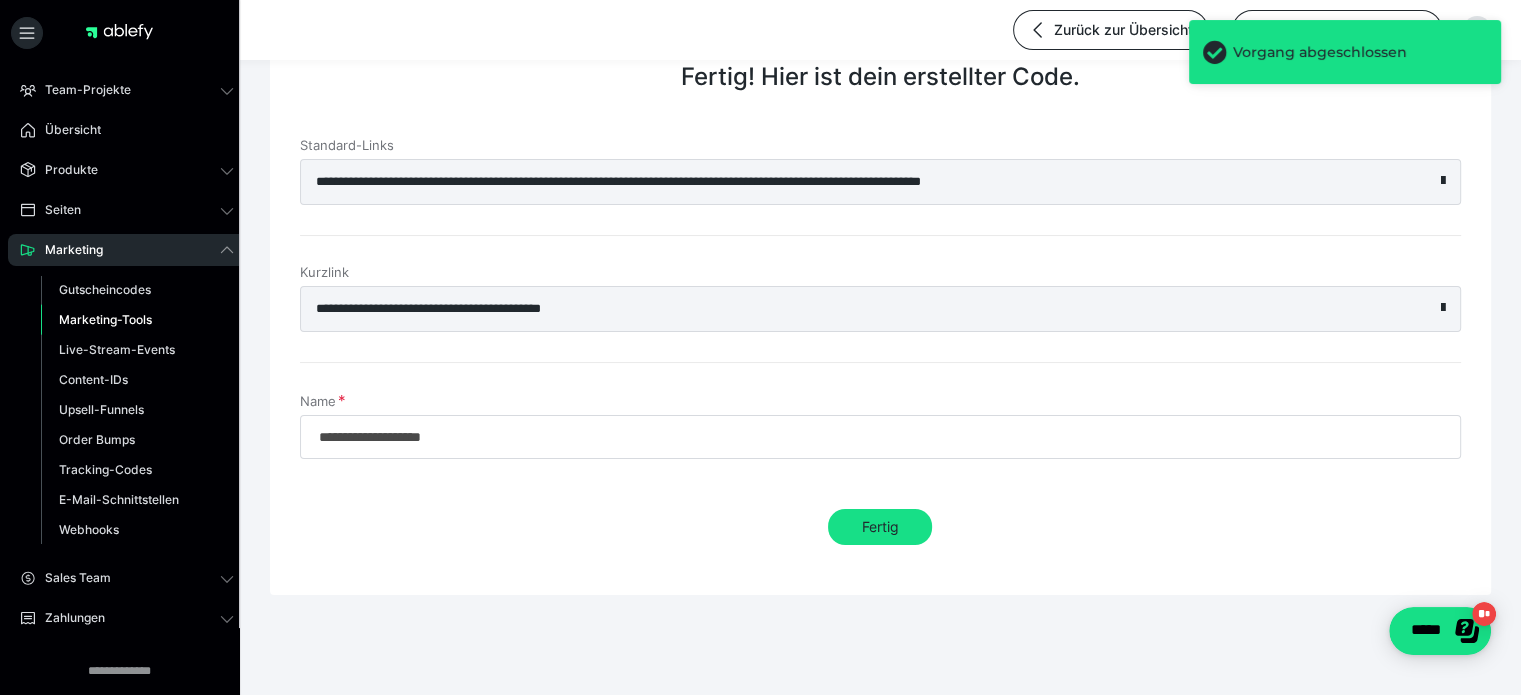 scroll, scrollTop: 99, scrollLeft: 0, axis: vertical 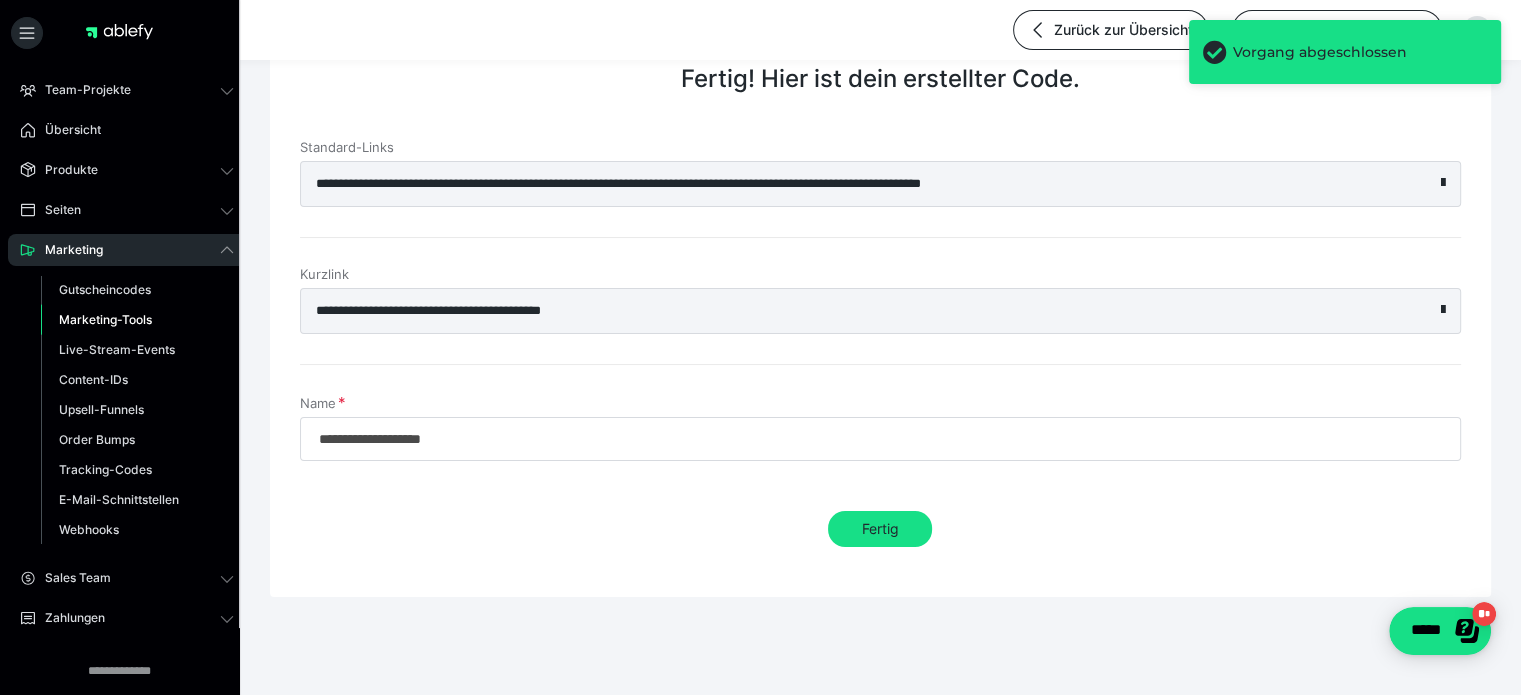 click on "**********" at bounding box center [835, 184] 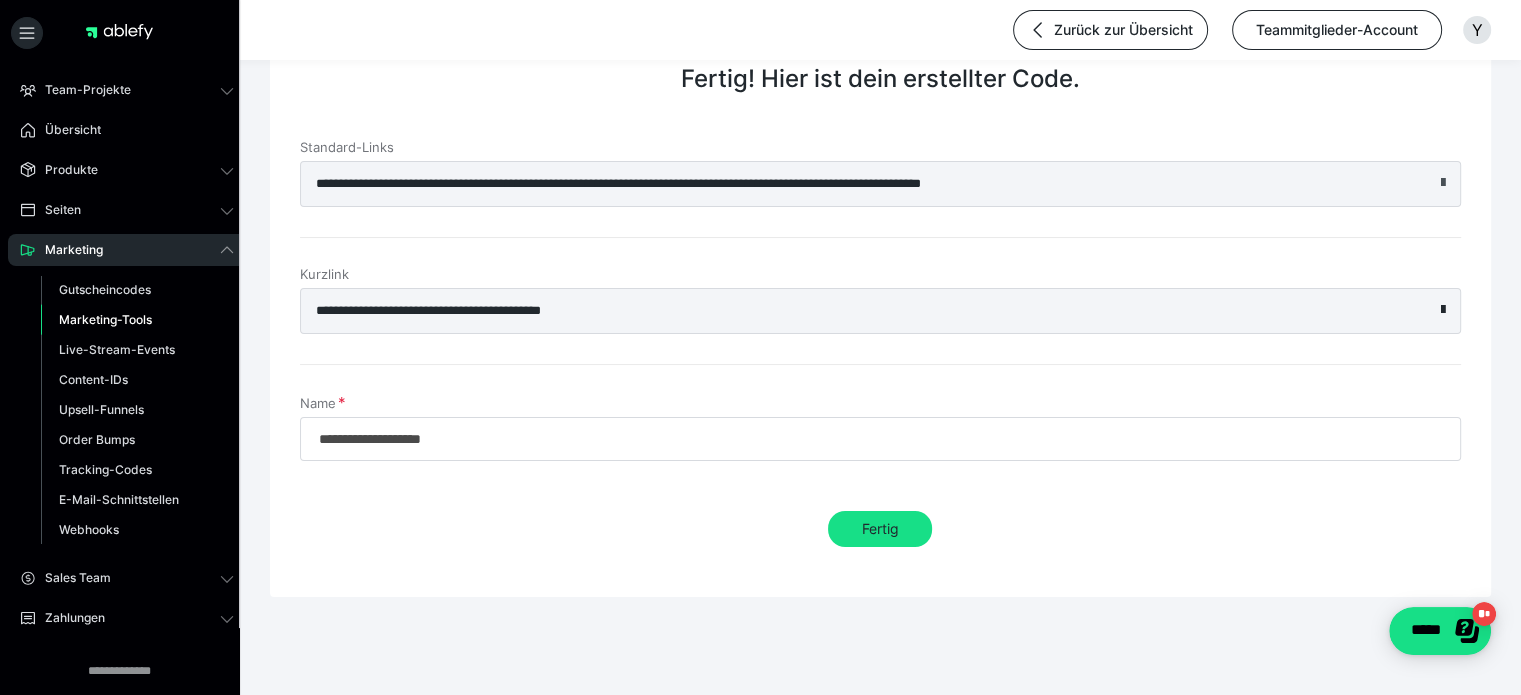 click at bounding box center [1443, 183] 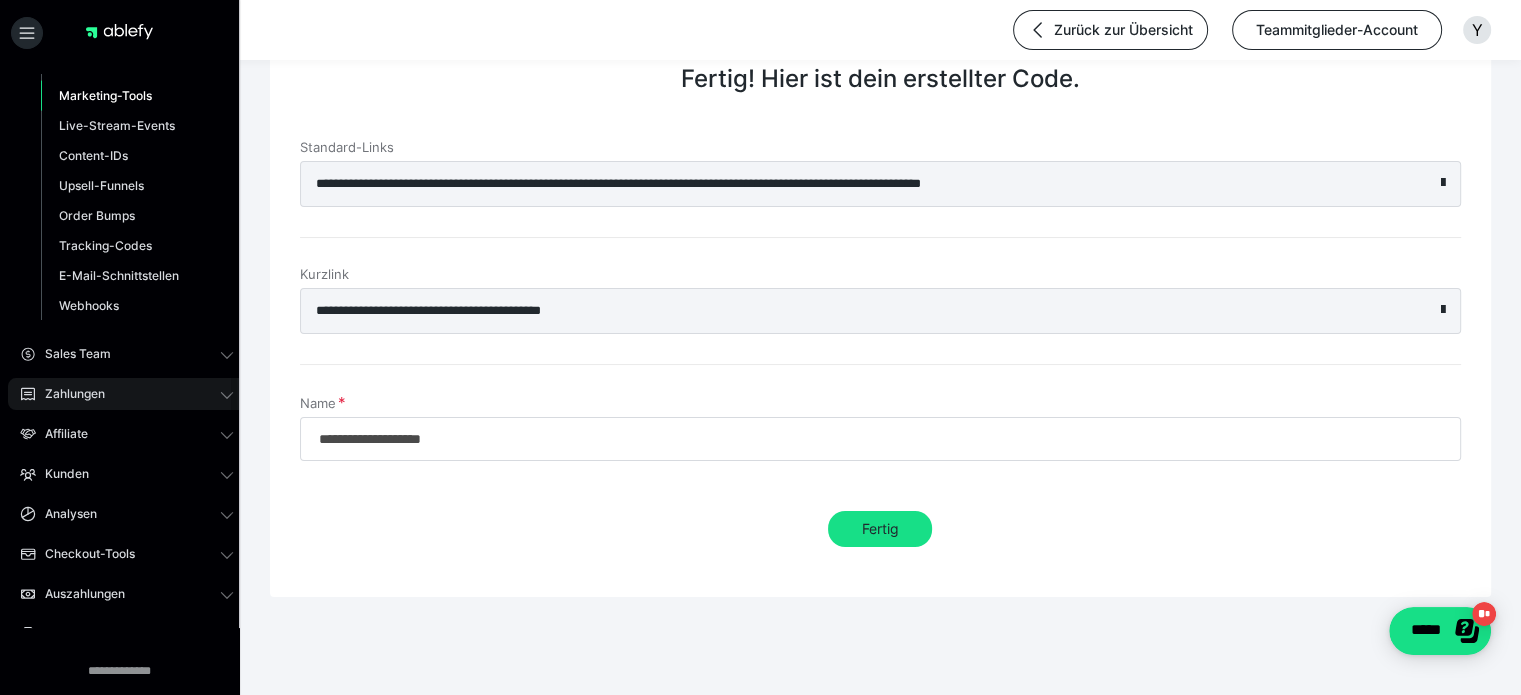 click at bounding box center (227, 394) 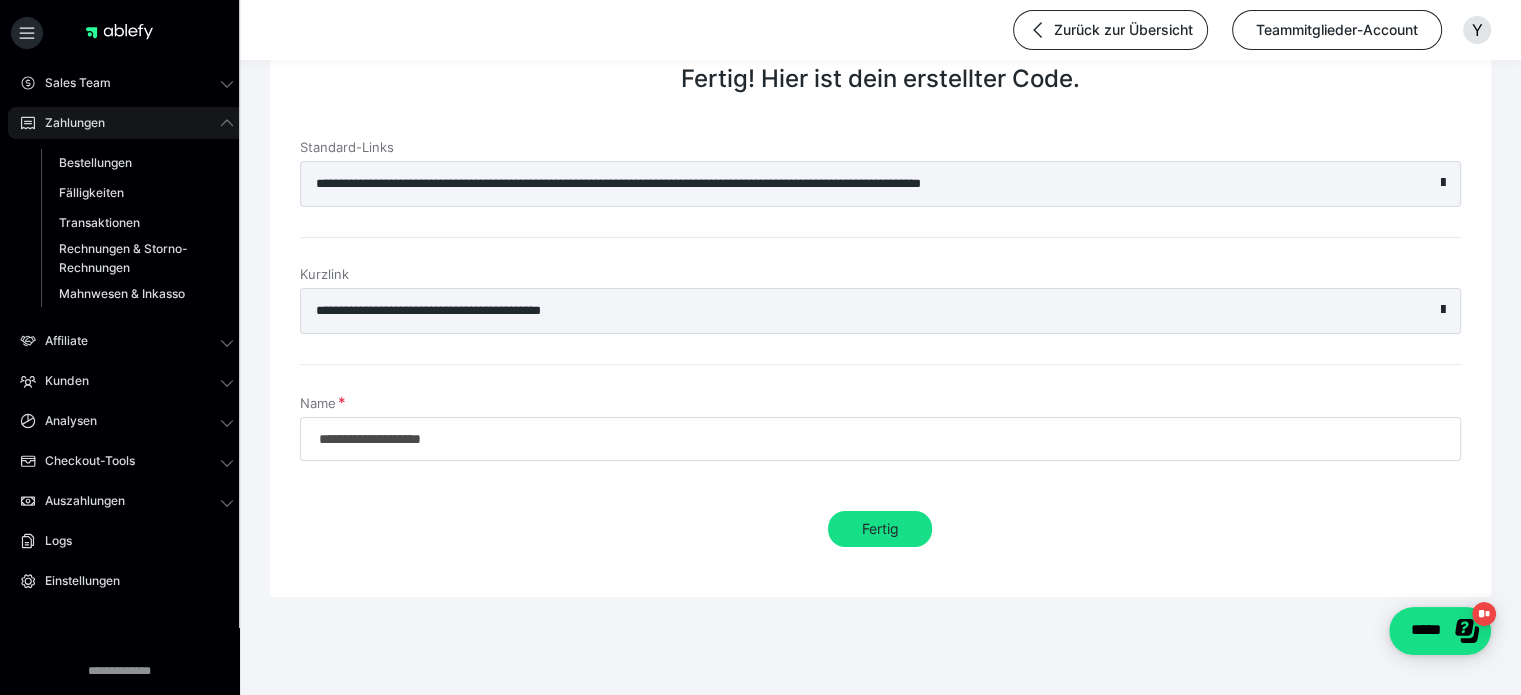 scroll, scrollTop: 222, scrollLeft: 0, axis: vertical 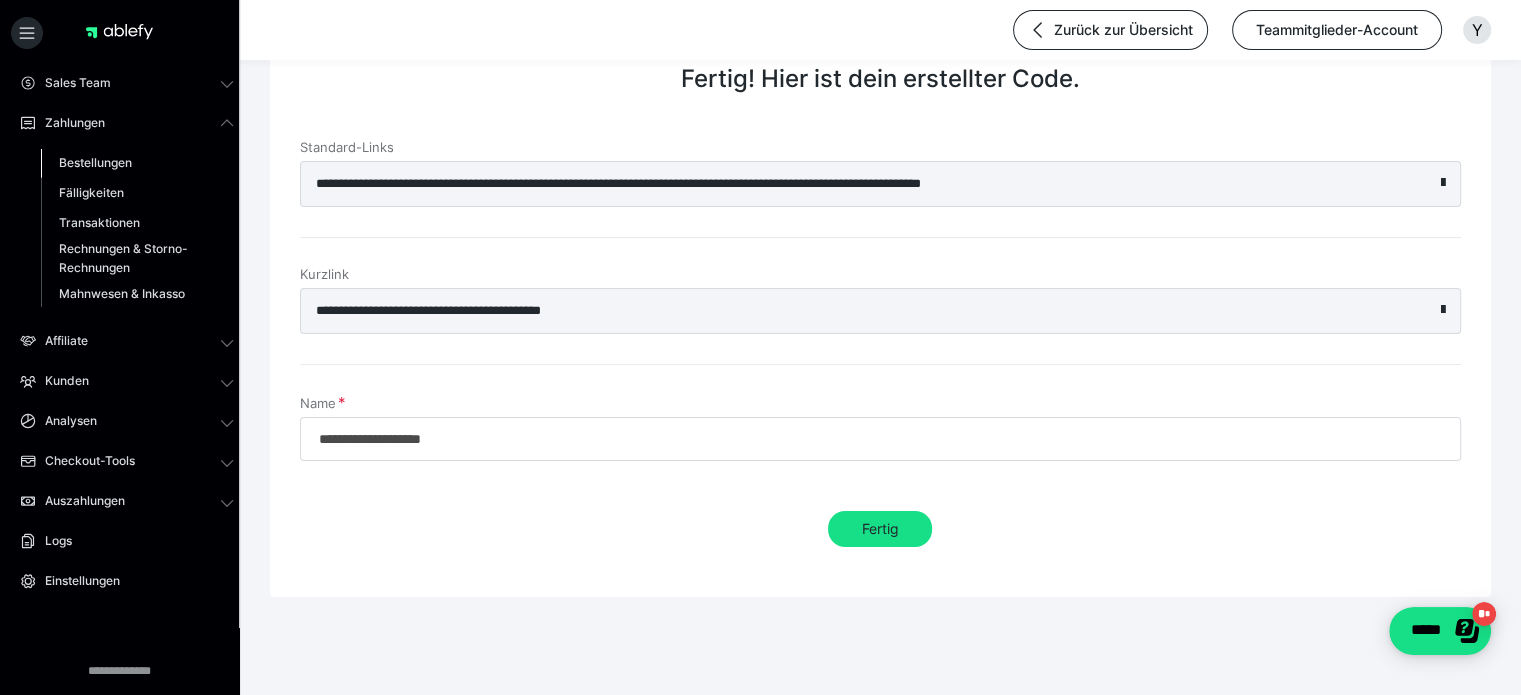 click on "Bestellungen" at bounding box center [95, 162] 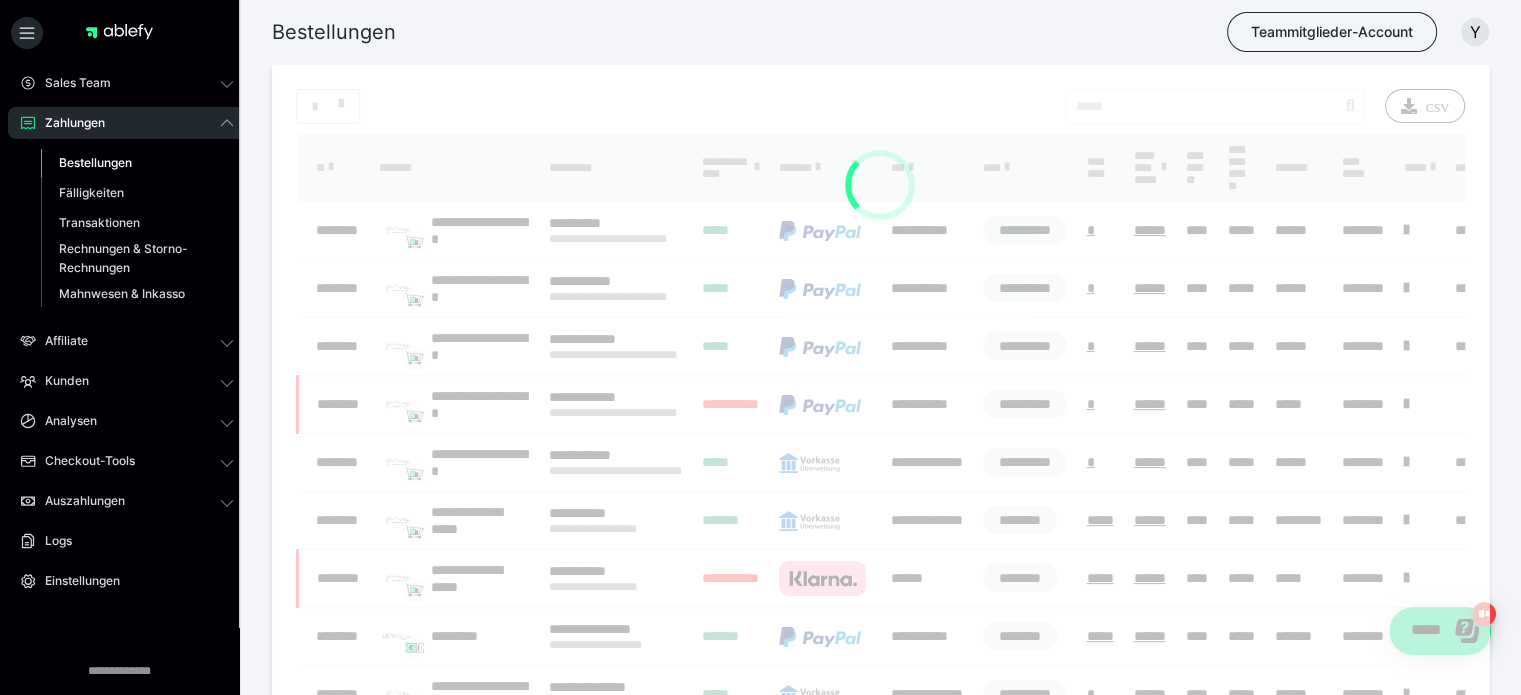 scroll, scrollTop: 0, scrollLeft: 0, axis: both 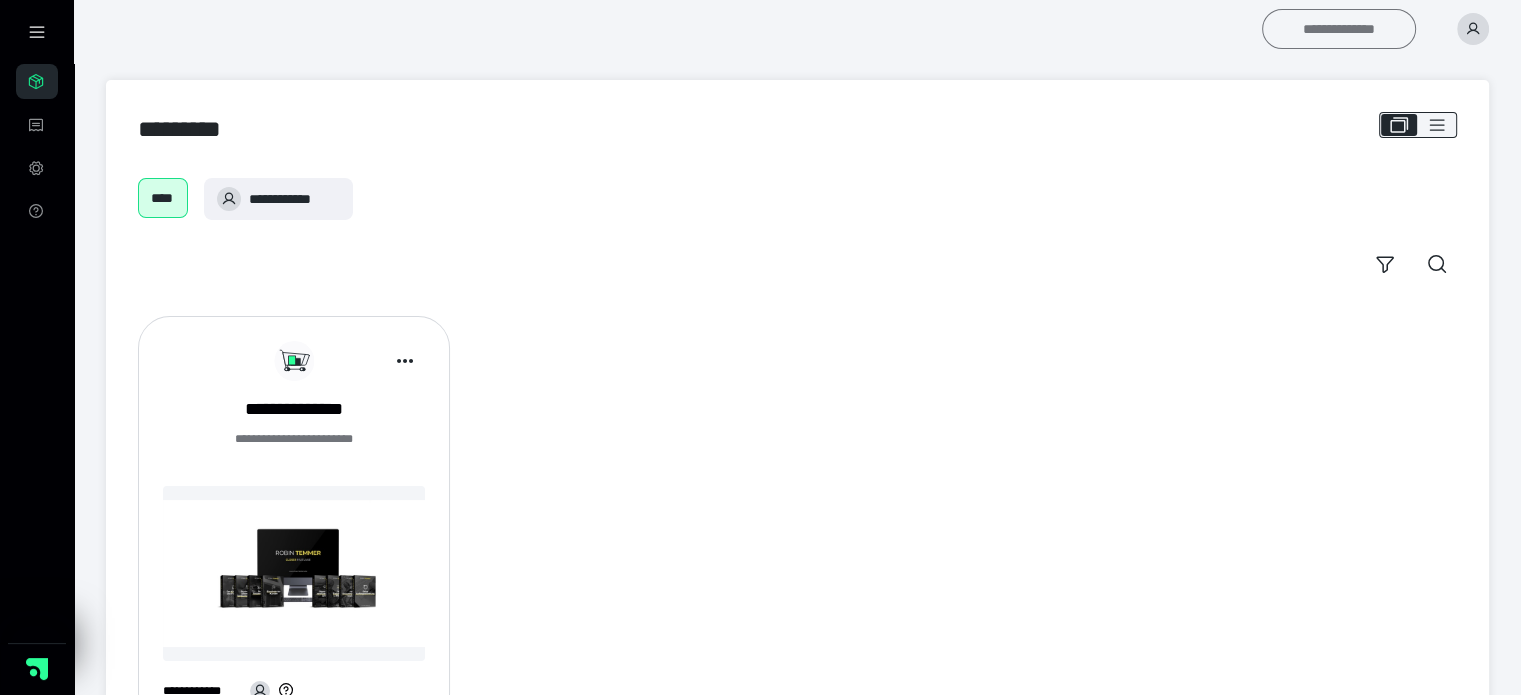 click on "**********" at bounding box center [1339, 29] 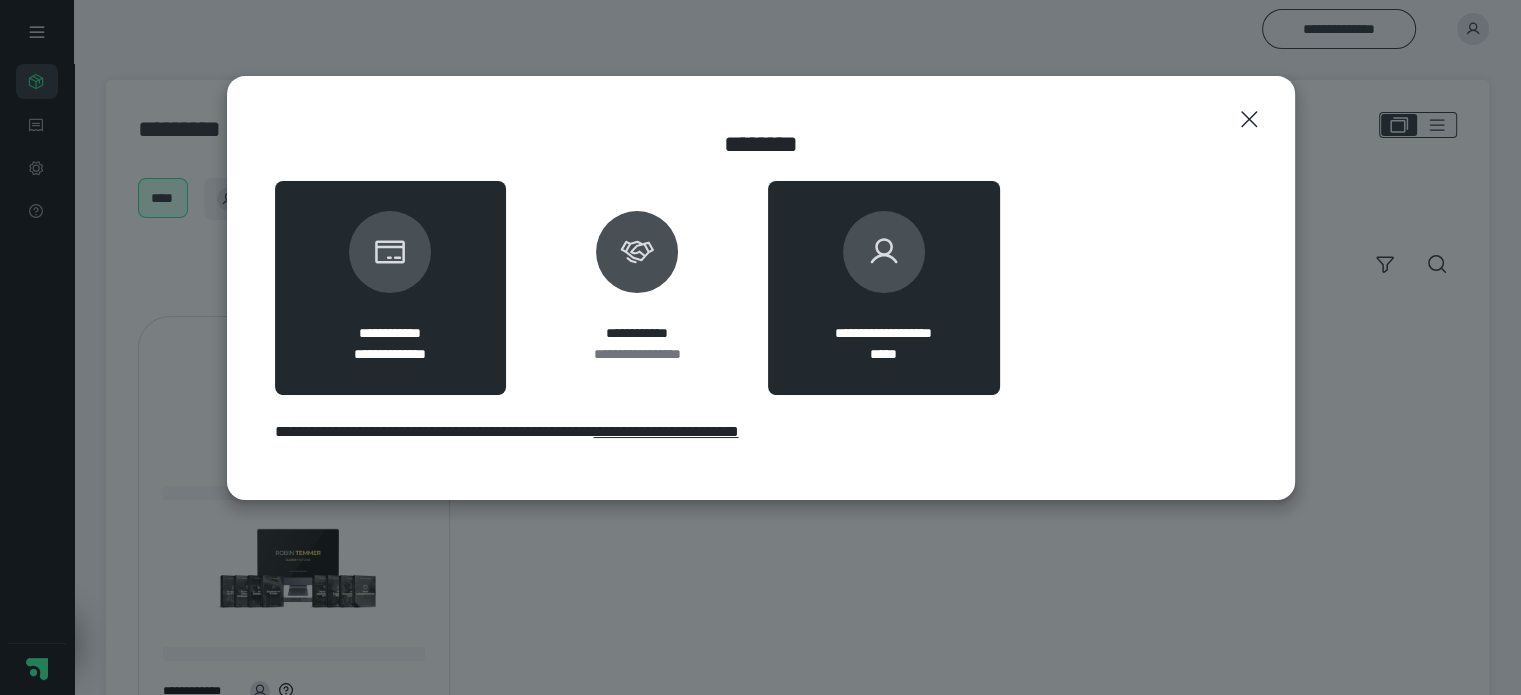 click 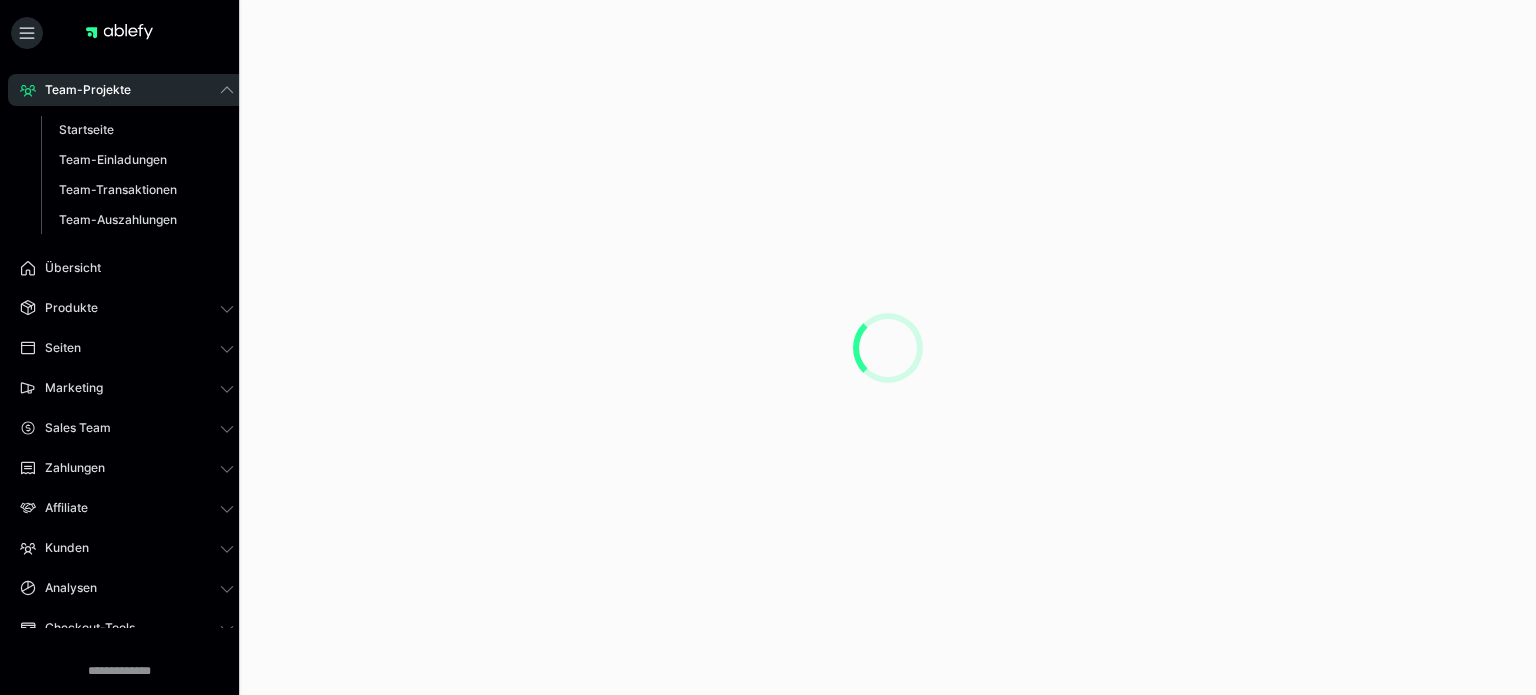 scroll, scrollTop: 0, scrollLeft: 0, axis: both 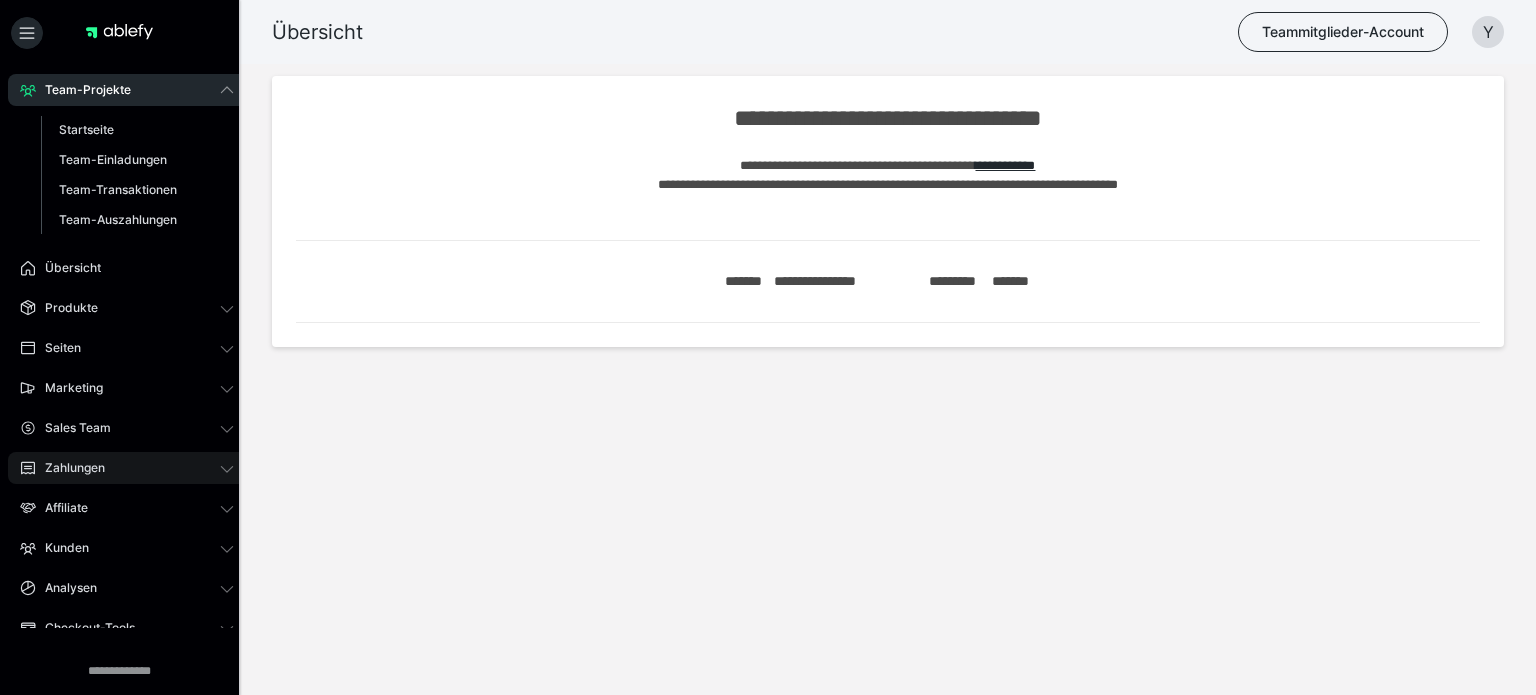 click 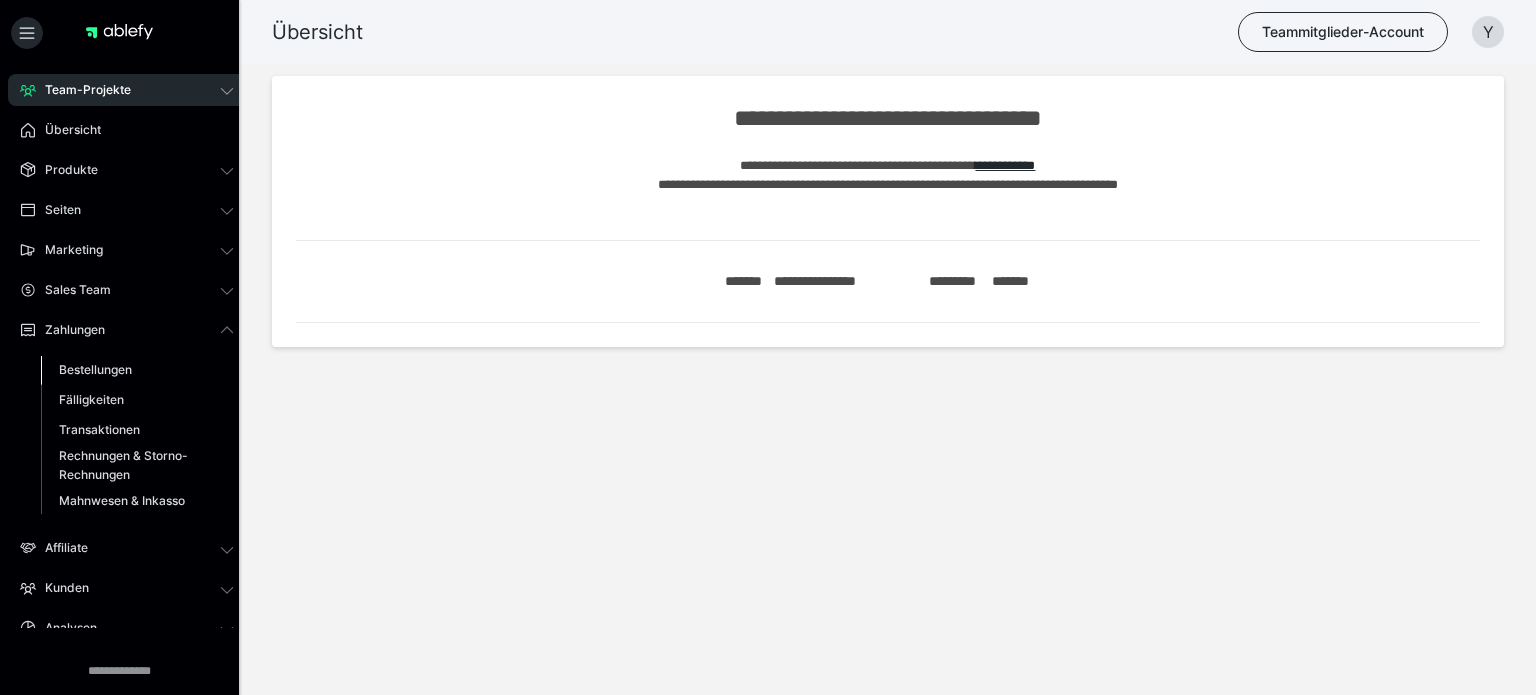 click on "Bestellungen" at bounding box center (95, 369) 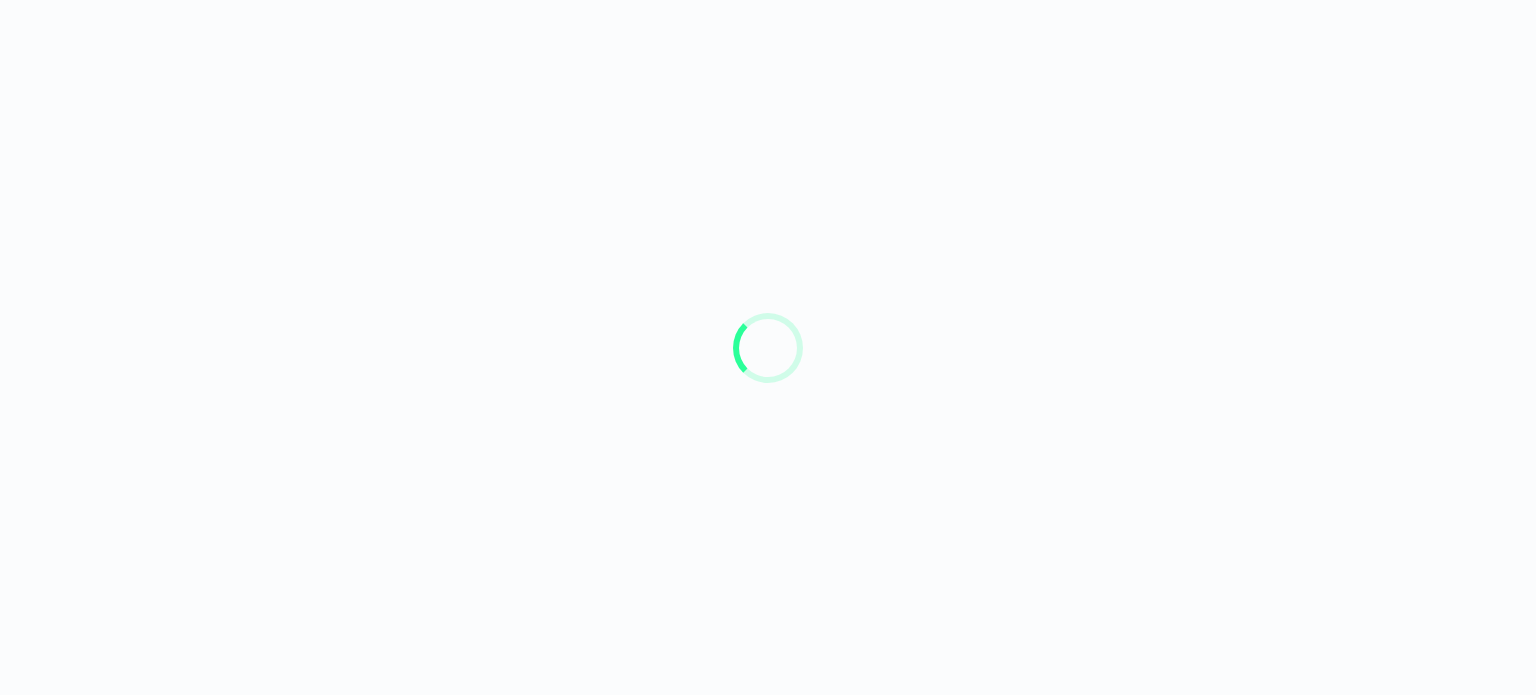 scroll, scrollTop: 0, scrollLeft: 0, axis: both 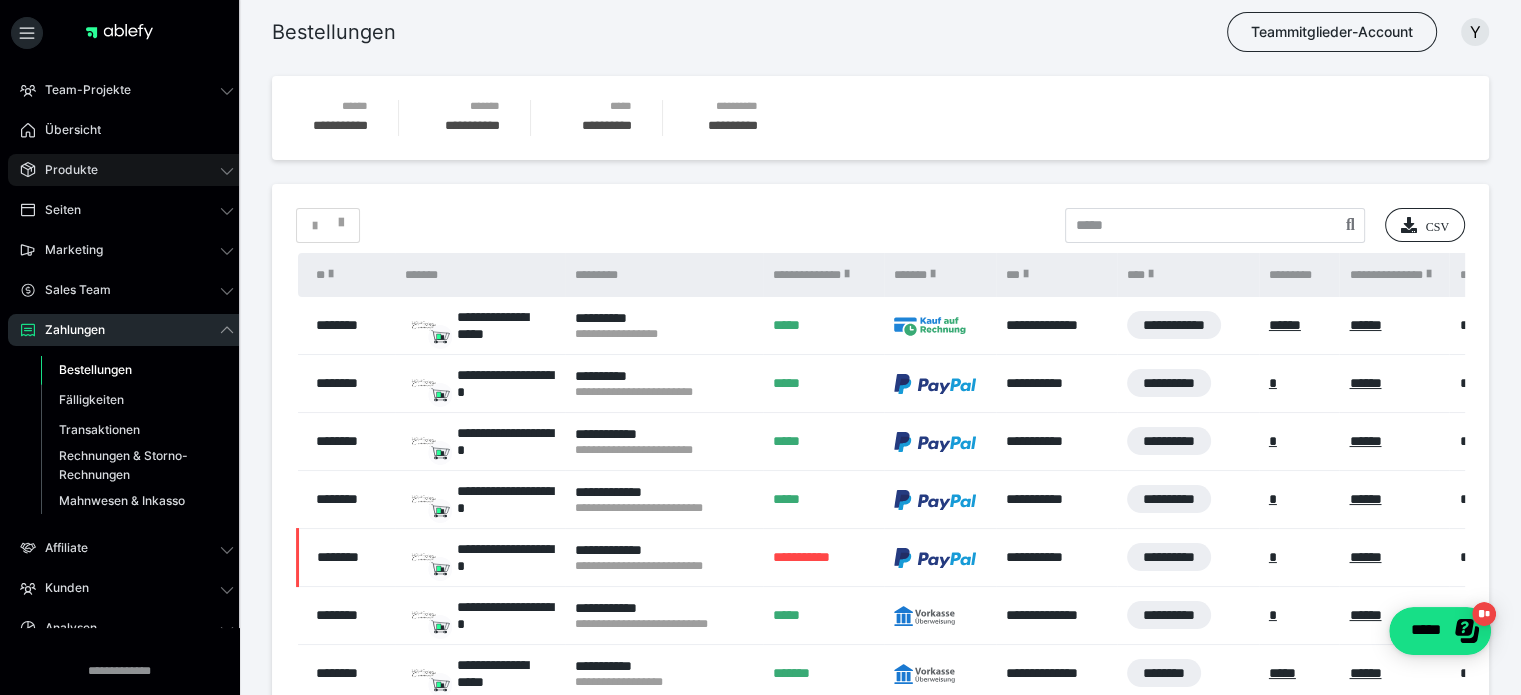 click 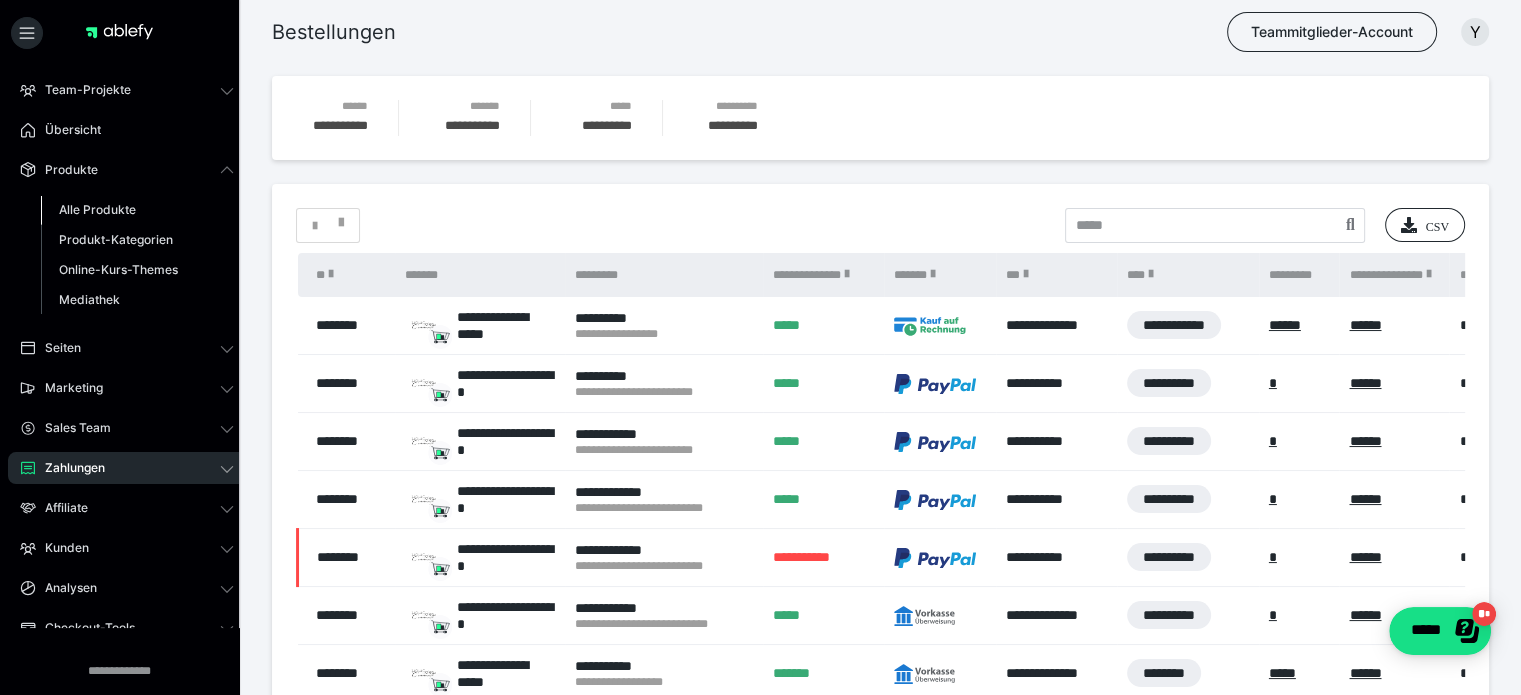 click on "Alle Produkte" at bounding box center (97, 209) 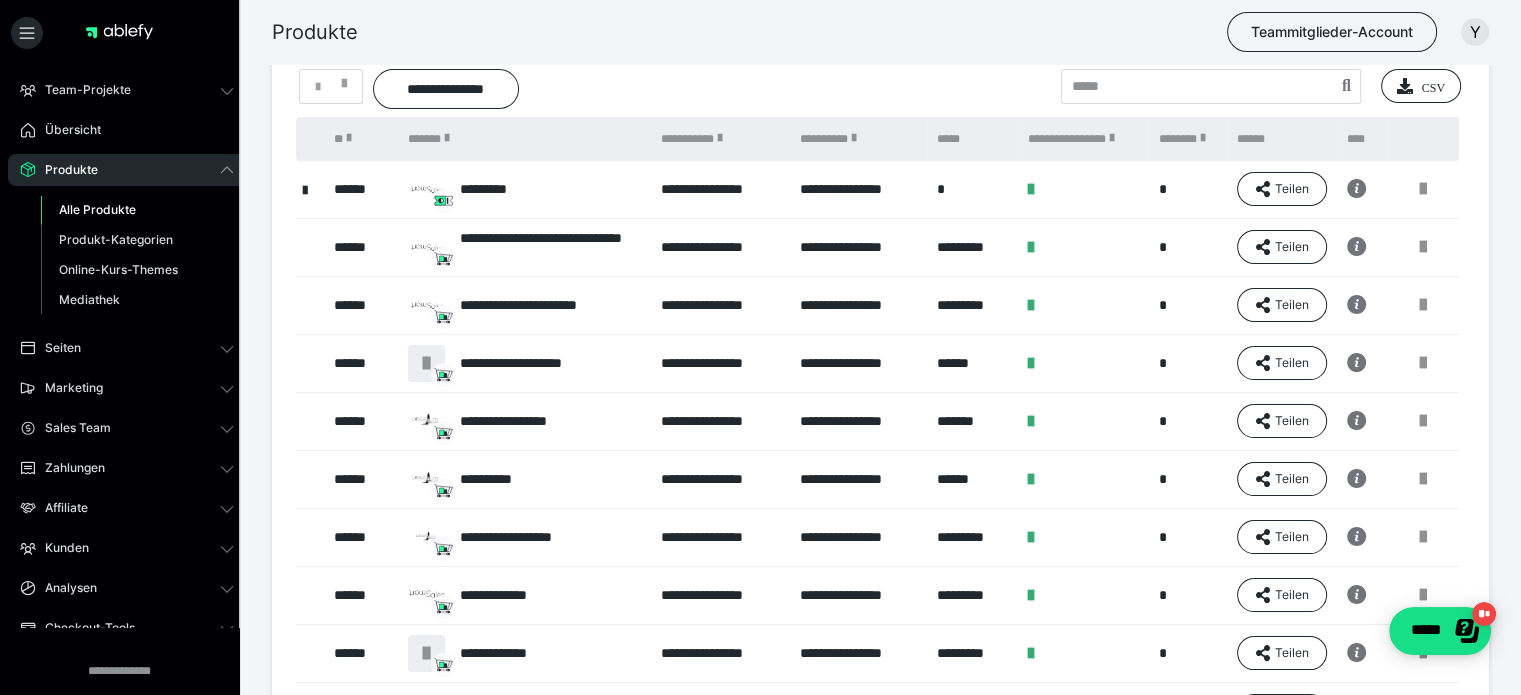 scroll, scrollTop: 396, scrollLeft: 0, axis: vertical 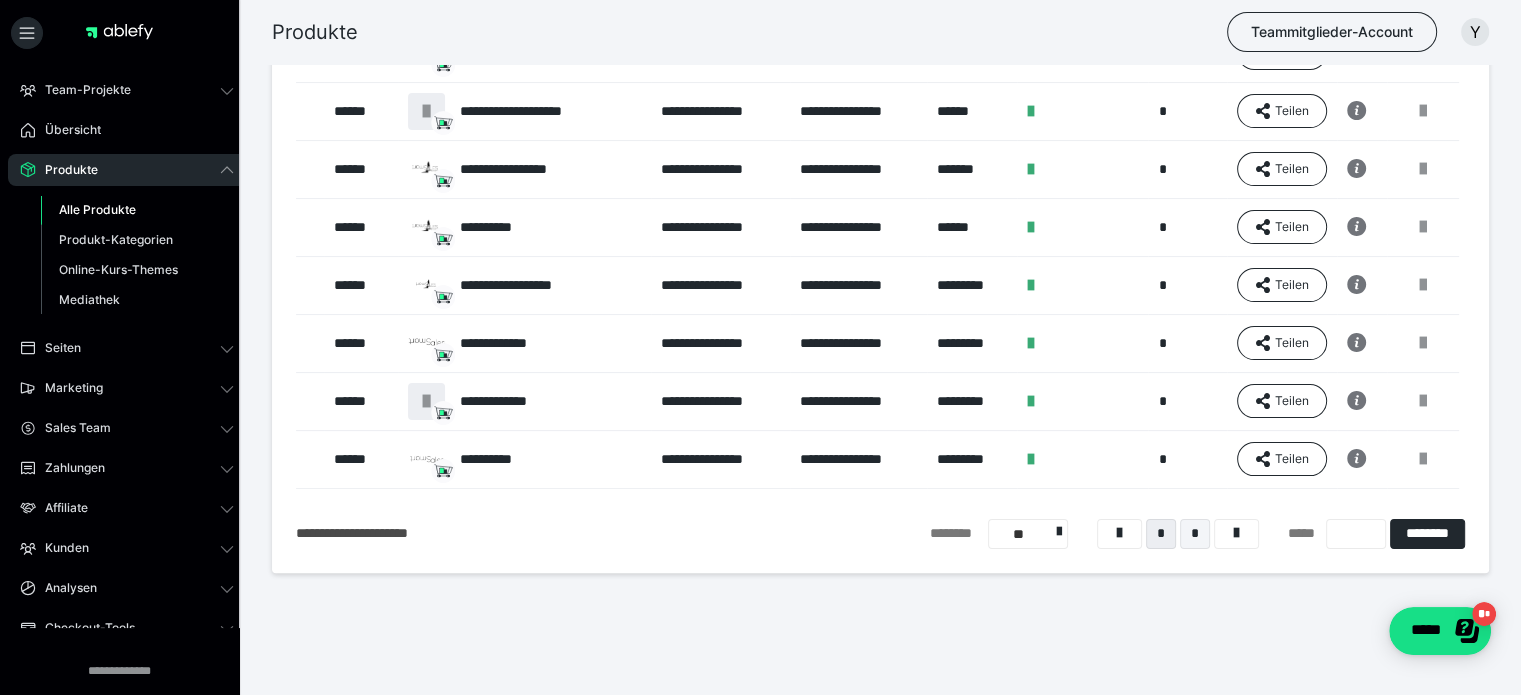 click on "*" at bounding box center [1195, 534] 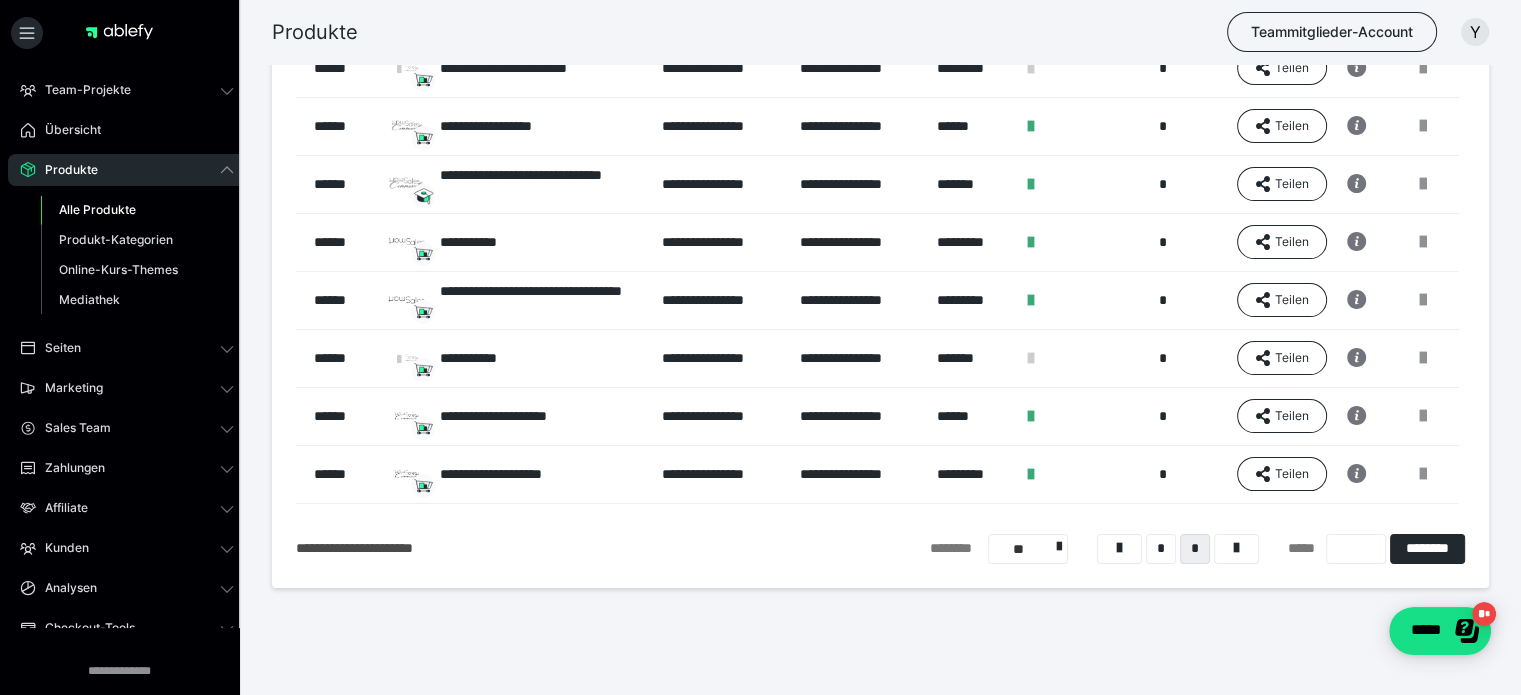 scroll, scrollTop: 337, scrollLeft: 0, axis: vertical 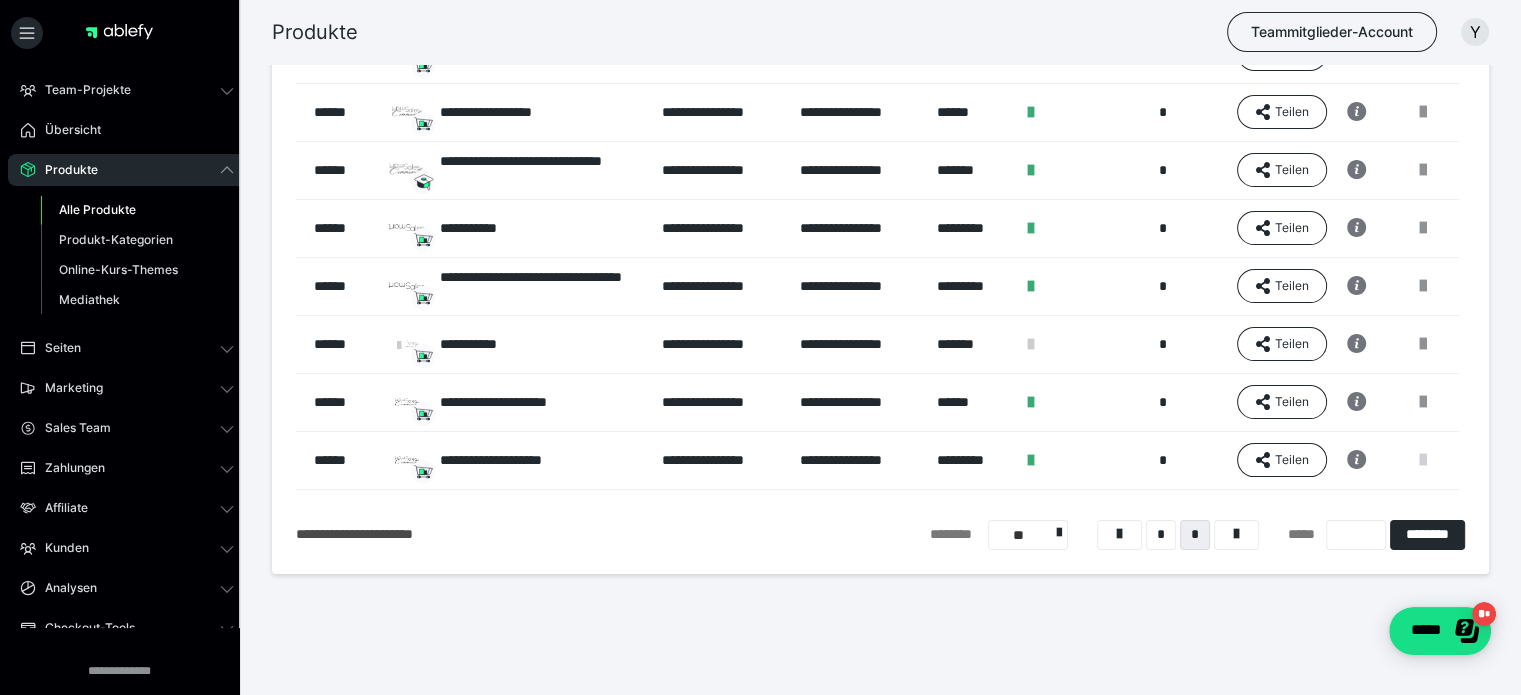 click at bounding box center [1423, 460] 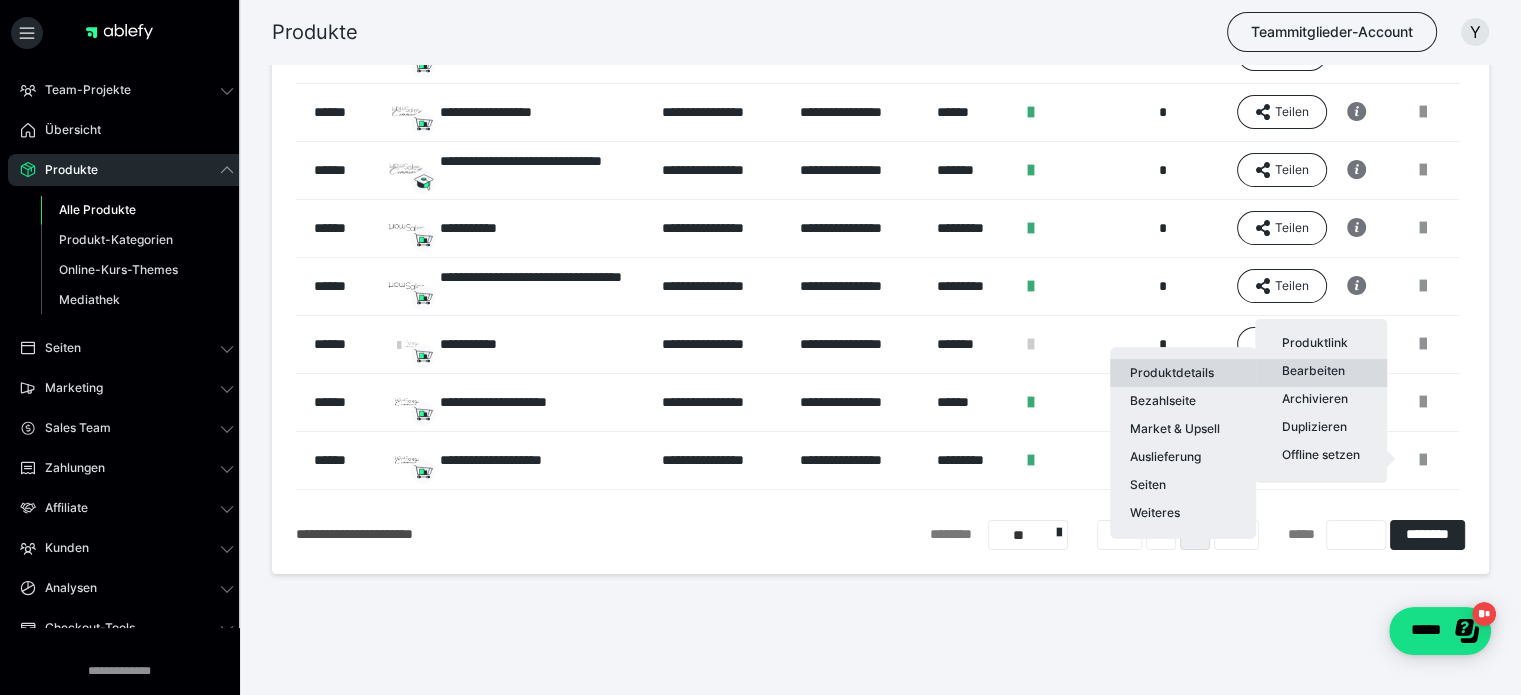 click on "Produktdetails" at bounding box center [1183, 373] 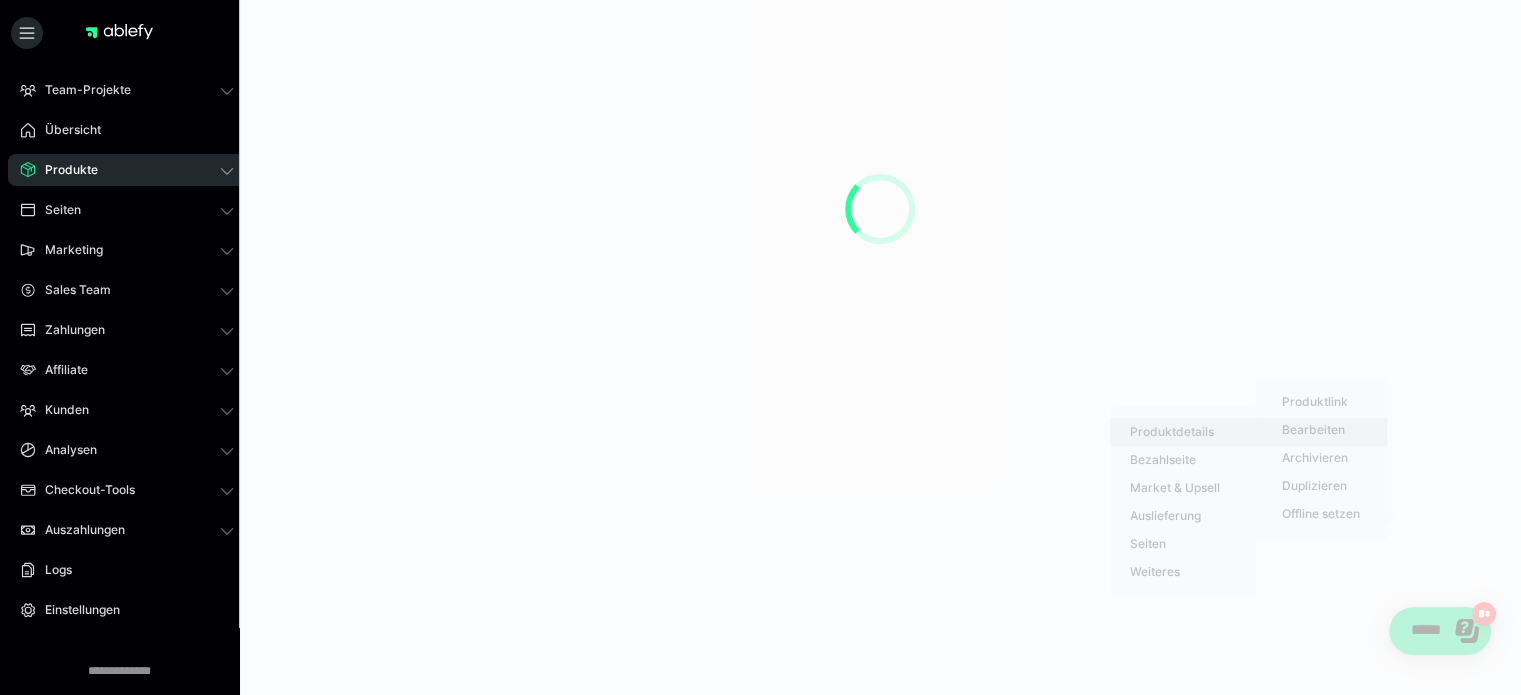 scroll, scrollTop: 0, scrollLeft: 0, axis: both 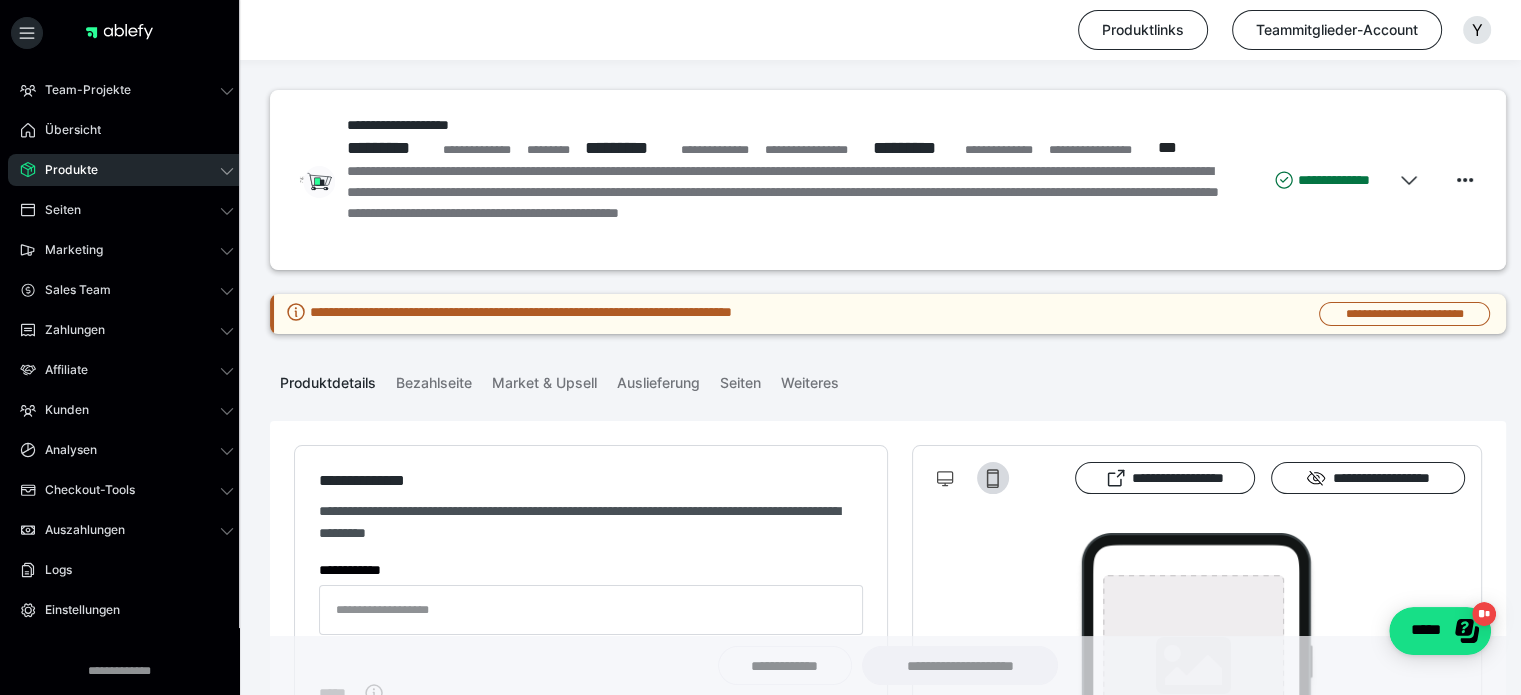 type on "**********" 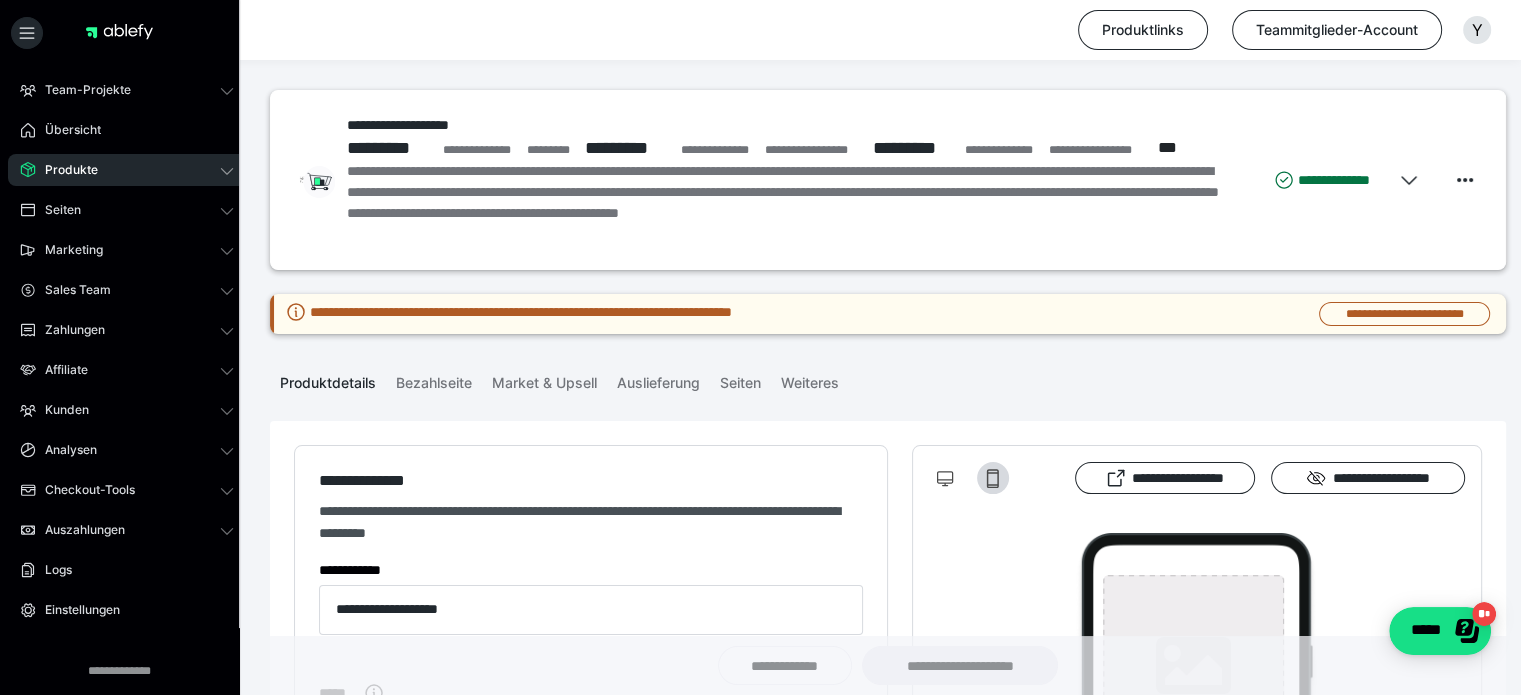 type on "**********" 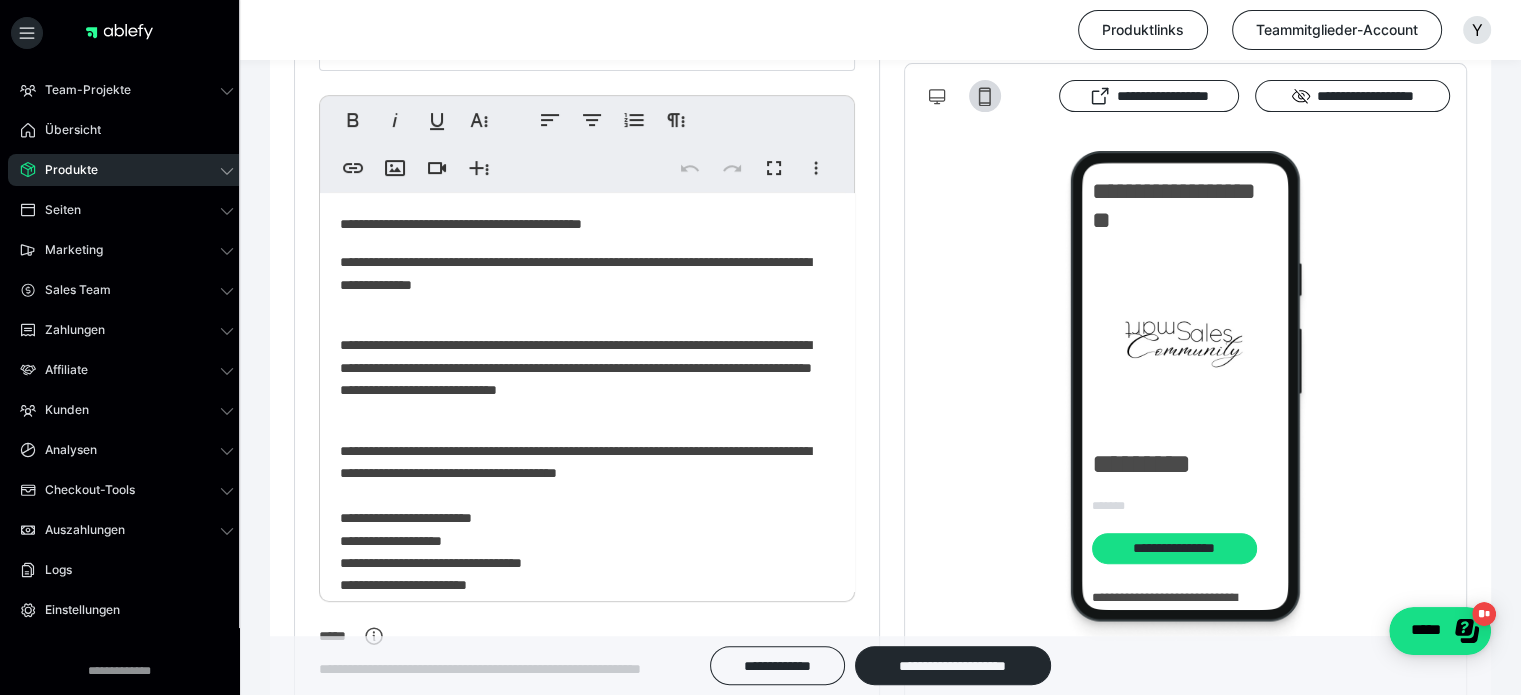 scroll, scrollTop: 575, scrollLeft: 0, axis: vertical 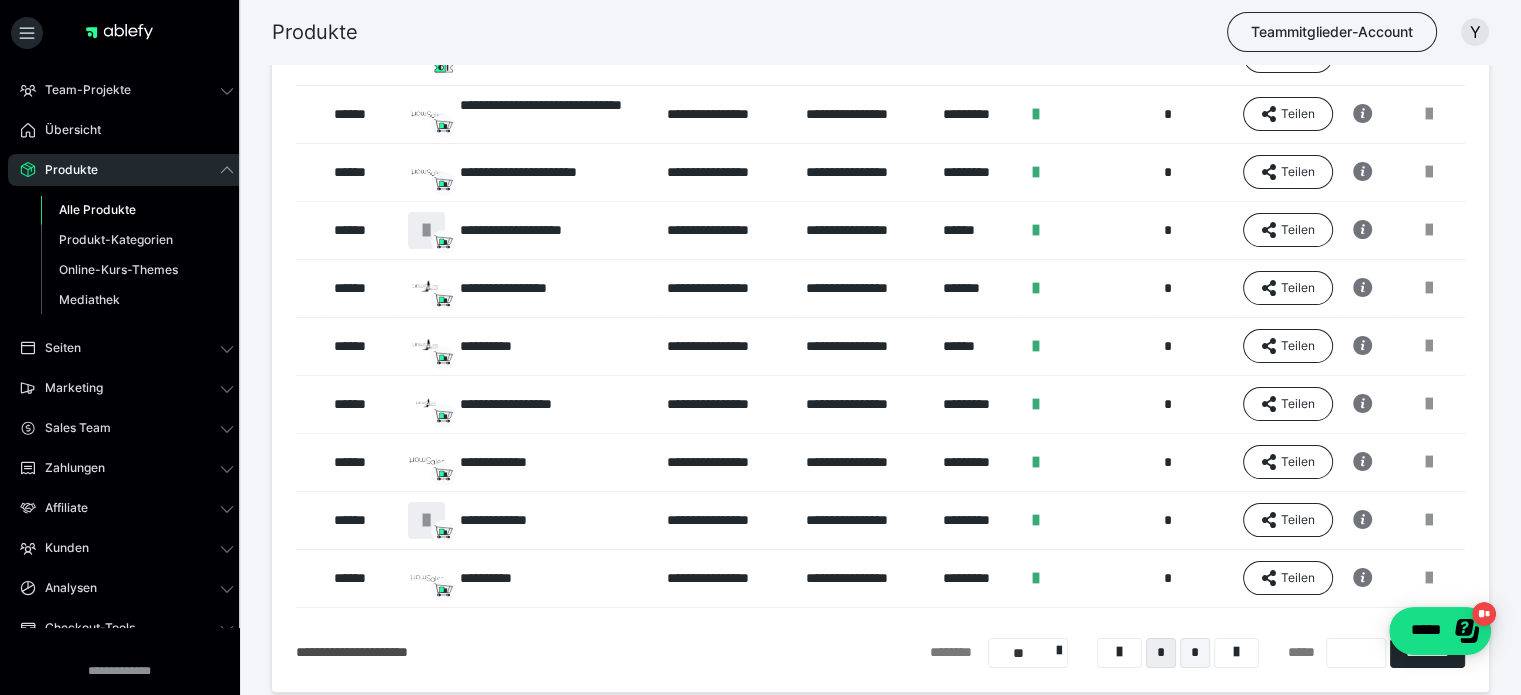 click on "*" at bounding box center [1195, 653] 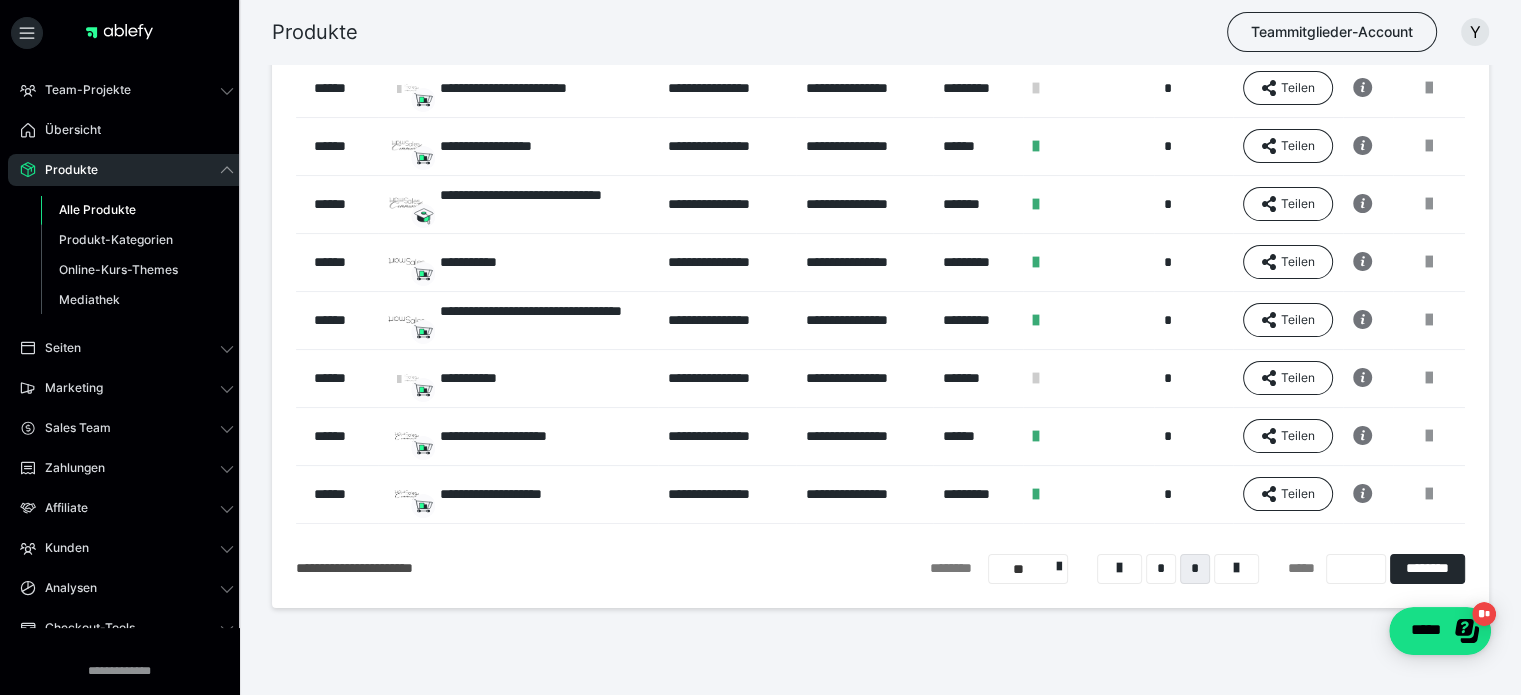 scroll, scrollTop: 337, scrollLeft: 0, axis: vertical 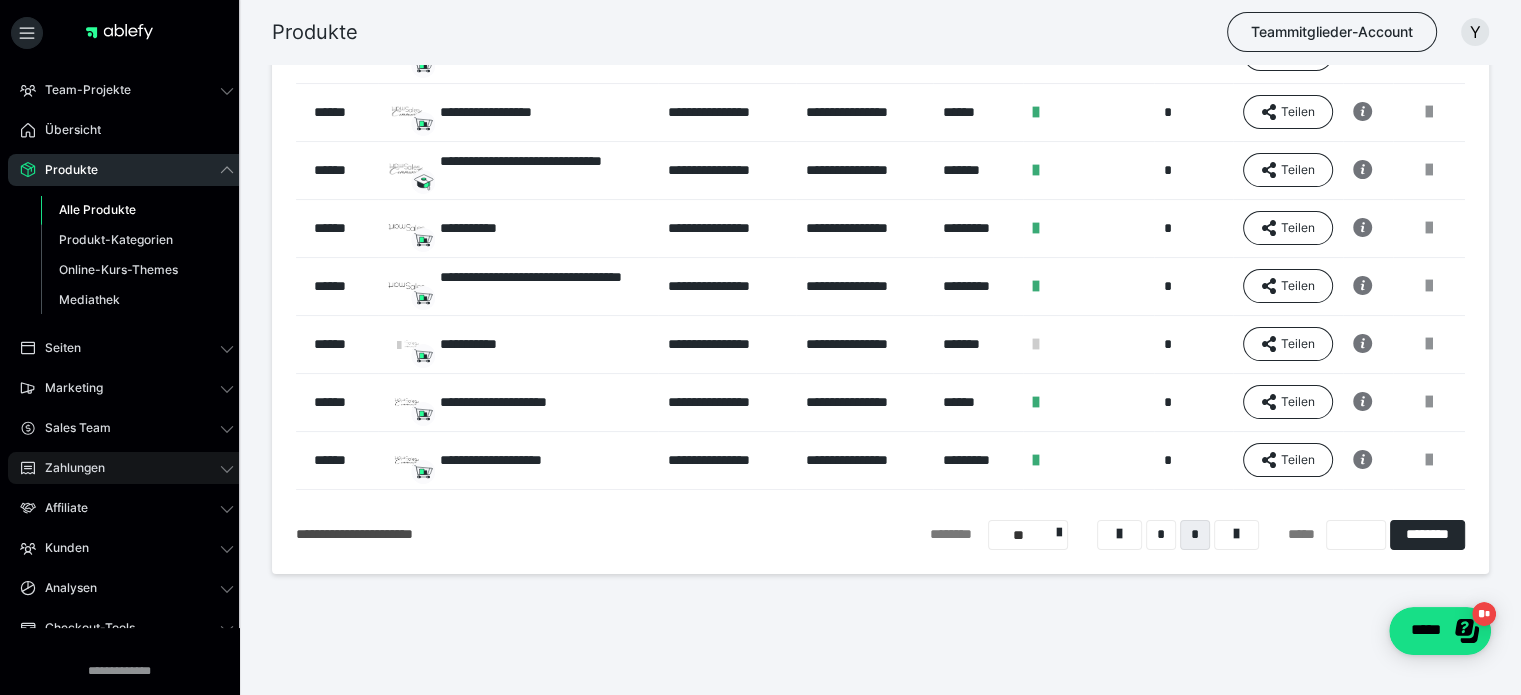 click 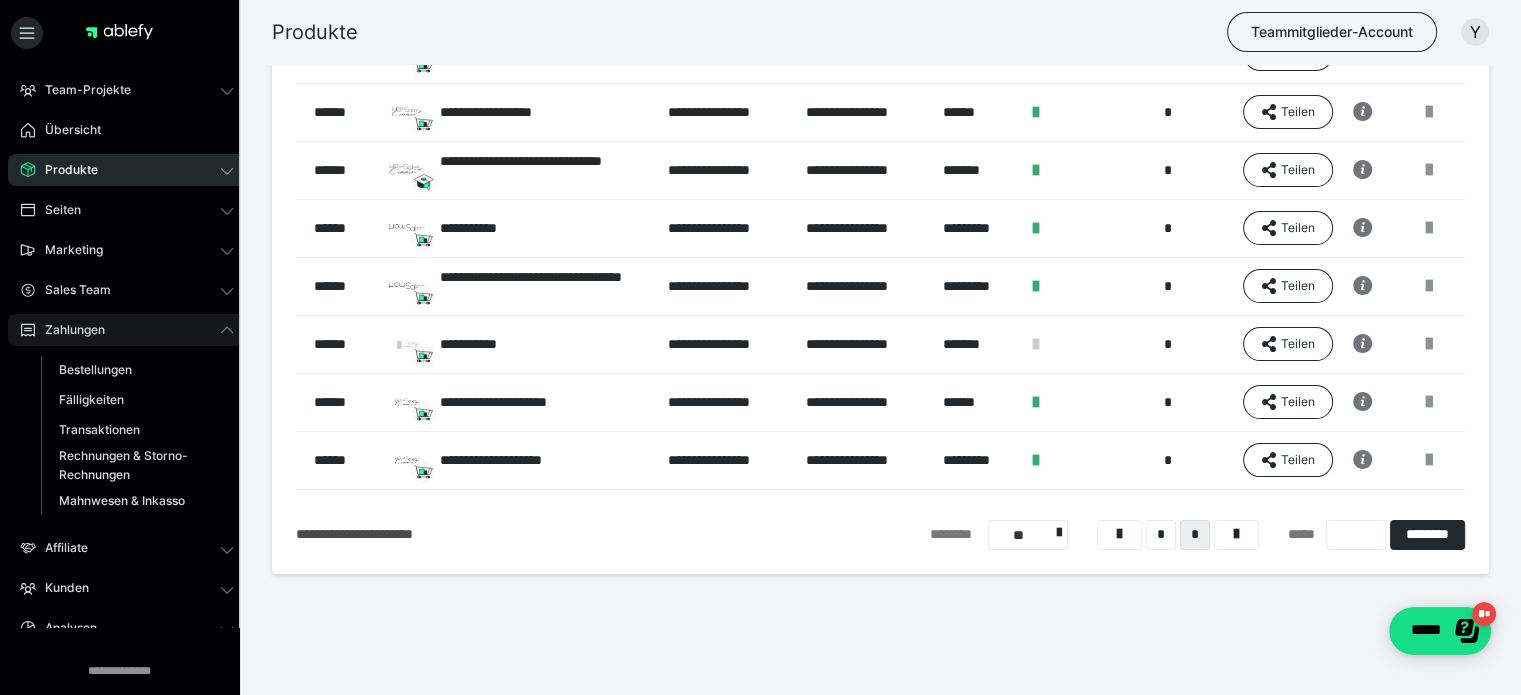 click on "Bestellungen" at bounding box center (95, 369) 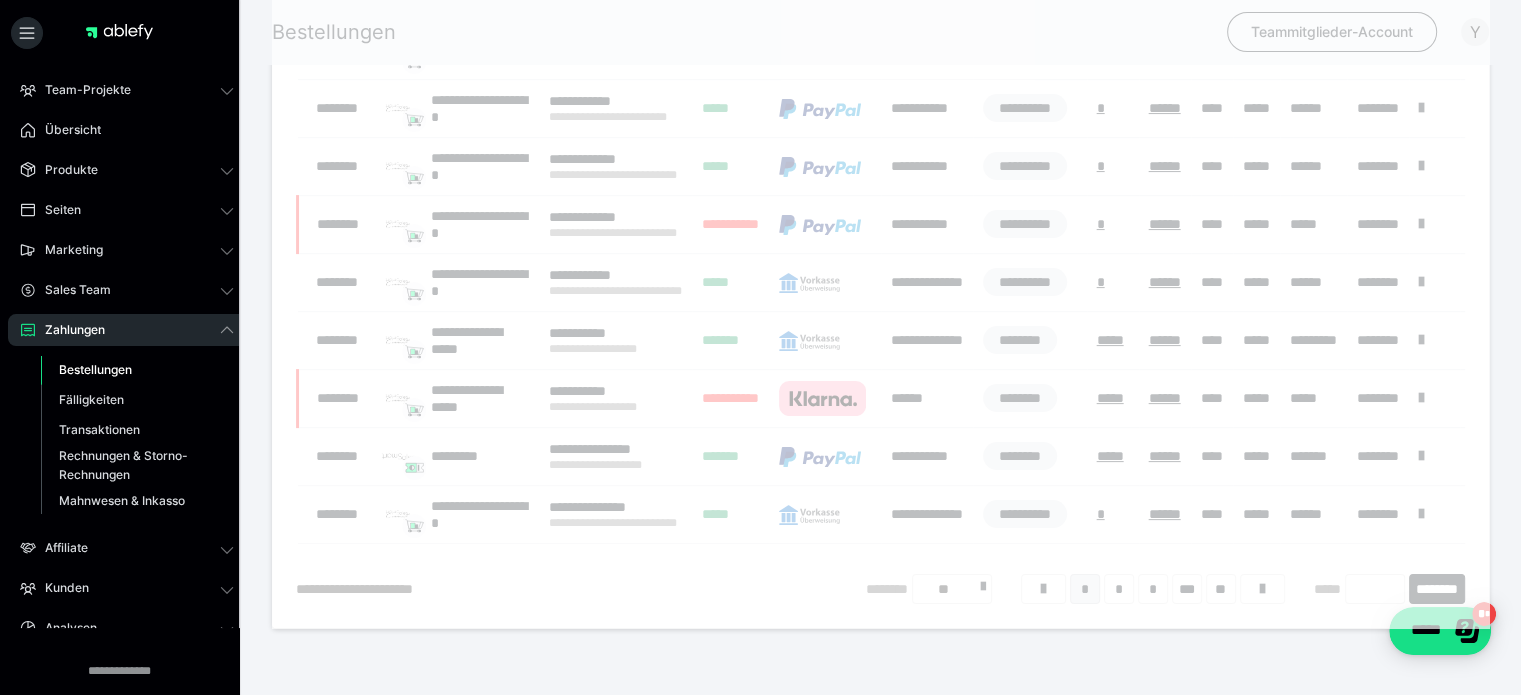 scroll, scrollTop: 0, scrollLeft: 0, axis: both 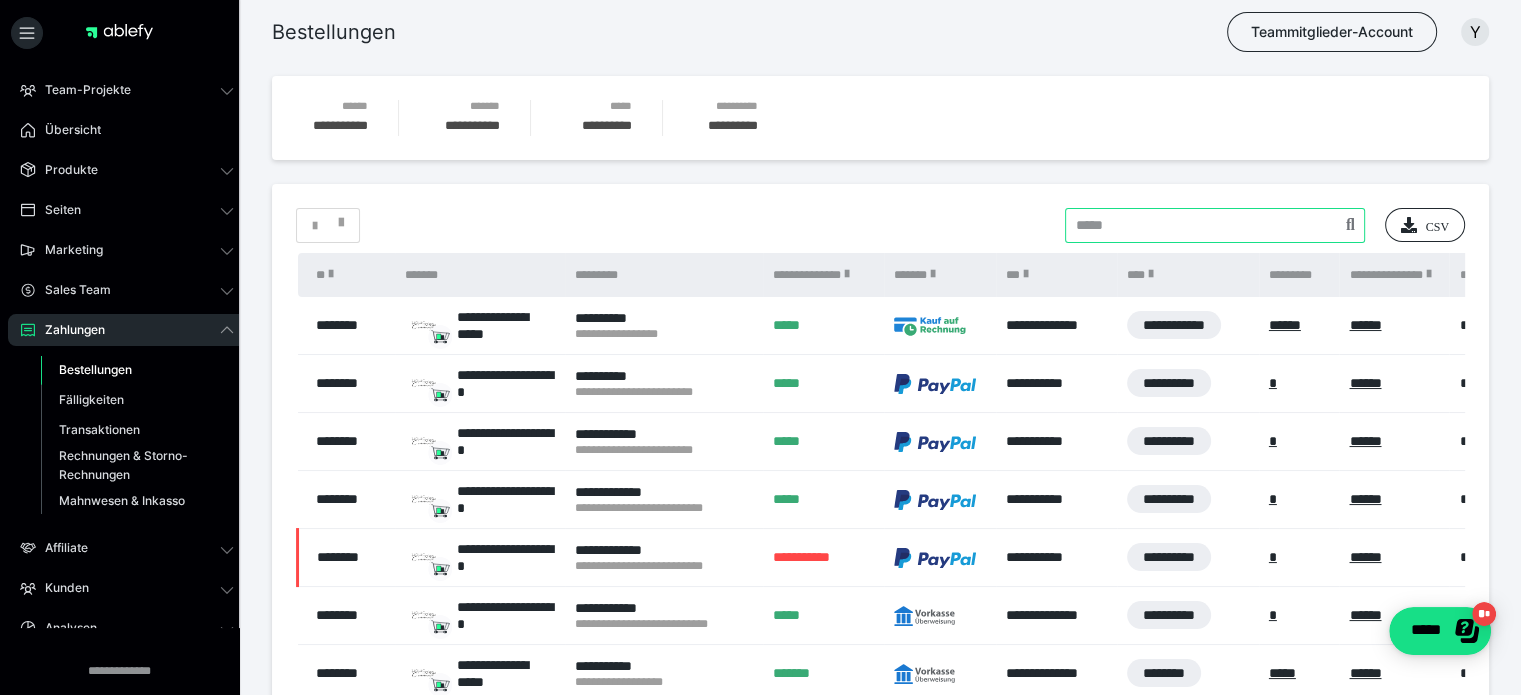 click at bounding box center (1215, 225) 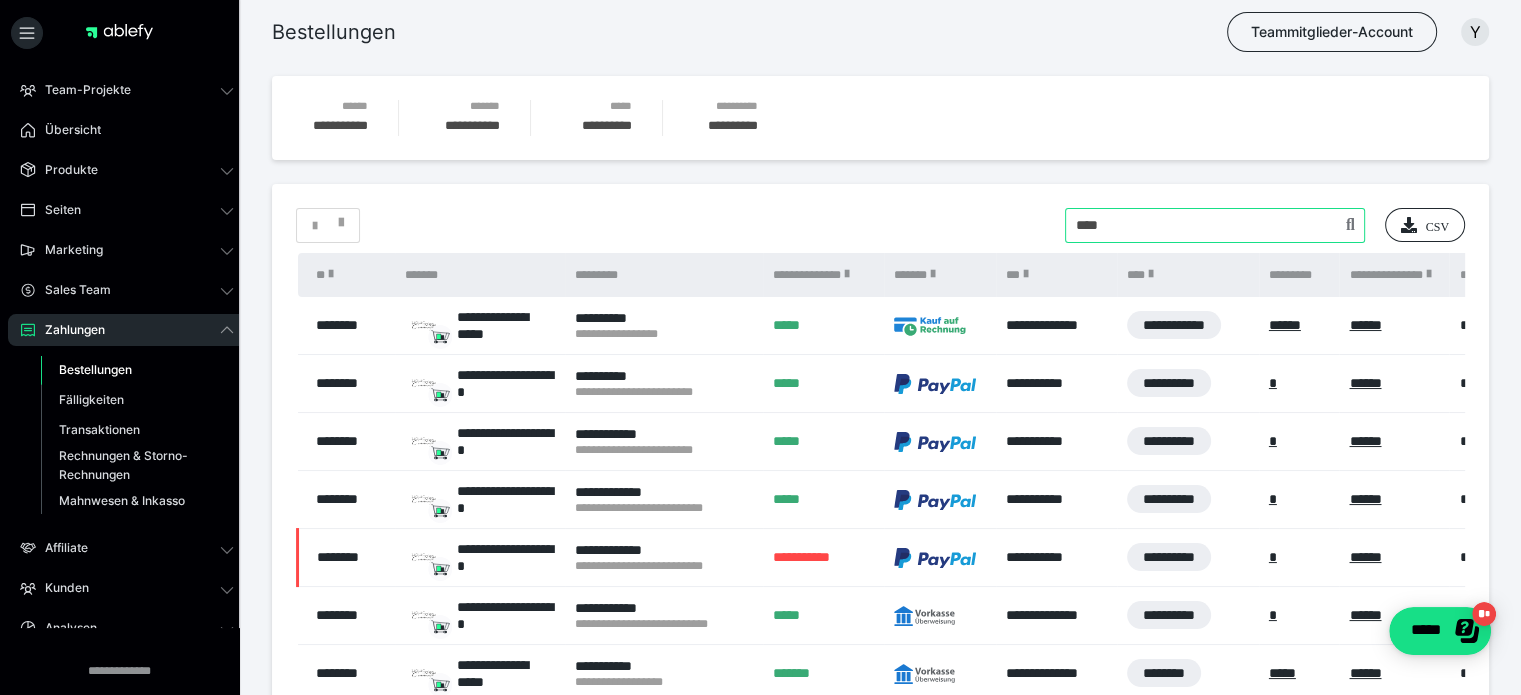 type on "****" 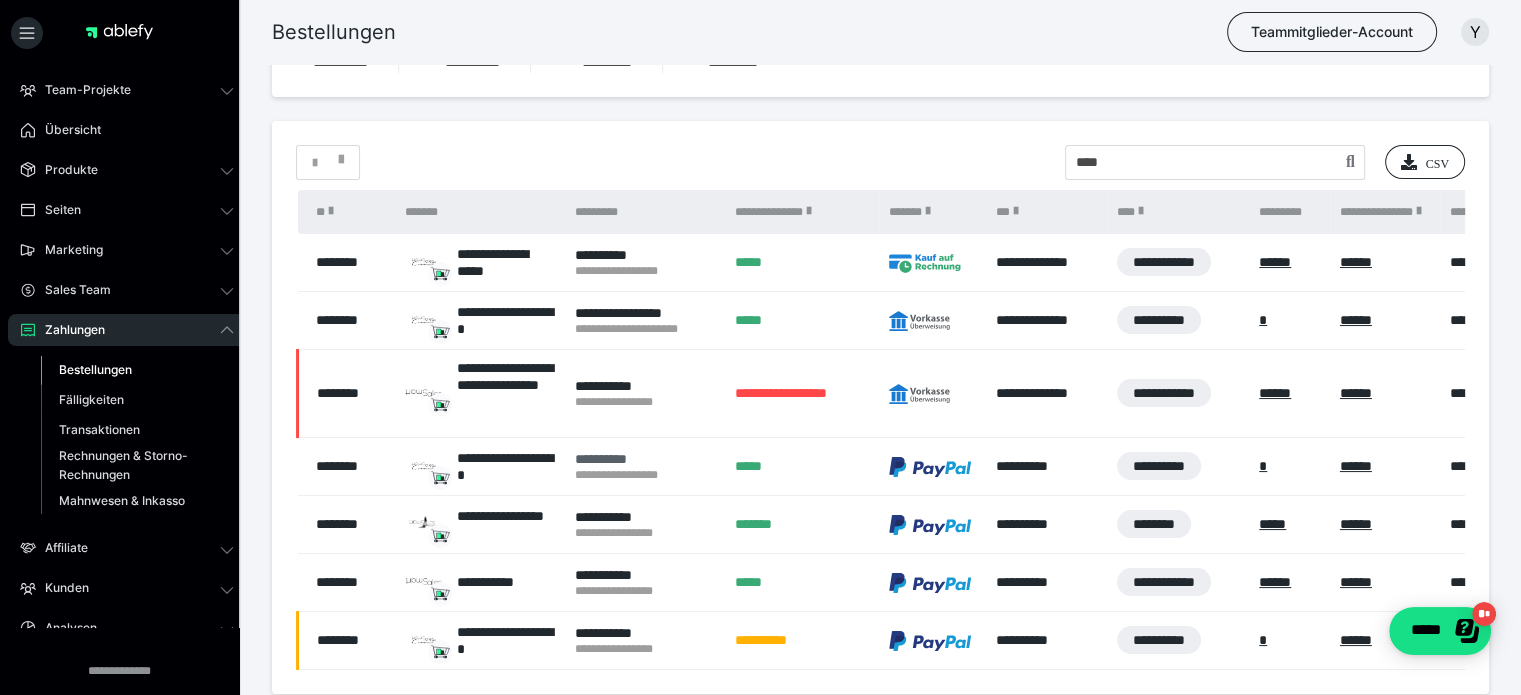 scroll, scrollTop: 100, scrollLeft: 0, axis: vertical 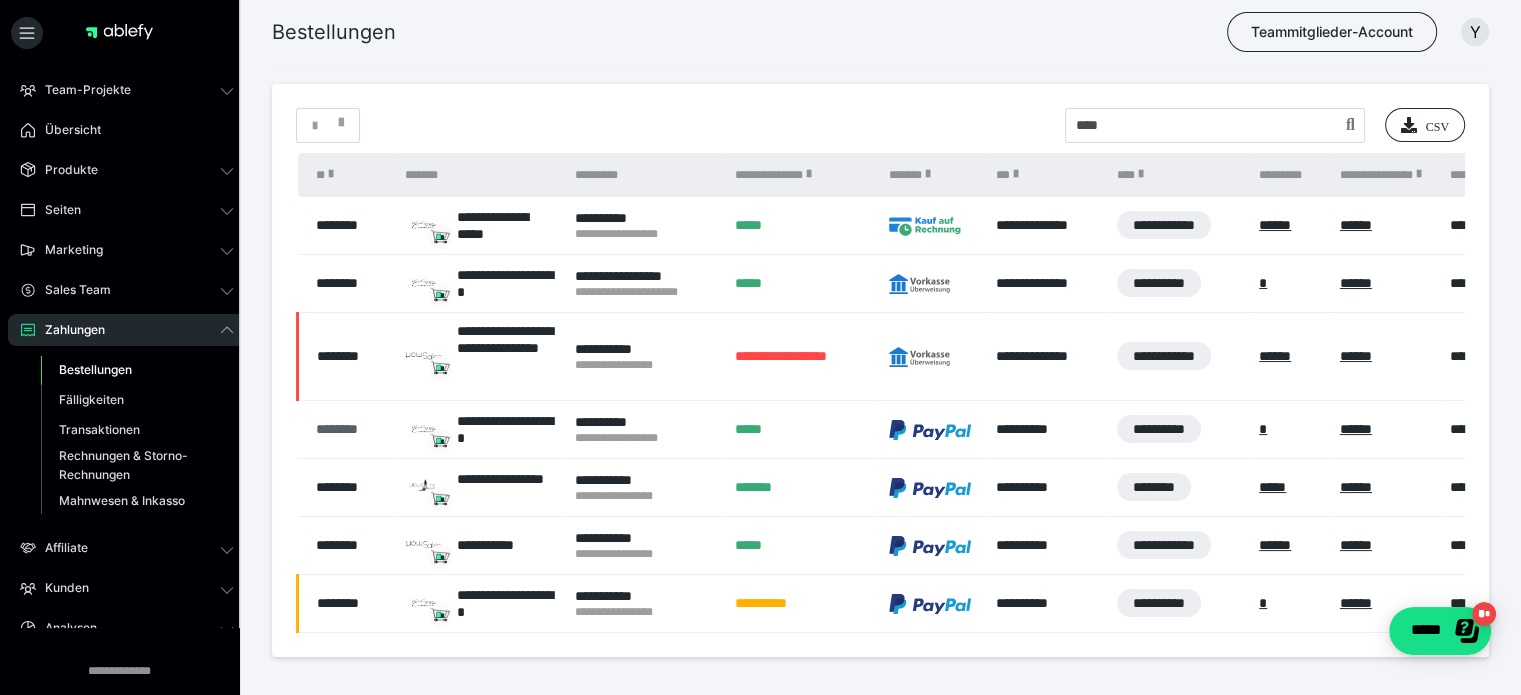 click on "********" at bounding box center [350, 429] 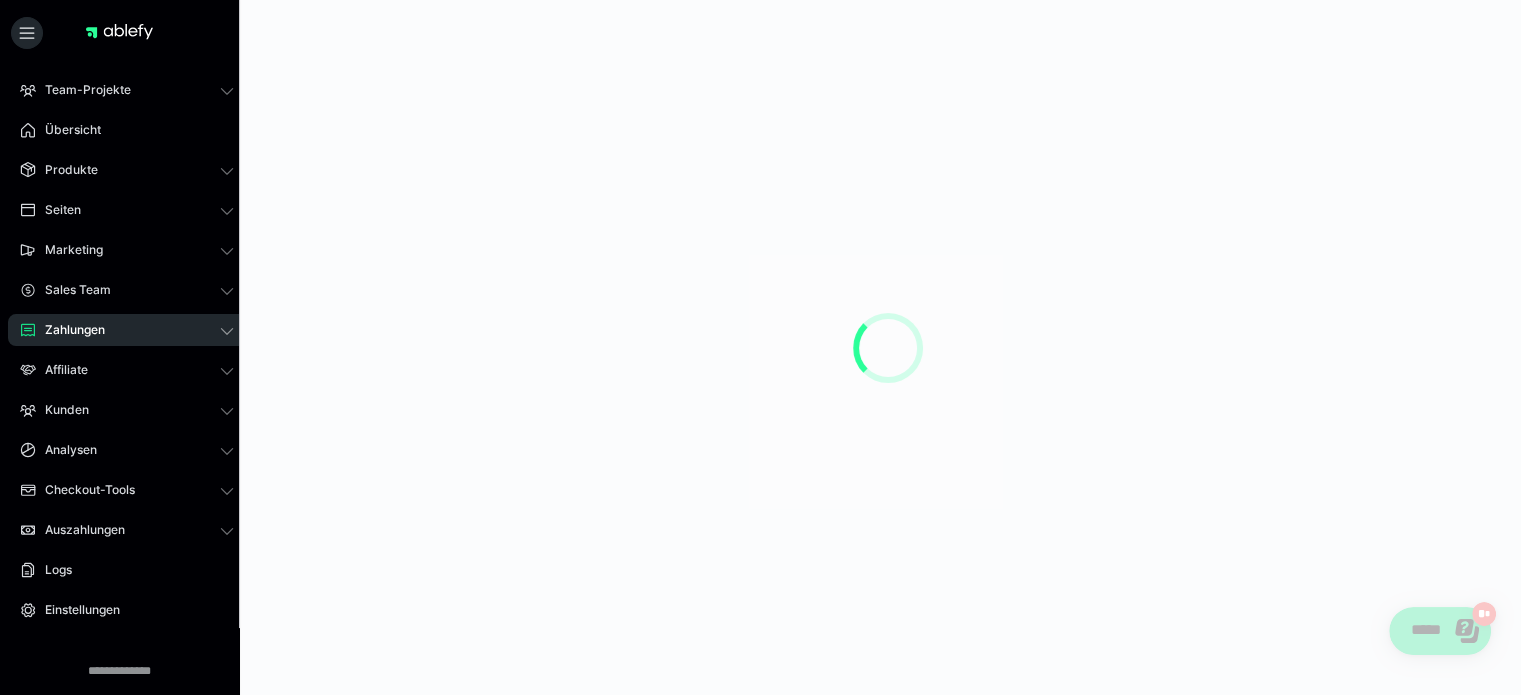 scroll, scrollTop: 0, scrollLeft: 0, axis: both 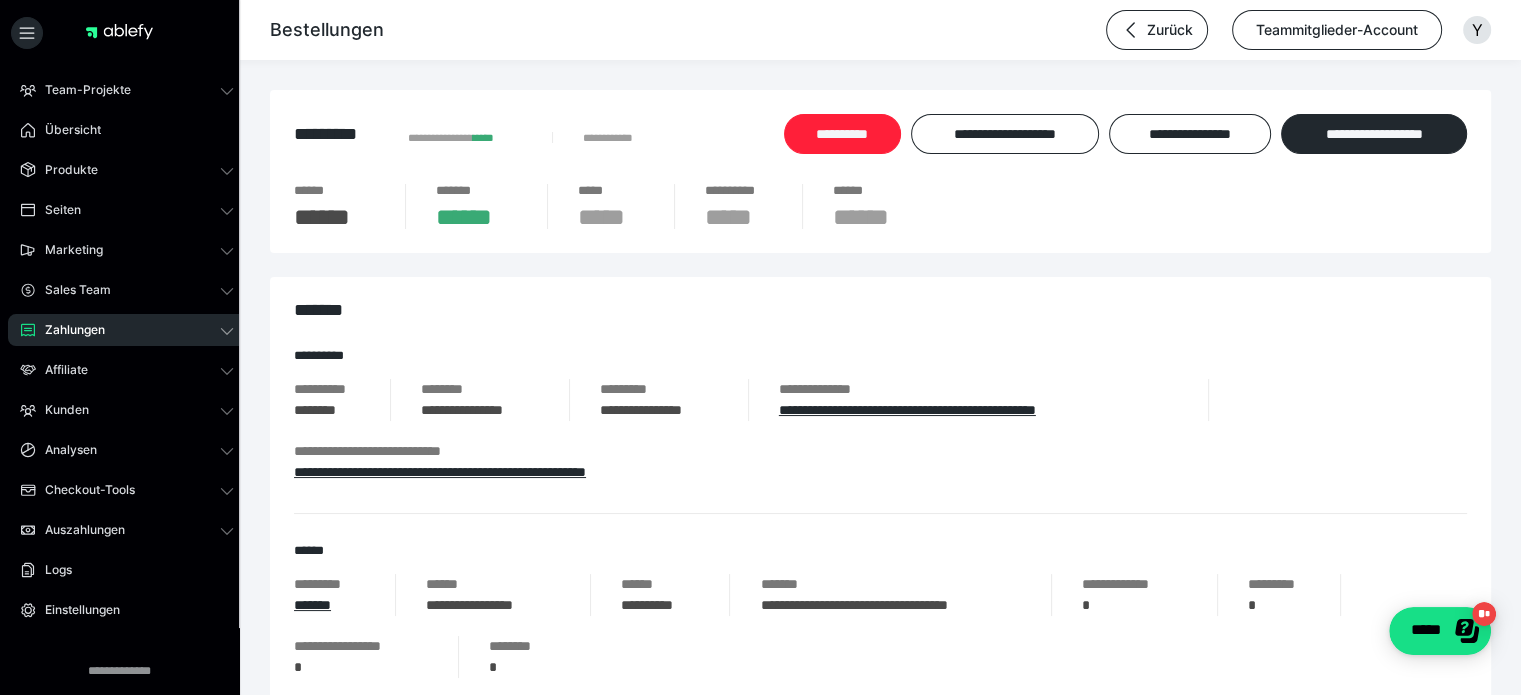 click on "**********" at bounding box center [842, 134] 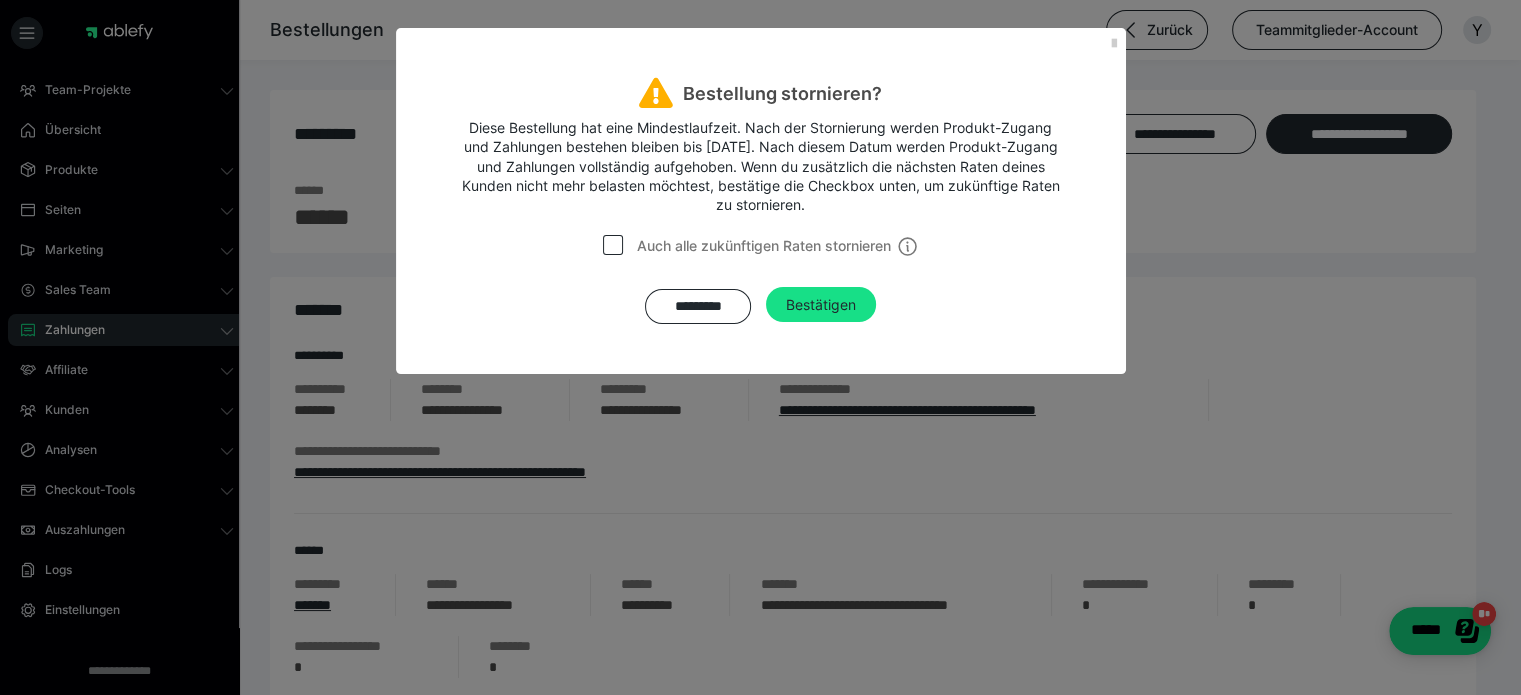 click at bounding box center [613, 245] 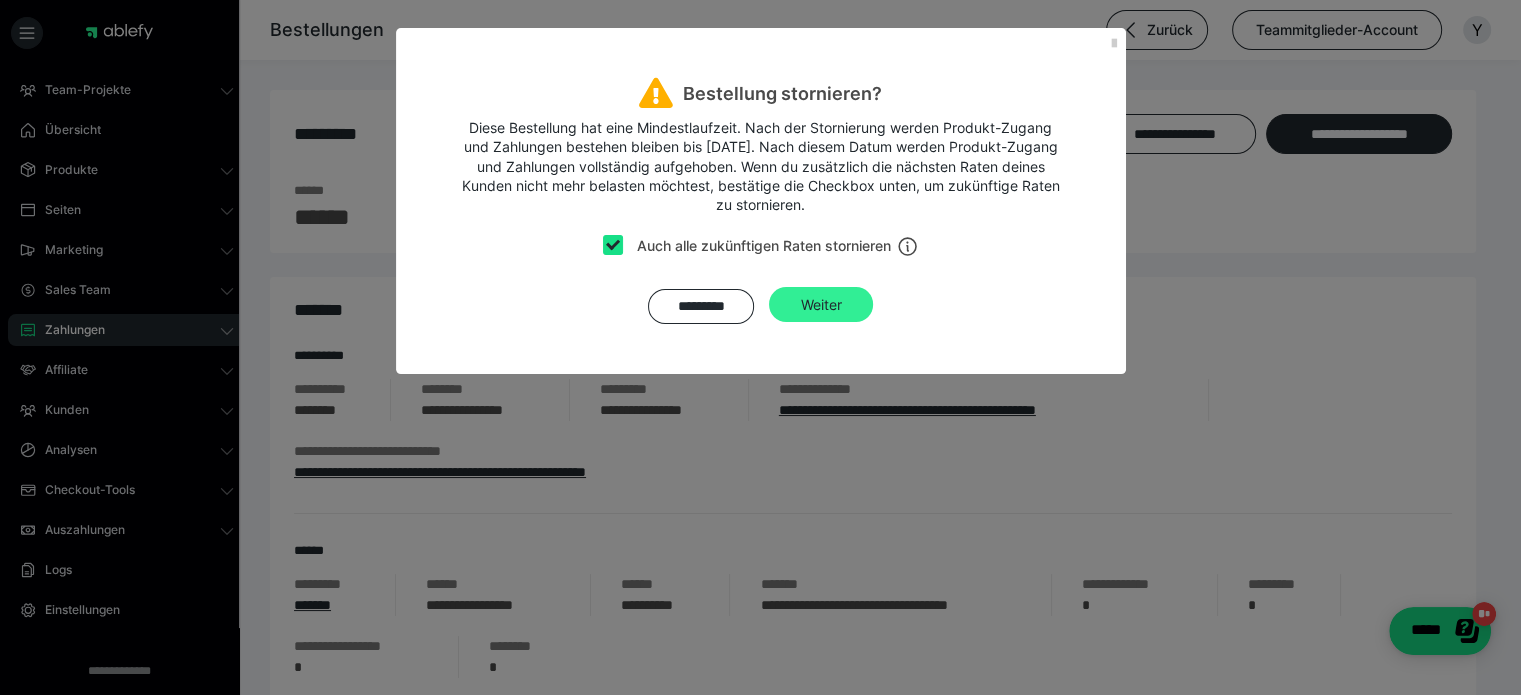 click on "Weiter" at bounding box center [821, 304] 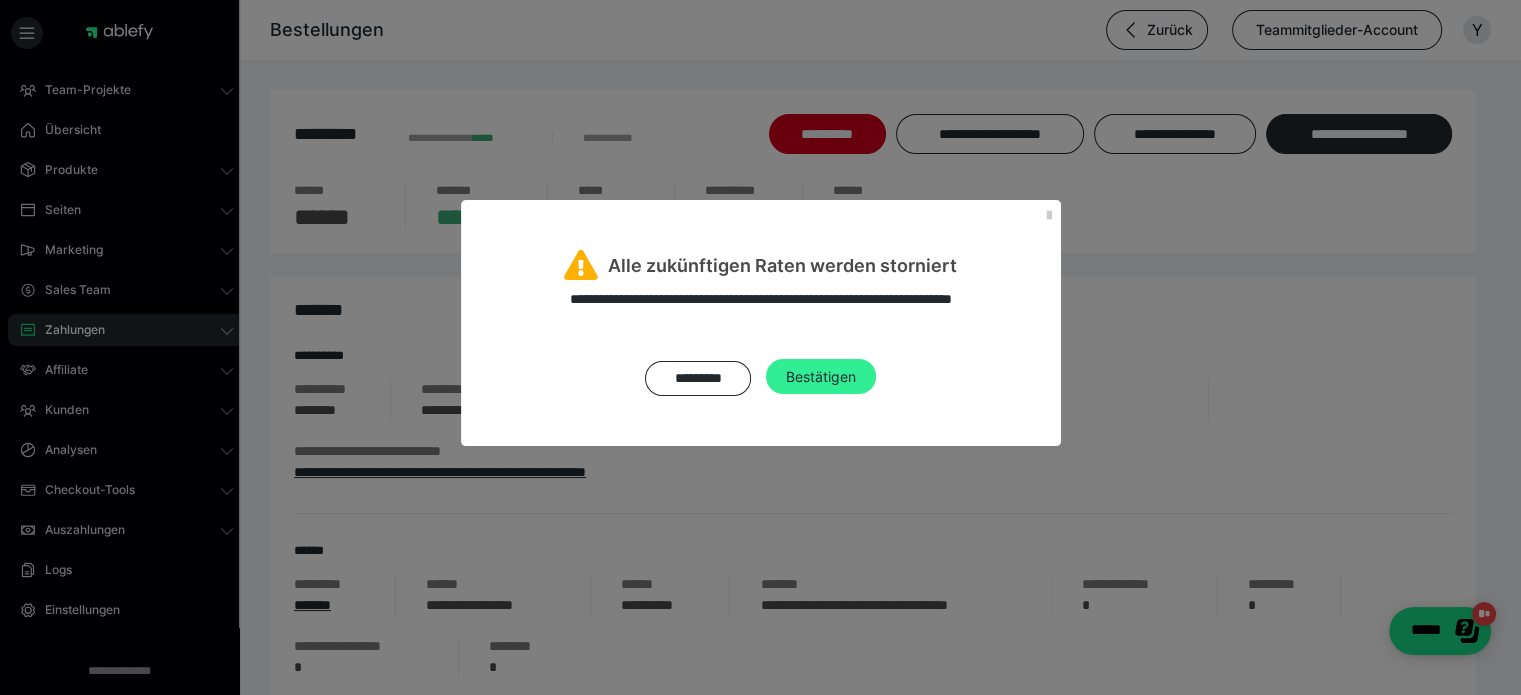 click on "Bestätigen" at bounding box center [821, 377] 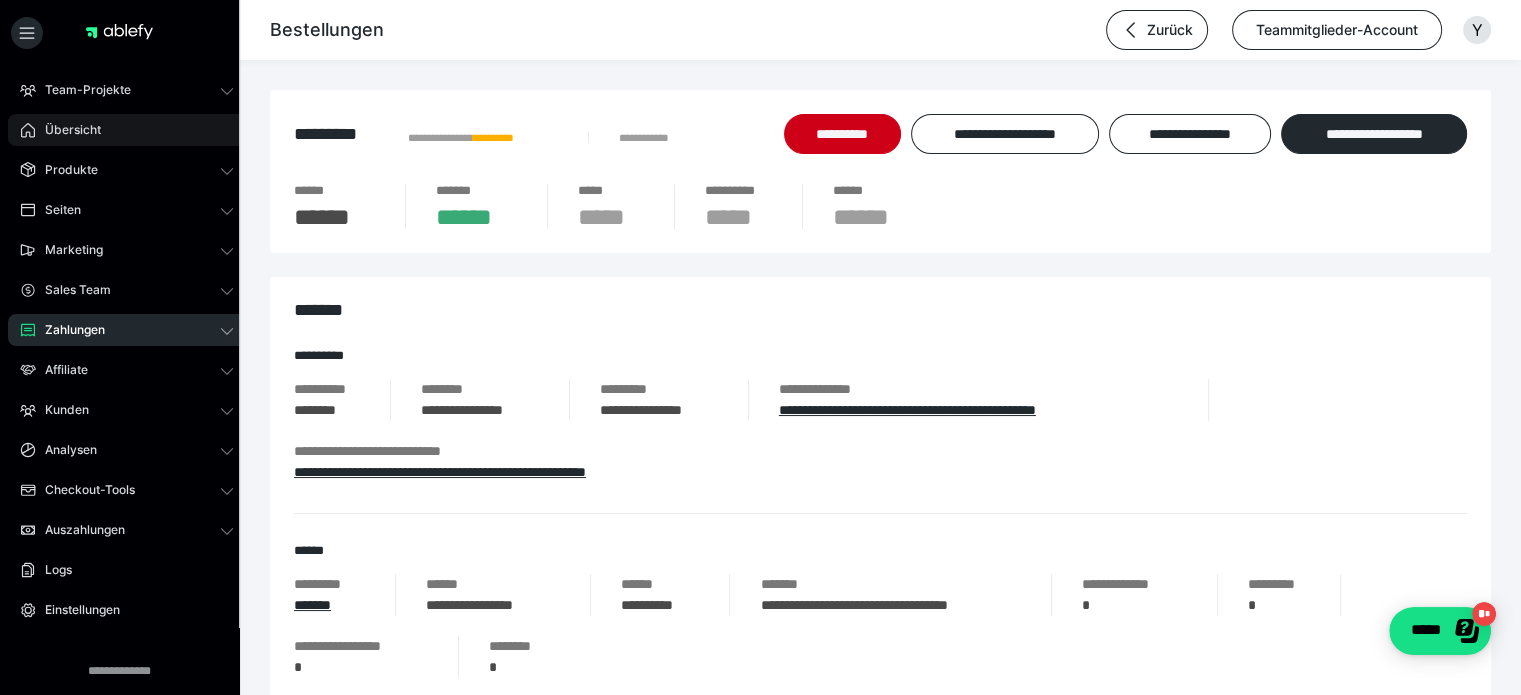 click on "Übersicht" at bounding box center [127, 130] 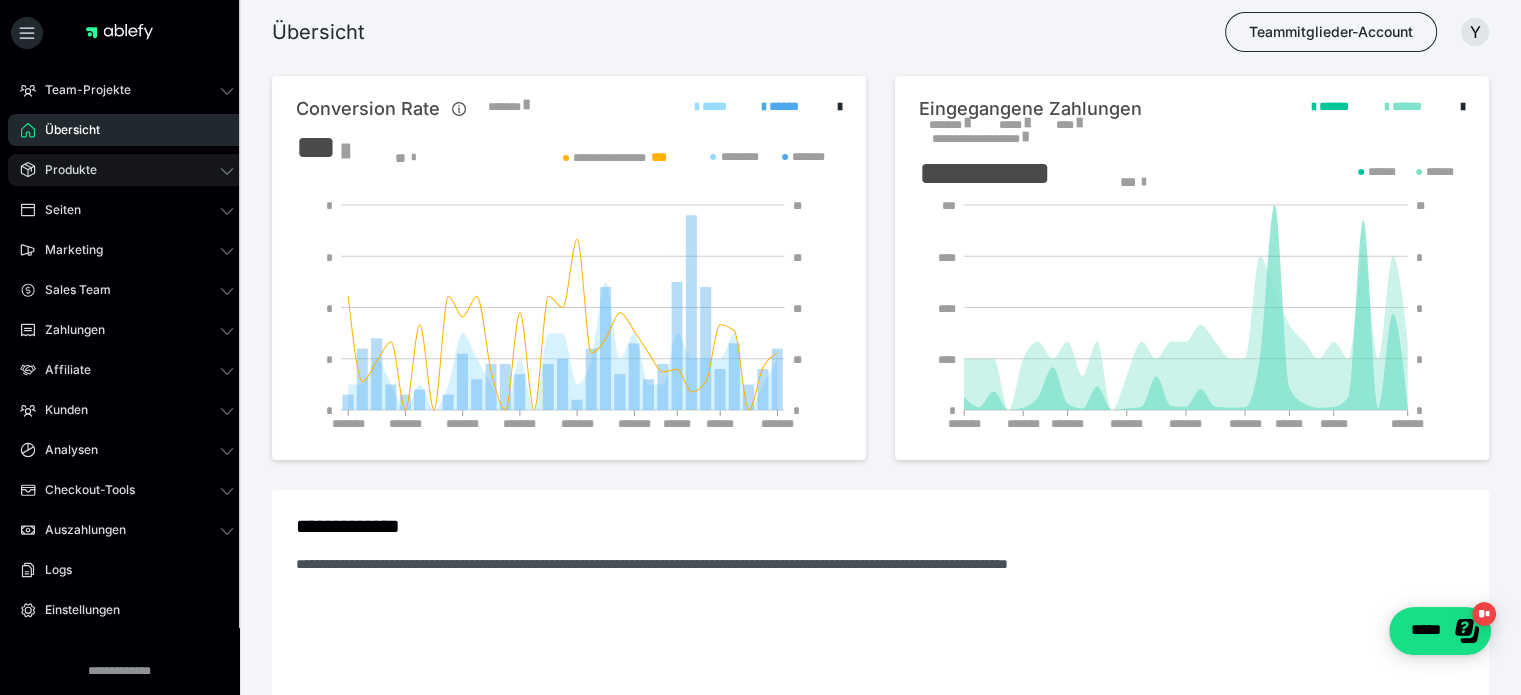 click on "Produkte" at bounding box center (127, 170) 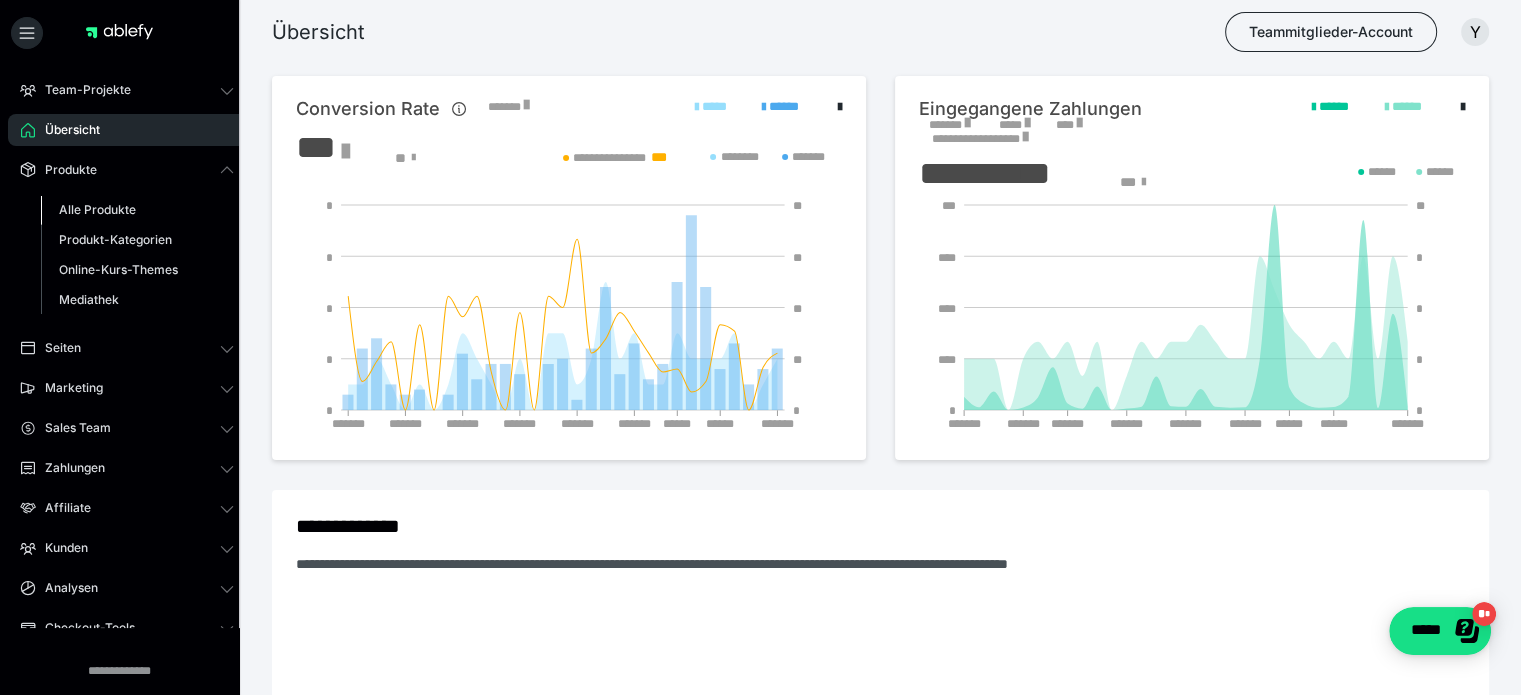 click on "Alle Produkte" at bounding box center [97, 209] 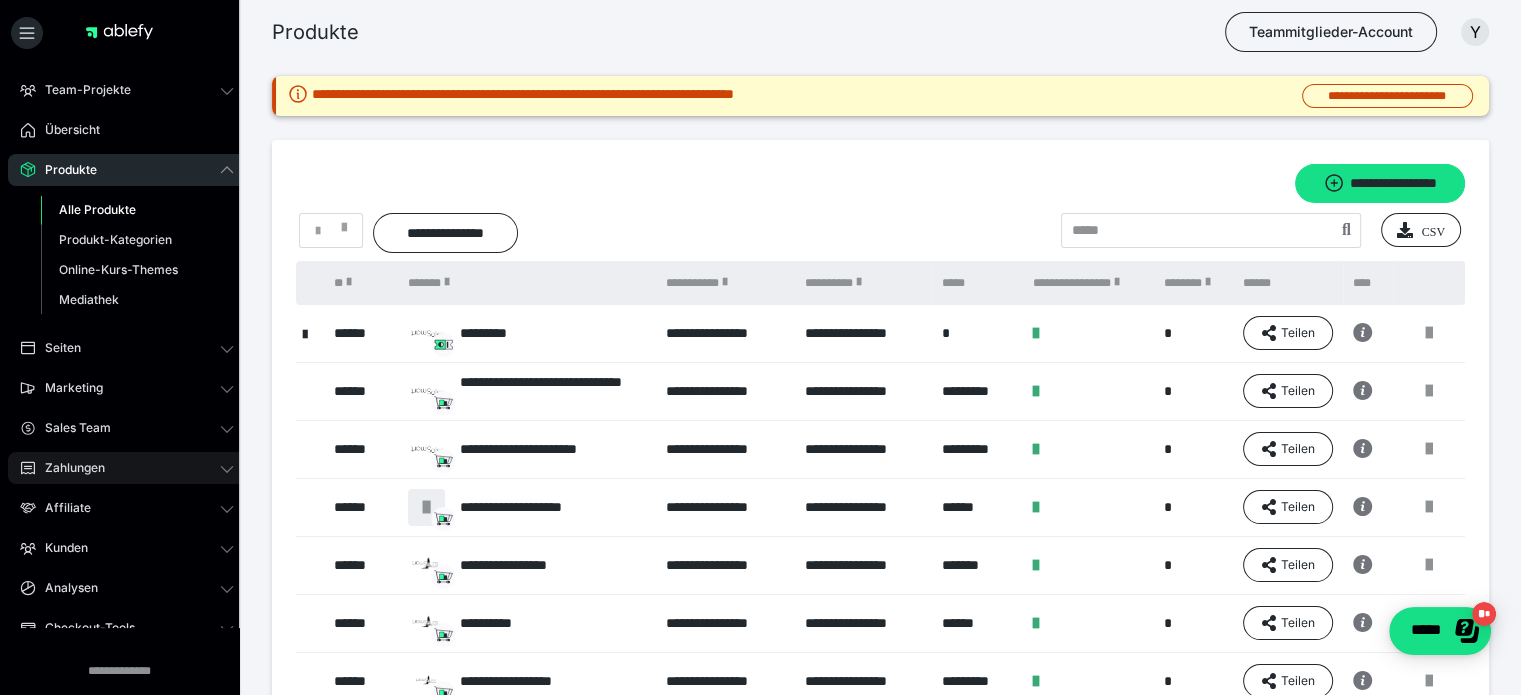 click 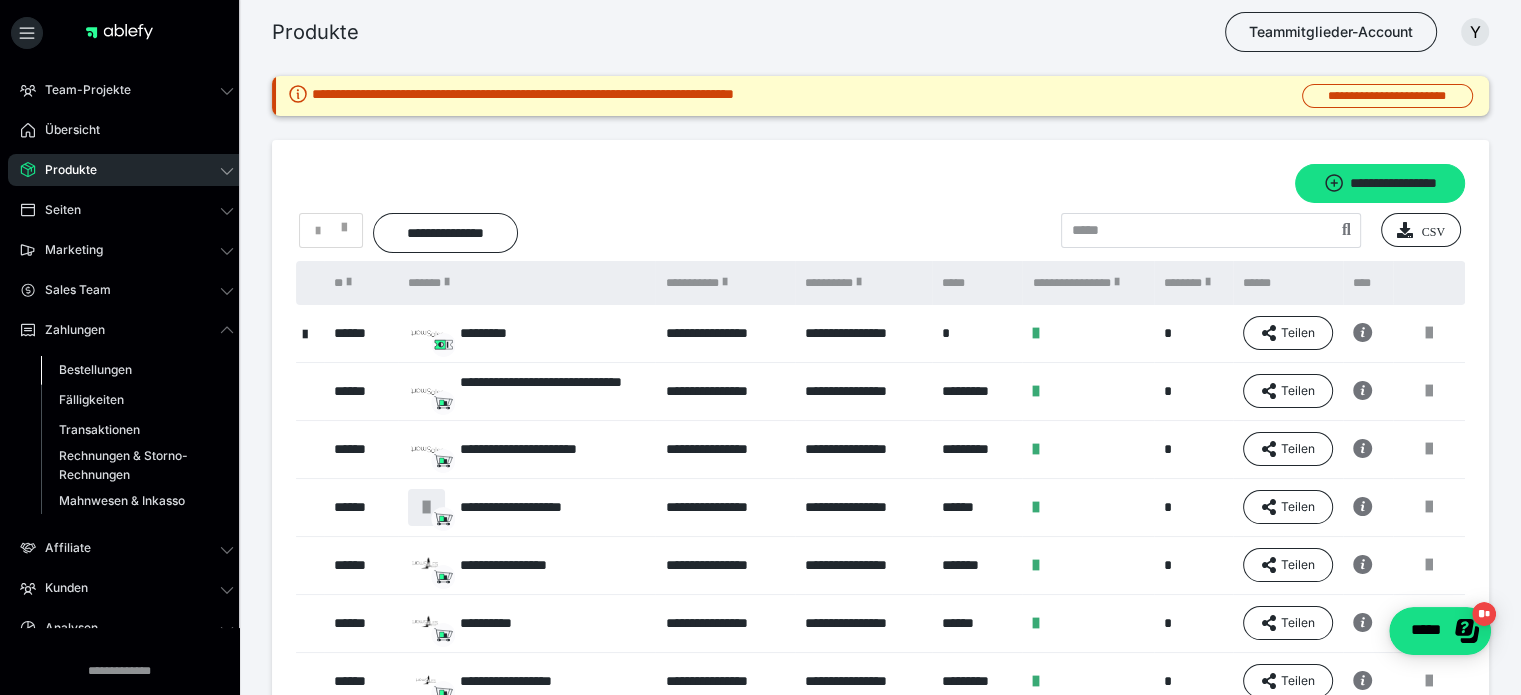 click on "Bestellungen" at bounding box center (95, 369) 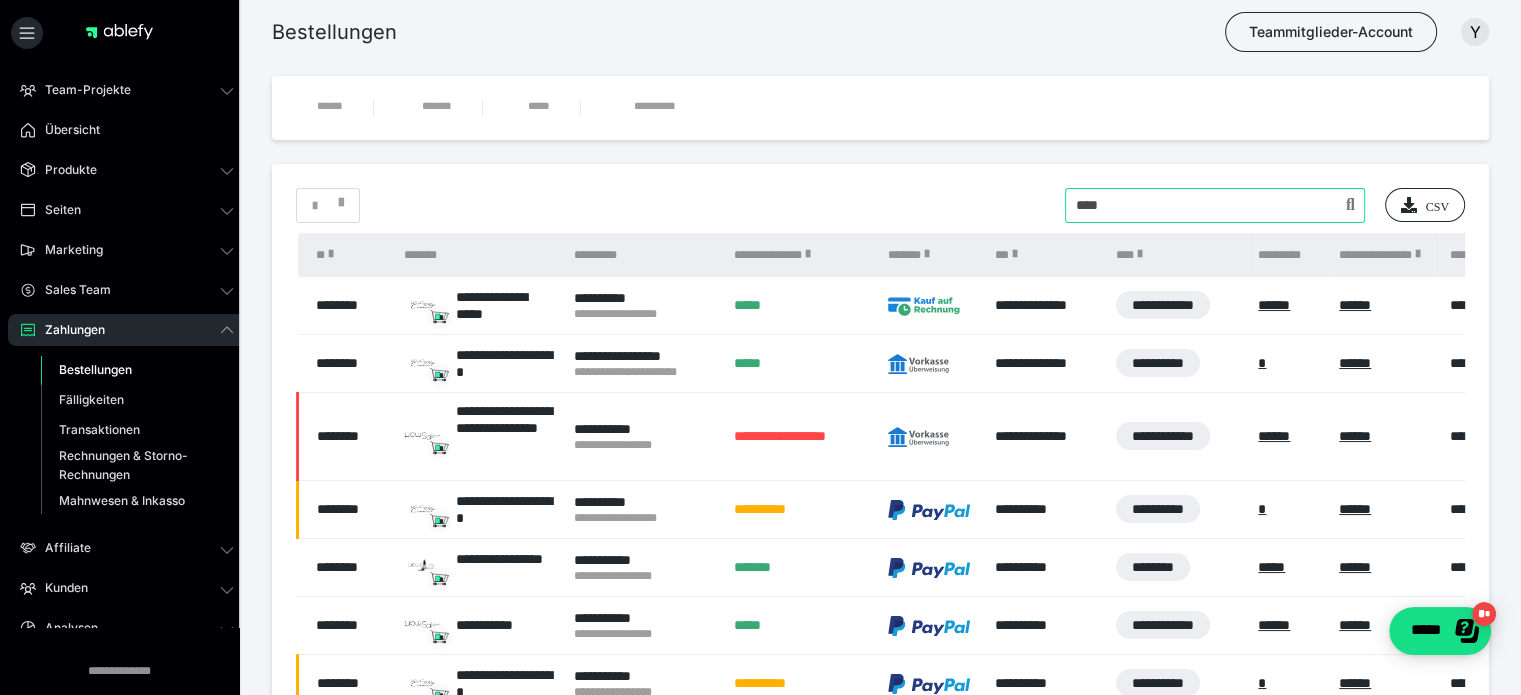 drag, startPoint x: 1159, startPoint y: 199, endPoint x: 1028, endPoint y: 183, distance: 131.97348 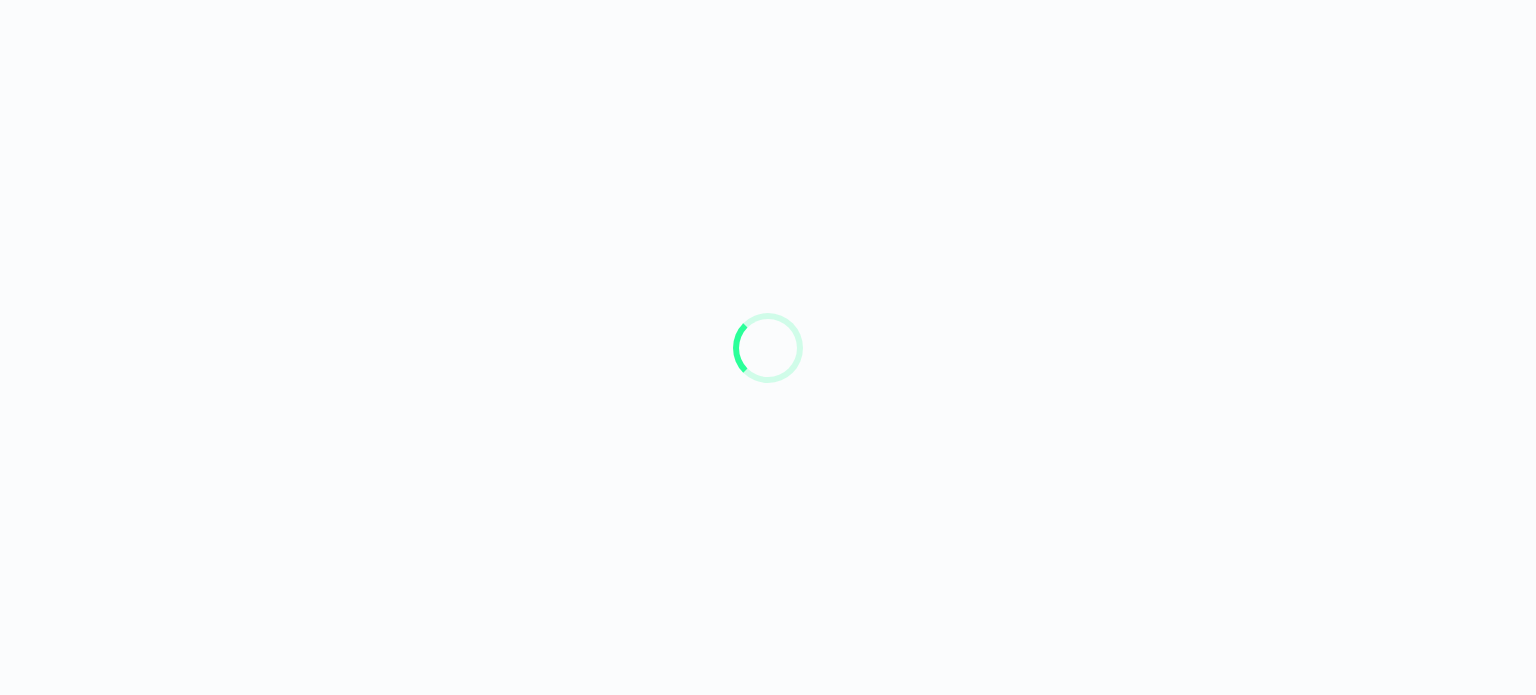 scroll, scrollTop: 0, scrollLeft: 0, axis: both 